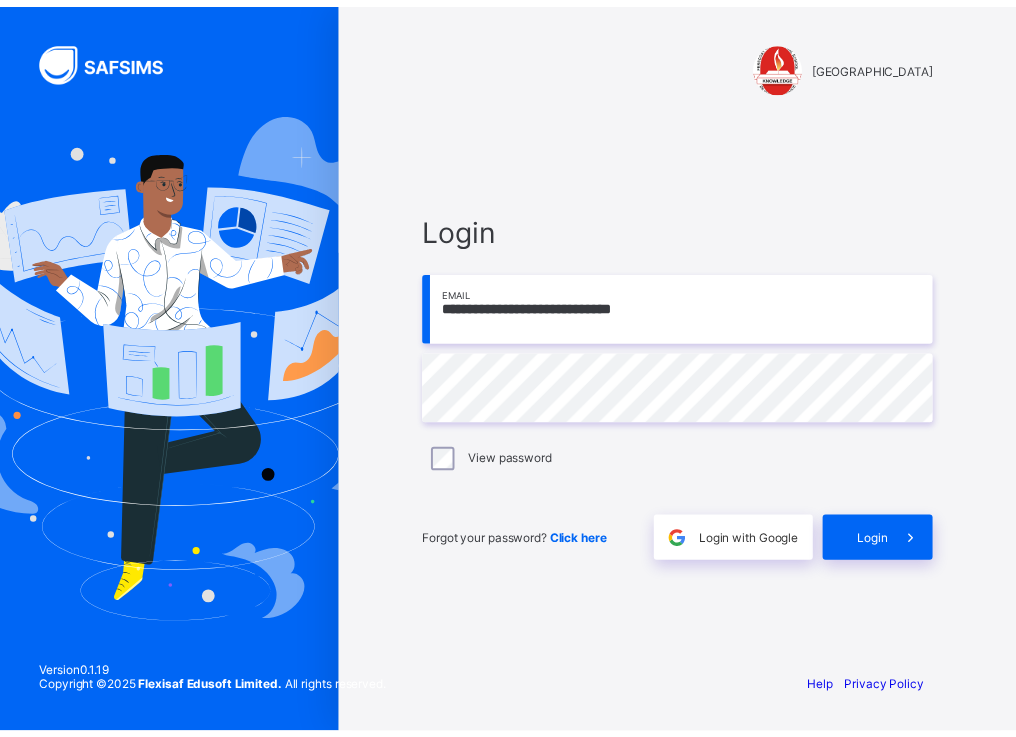 scroll, scrollTop: 0, scrollLeft: 0, axis: both 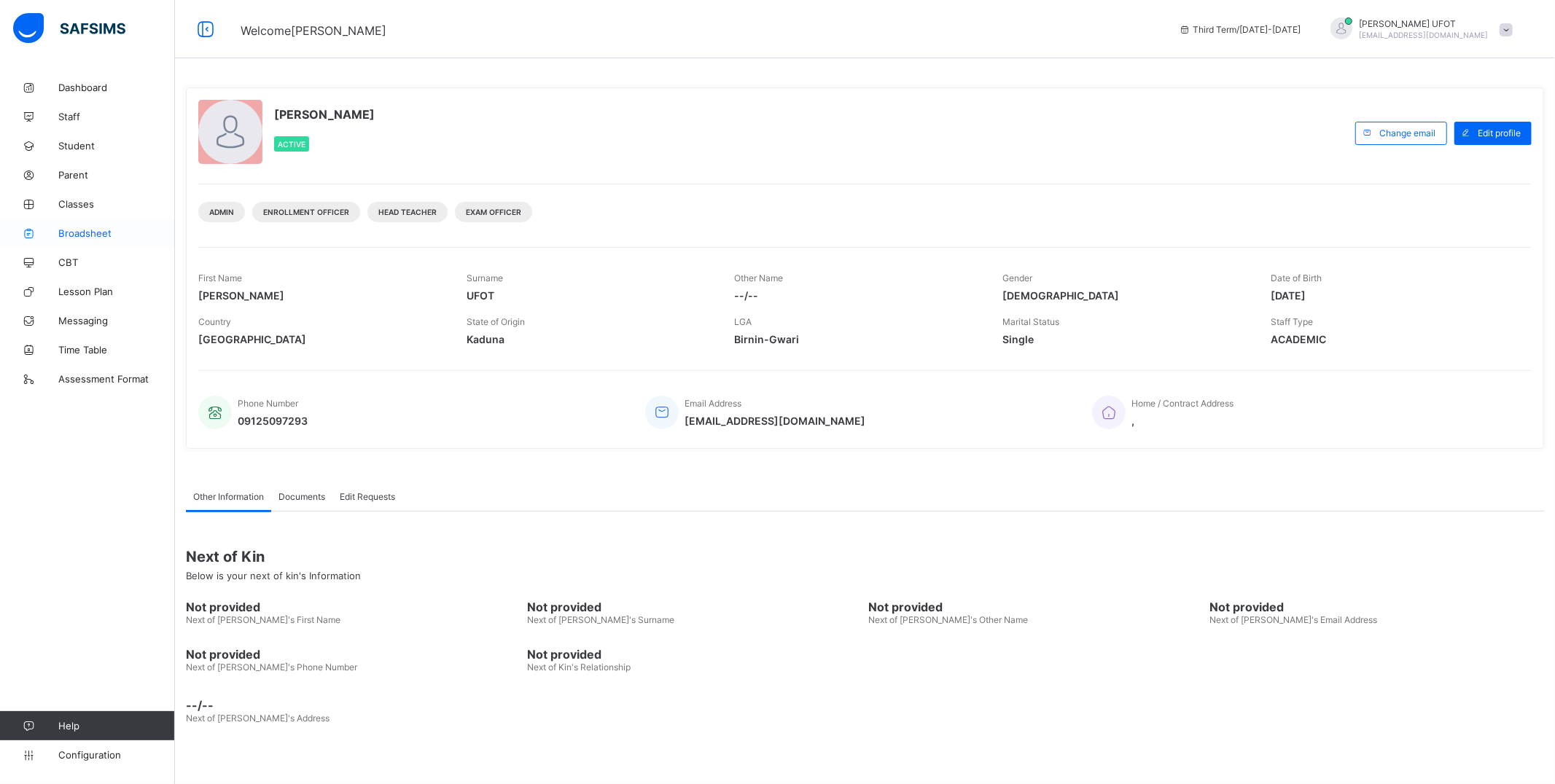 click on "Broadsheet" at bounding box center [117, 233] 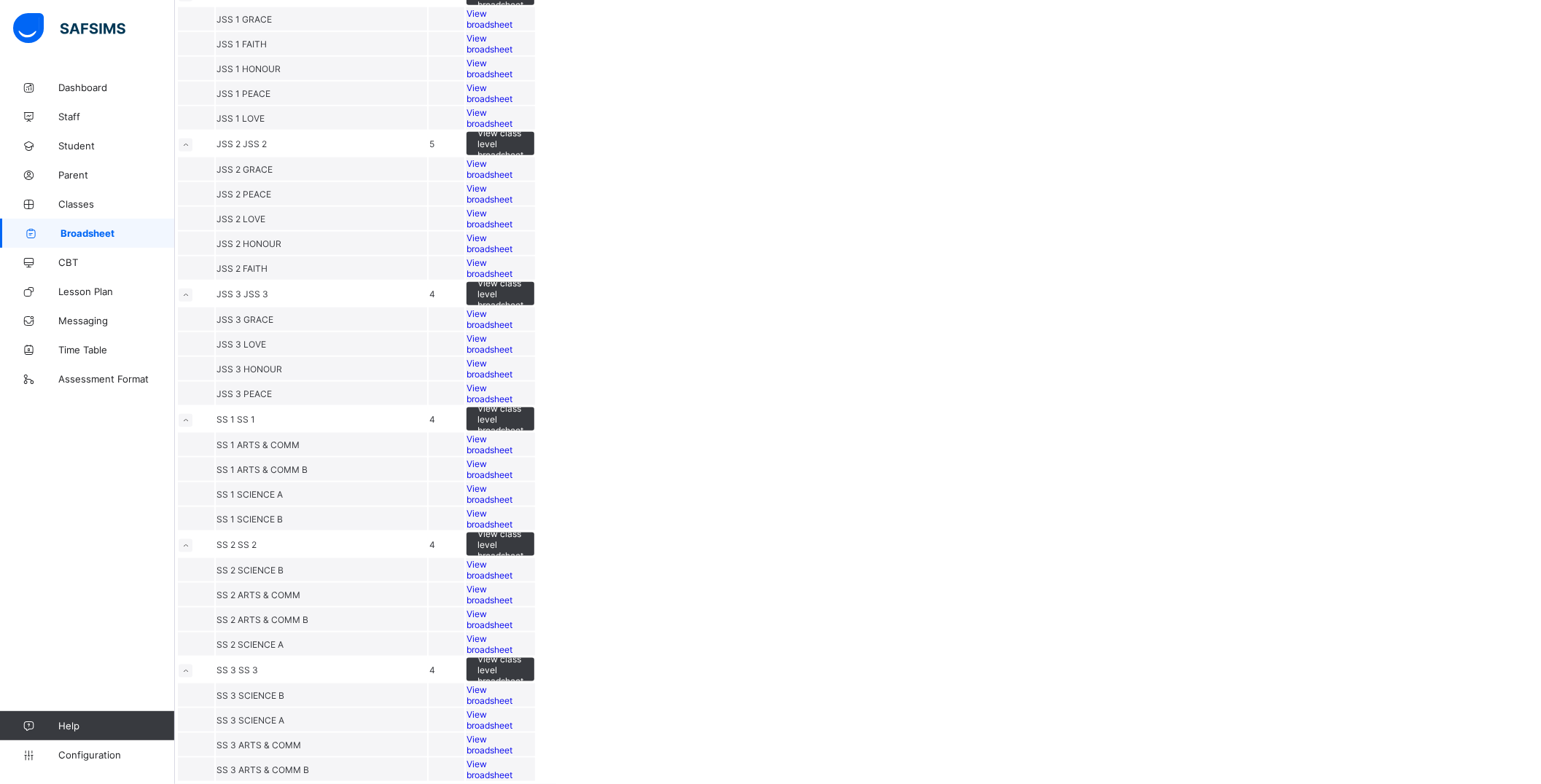 scroll, scrollTop: 1811, scrollLeft: 0, axis: vertical 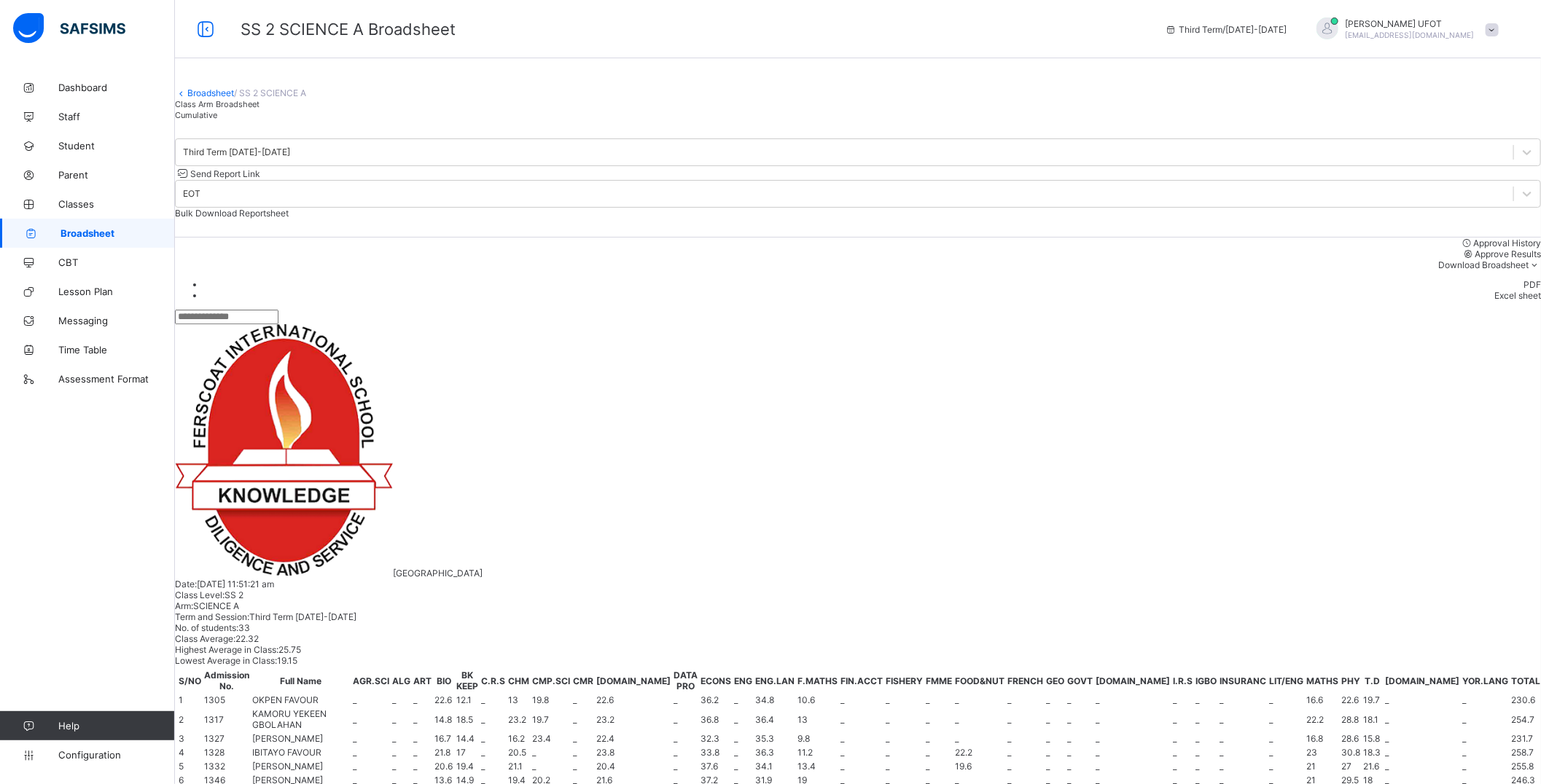 click at bounding box center (343, 1054) 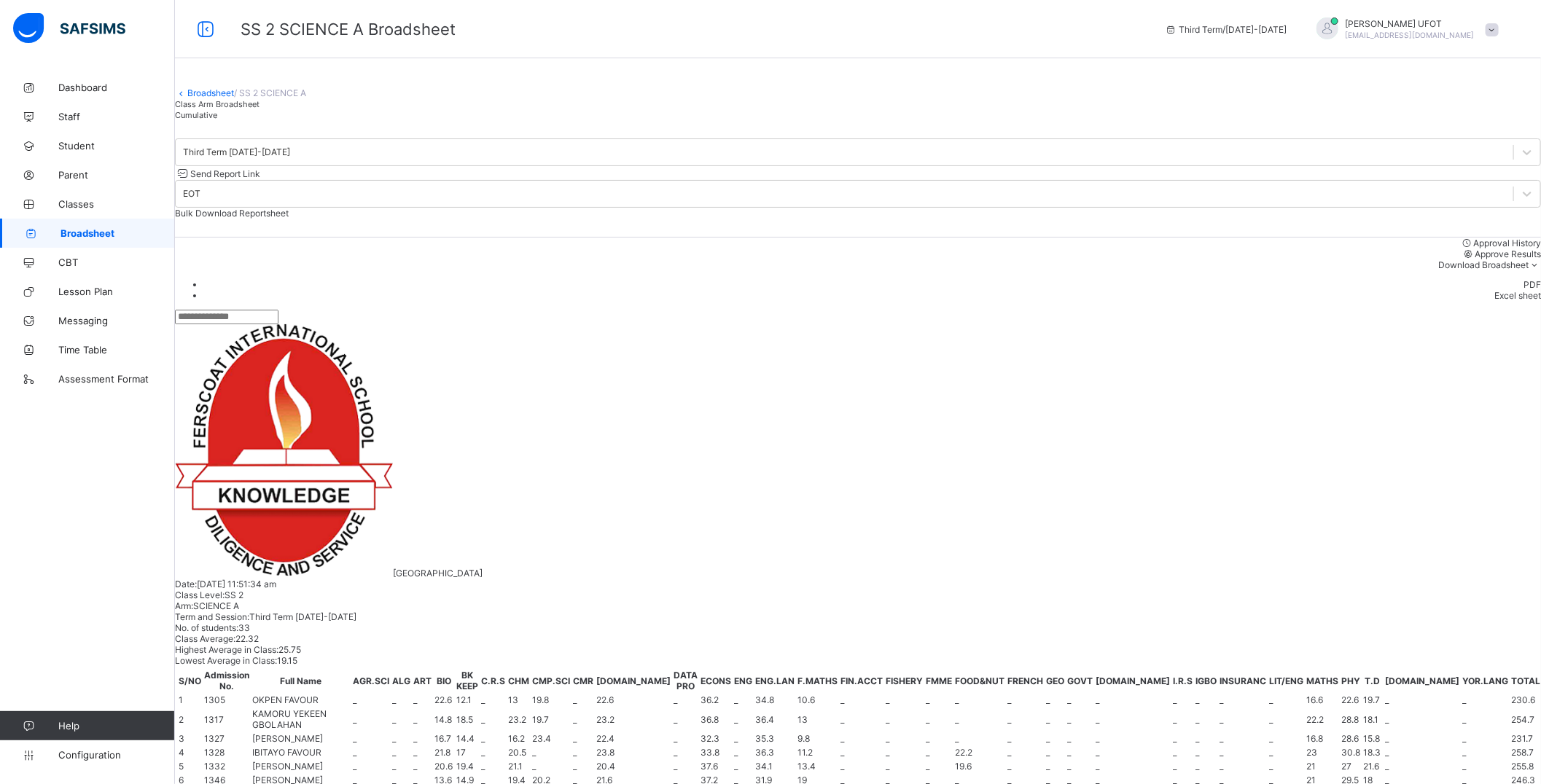 click at bounding box center (343, 1054) 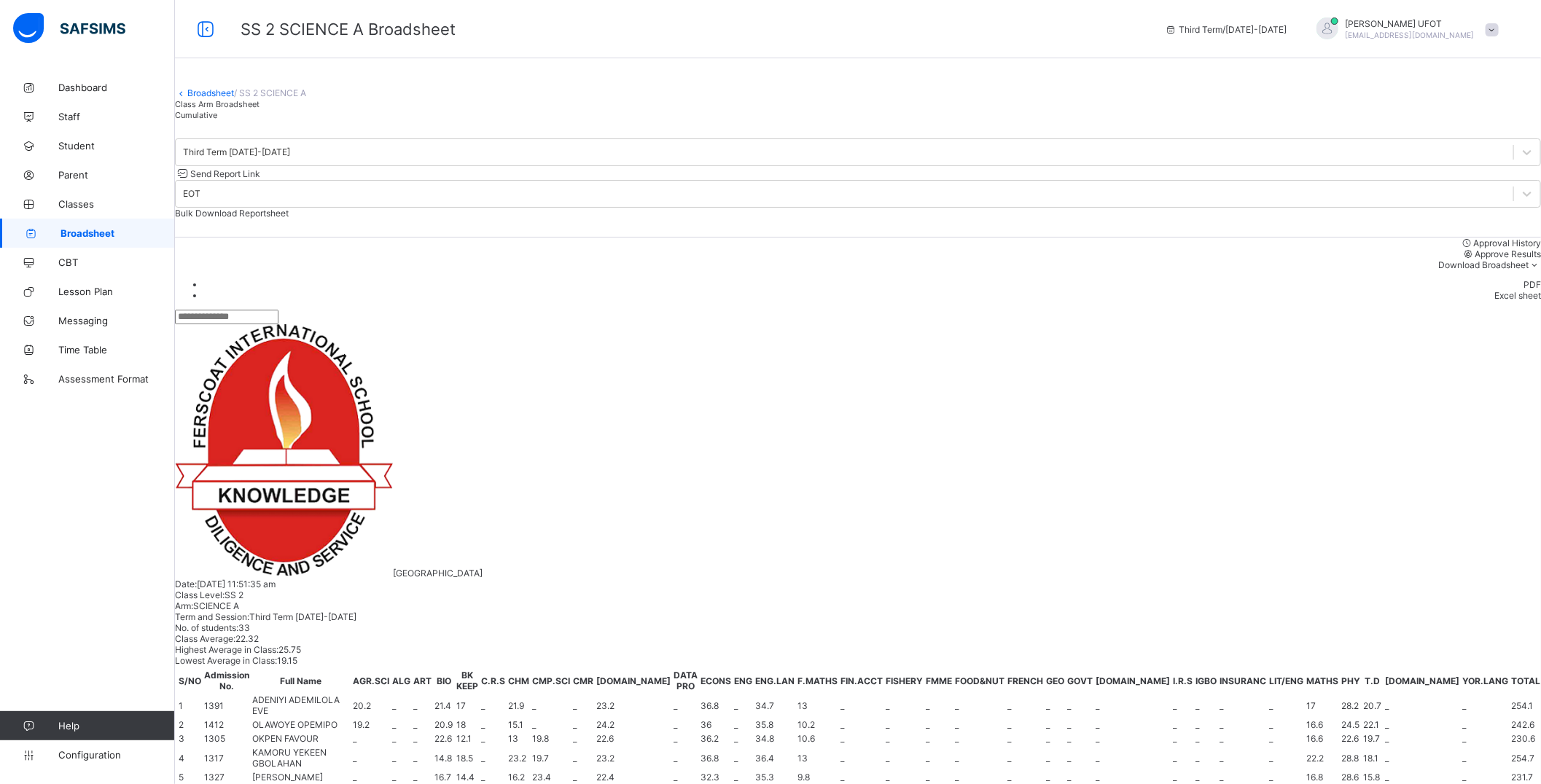 click at bounding box center (416, 1054) 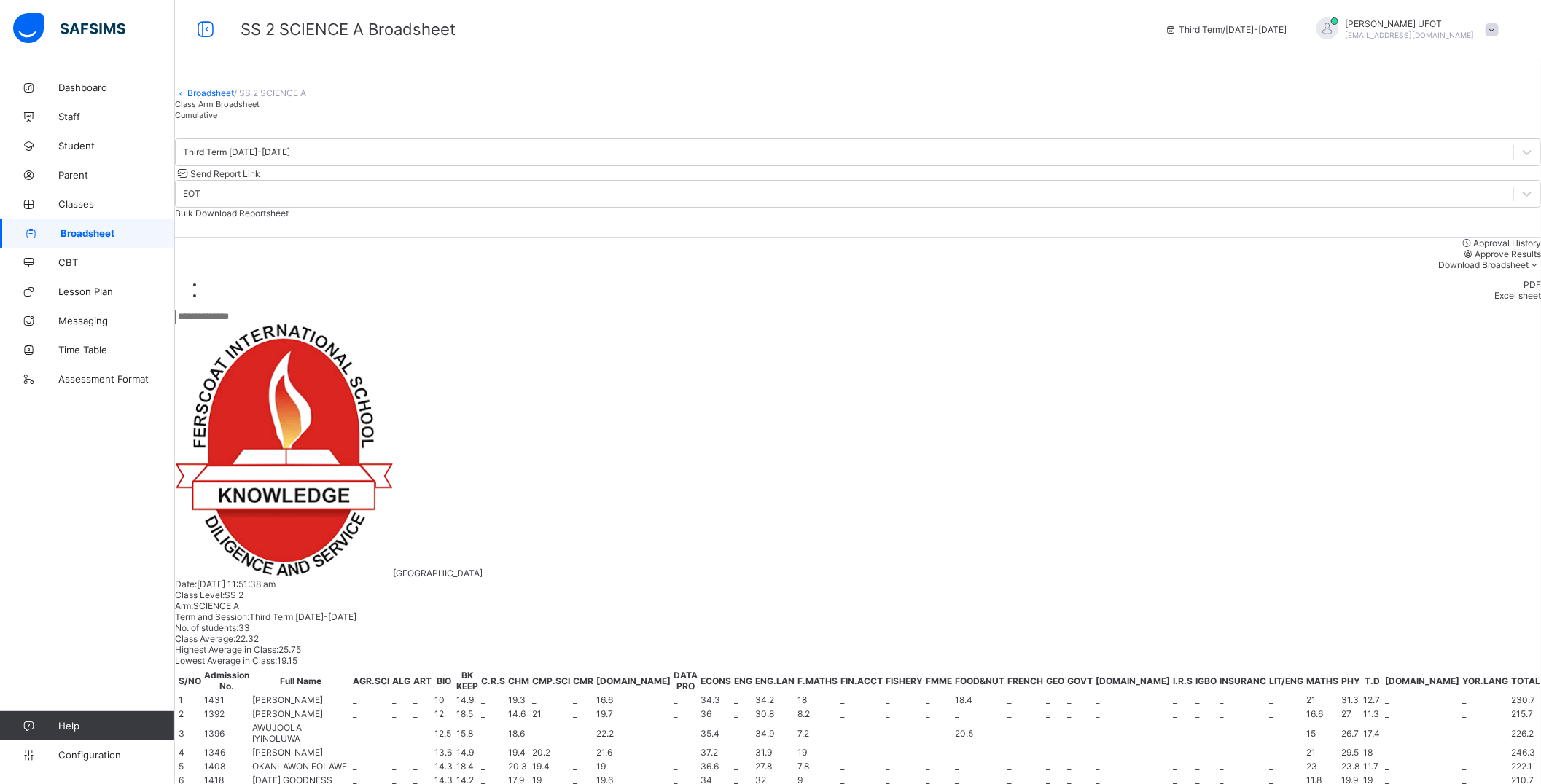 click at bounding box center [416, 1054] 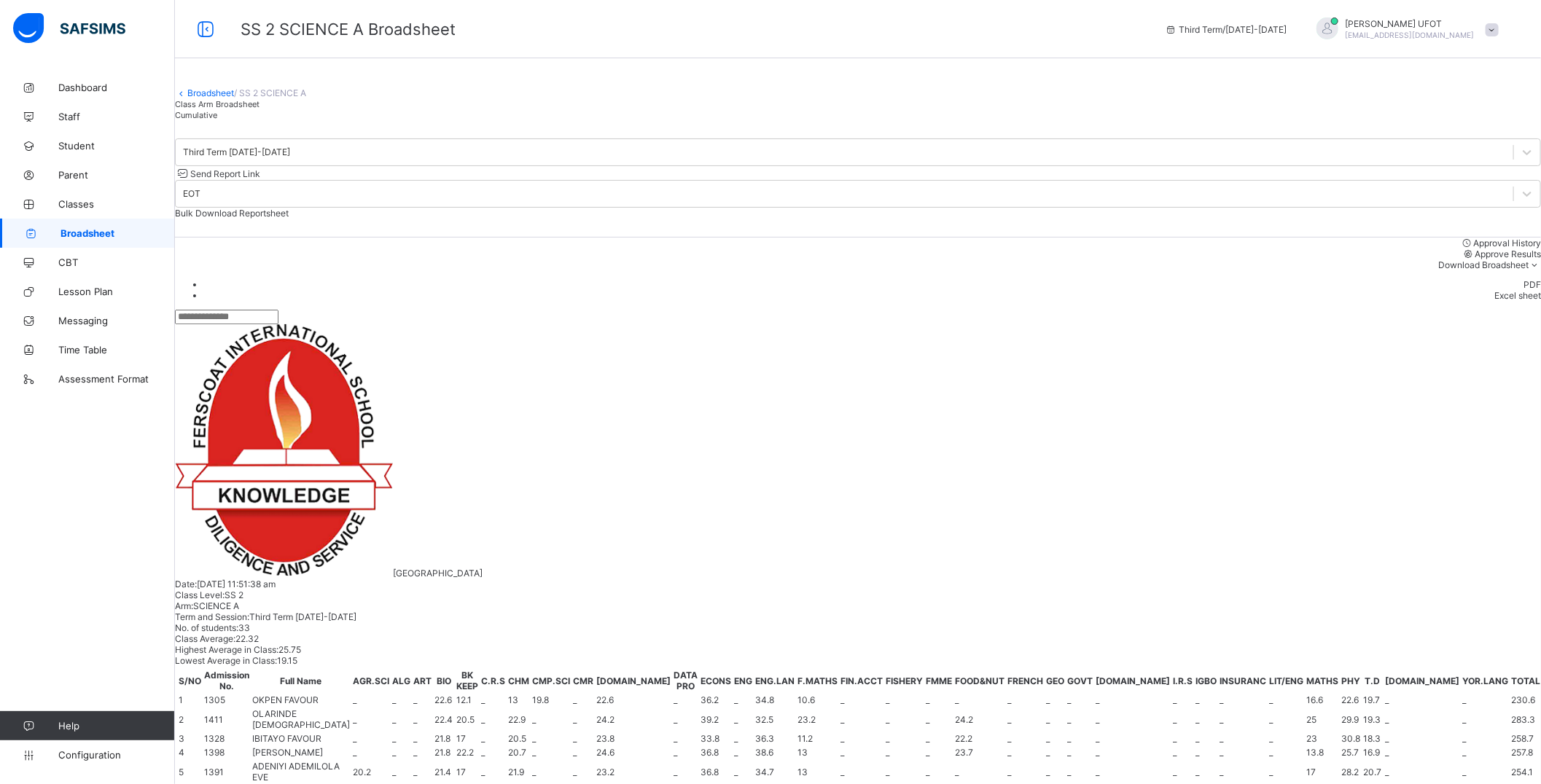 click on "[DOMAIN_NAME]" at bounding box center (606, 1048) 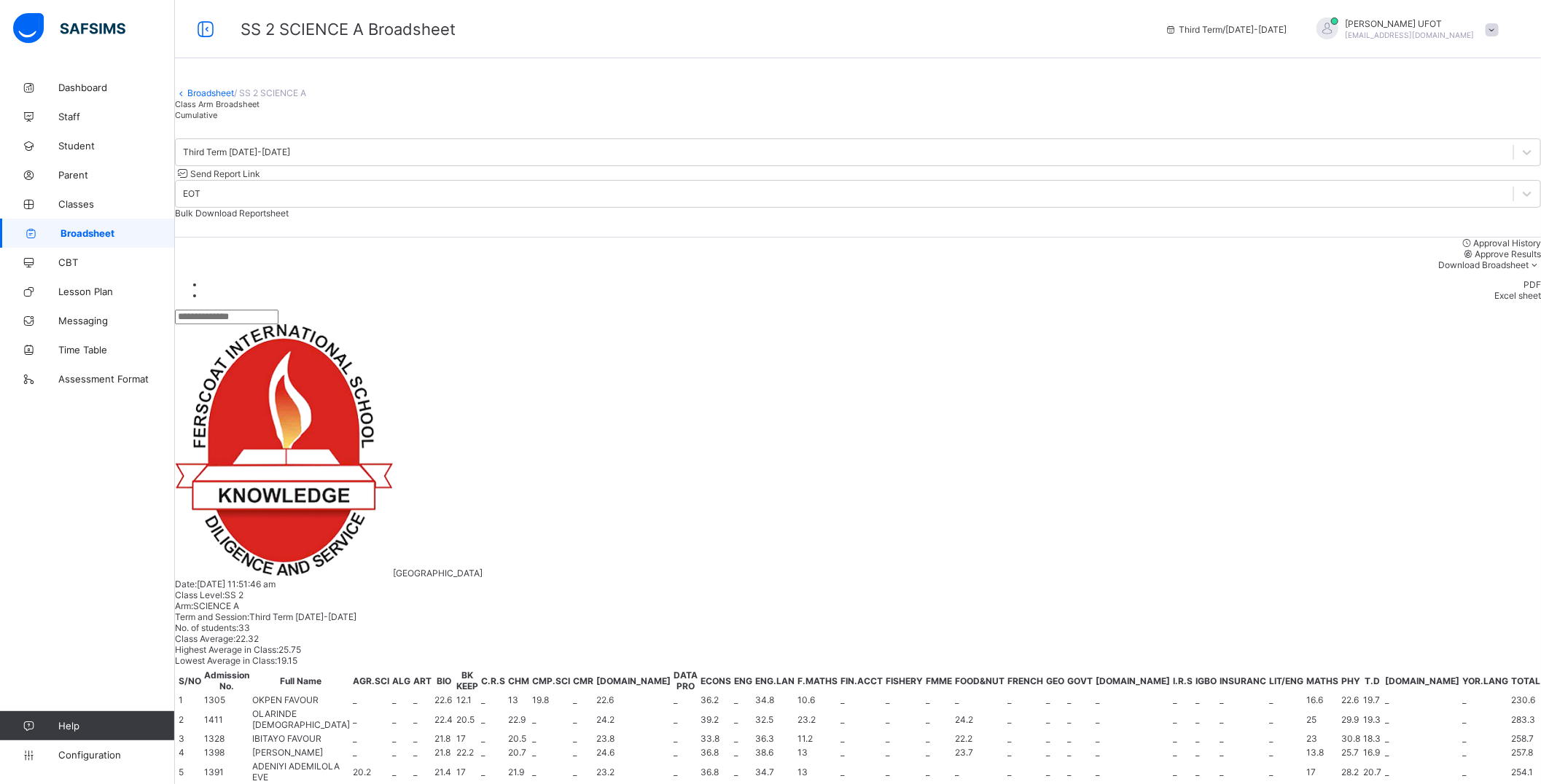 click at bounding box center [606, 1054] 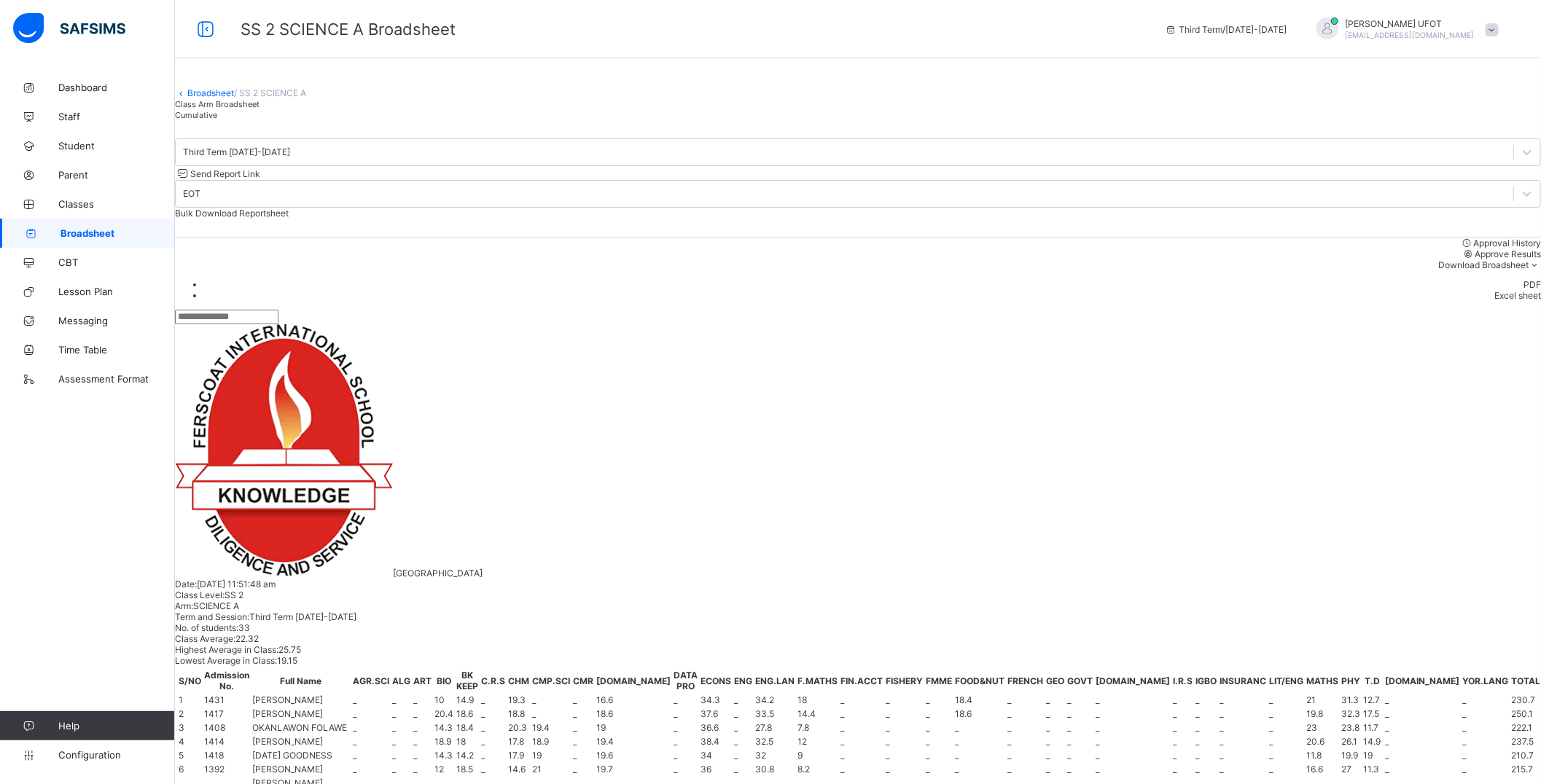 click at bounding box center (606, 1054) 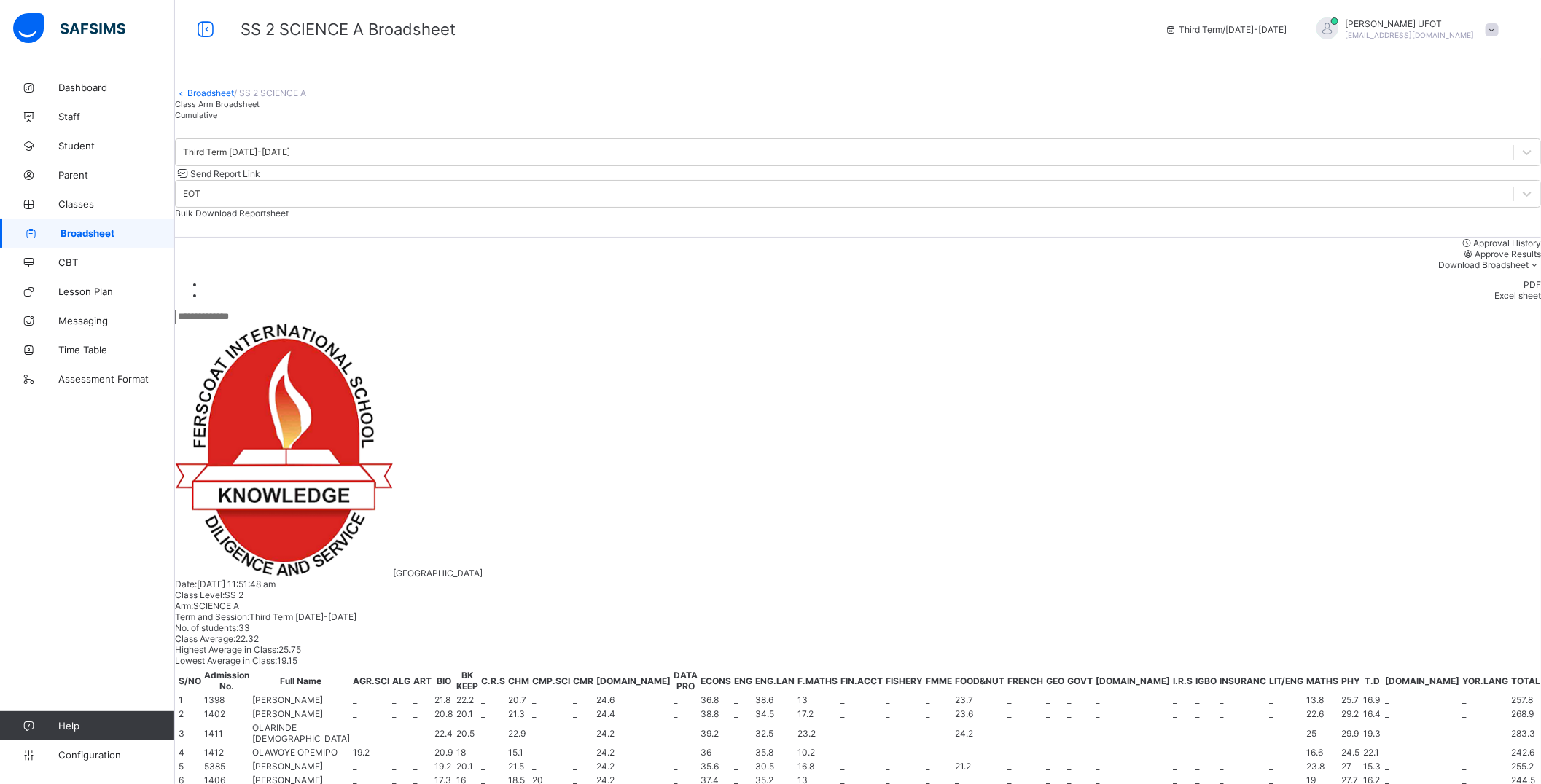 click at bounding box center [688, 1054] 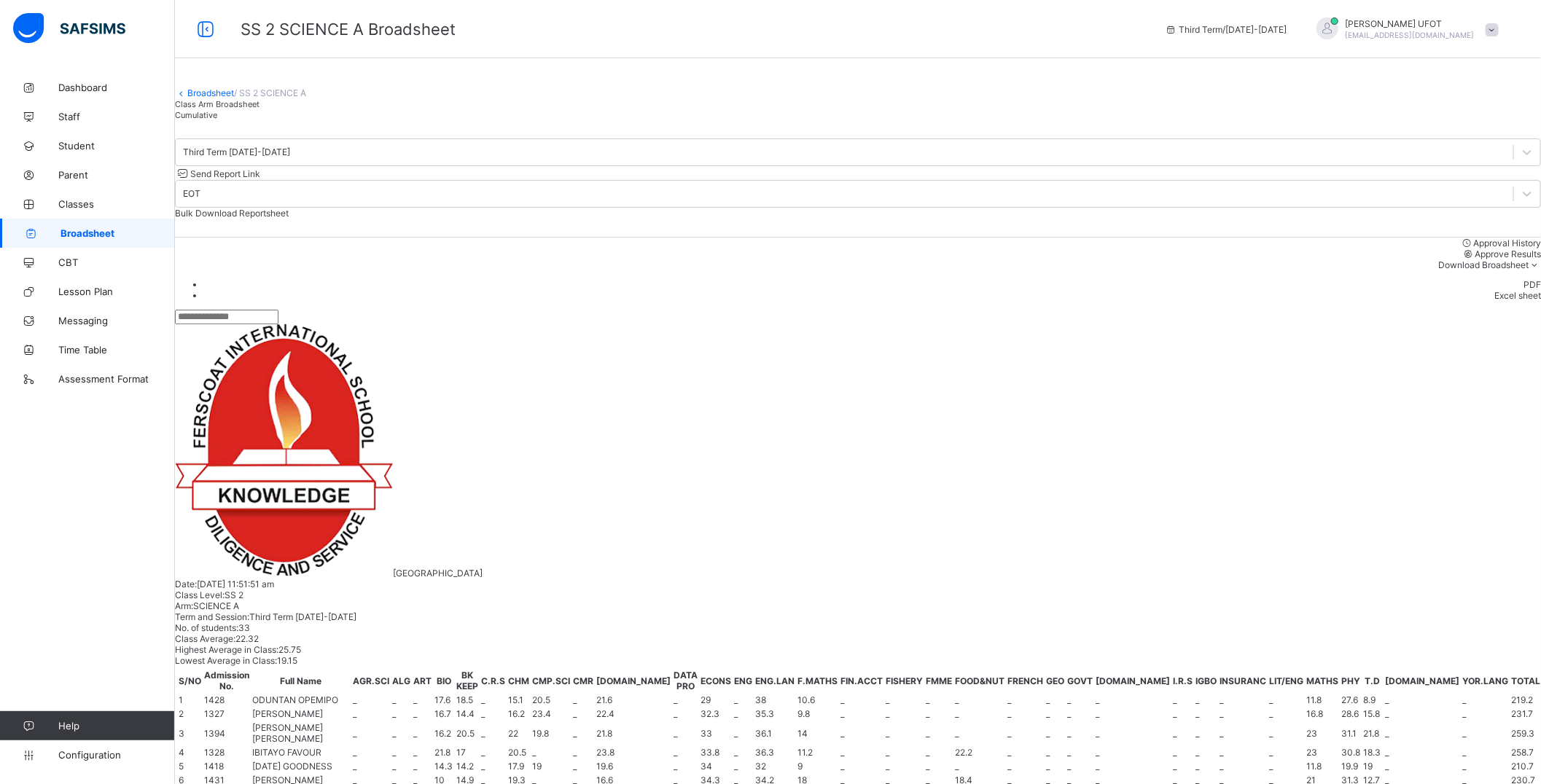 click at bounding box center [688, 1054] 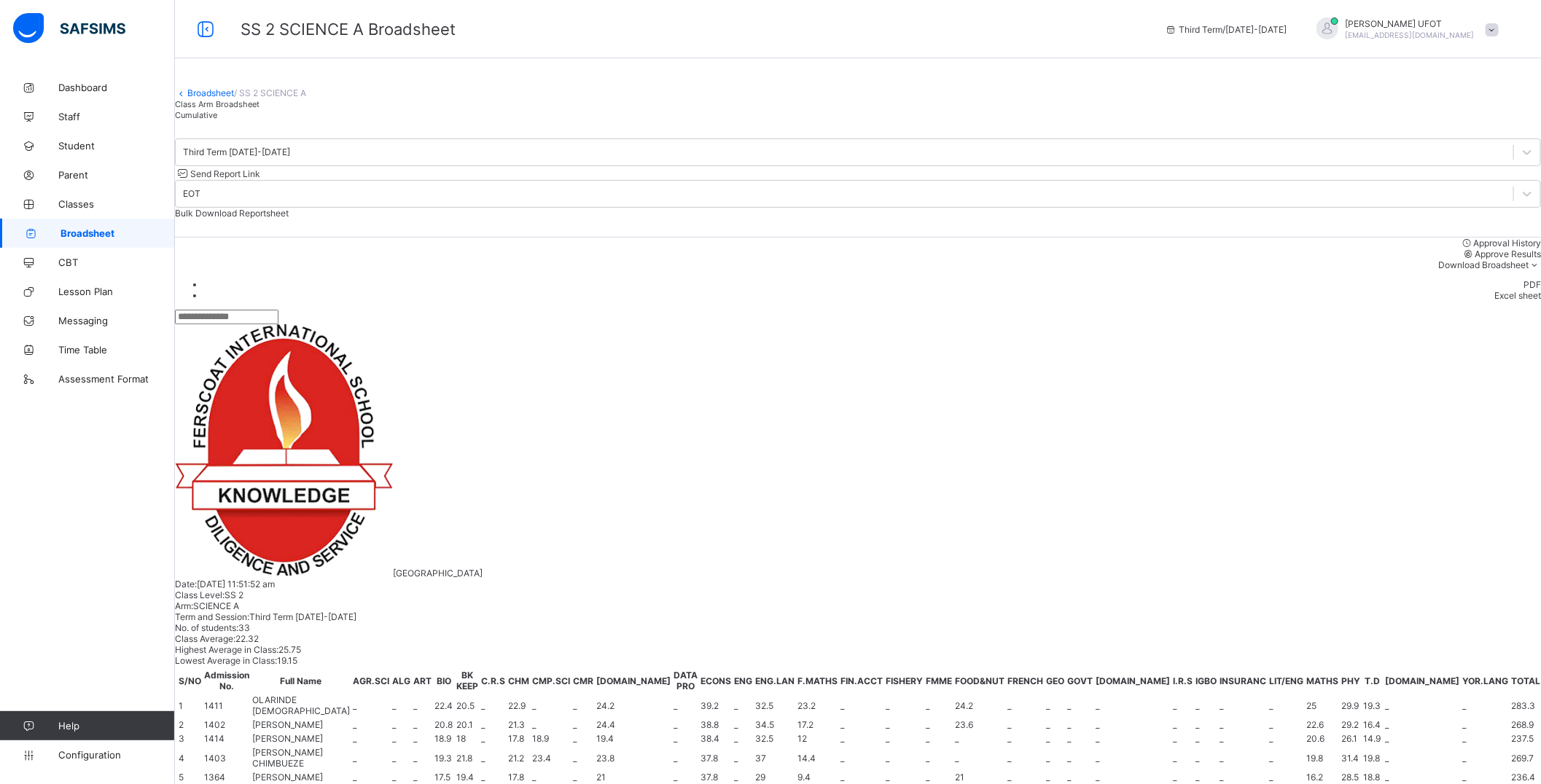 click at bounding box center (747, 1054) 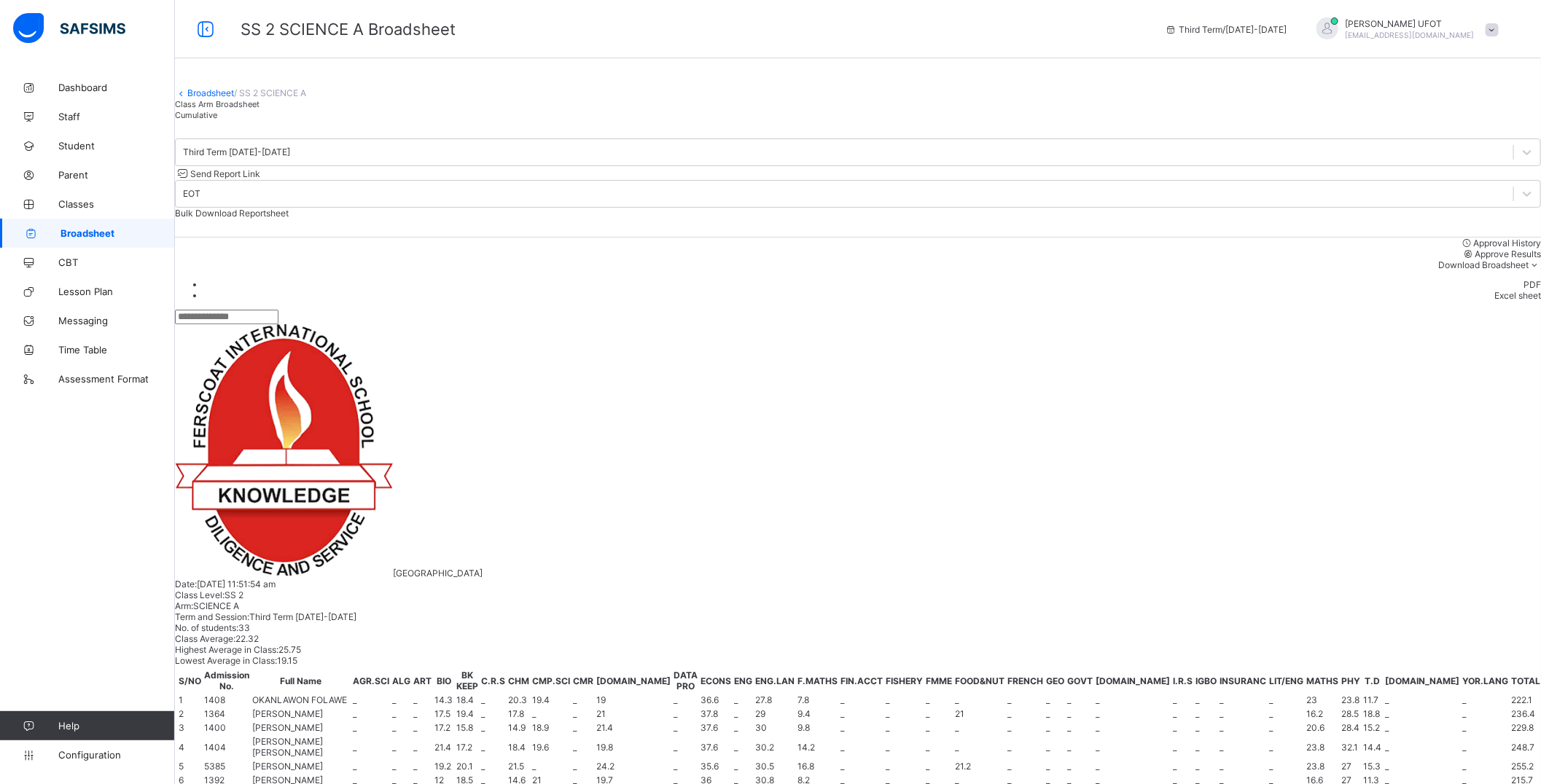 click at bounding box center [747, 1054] 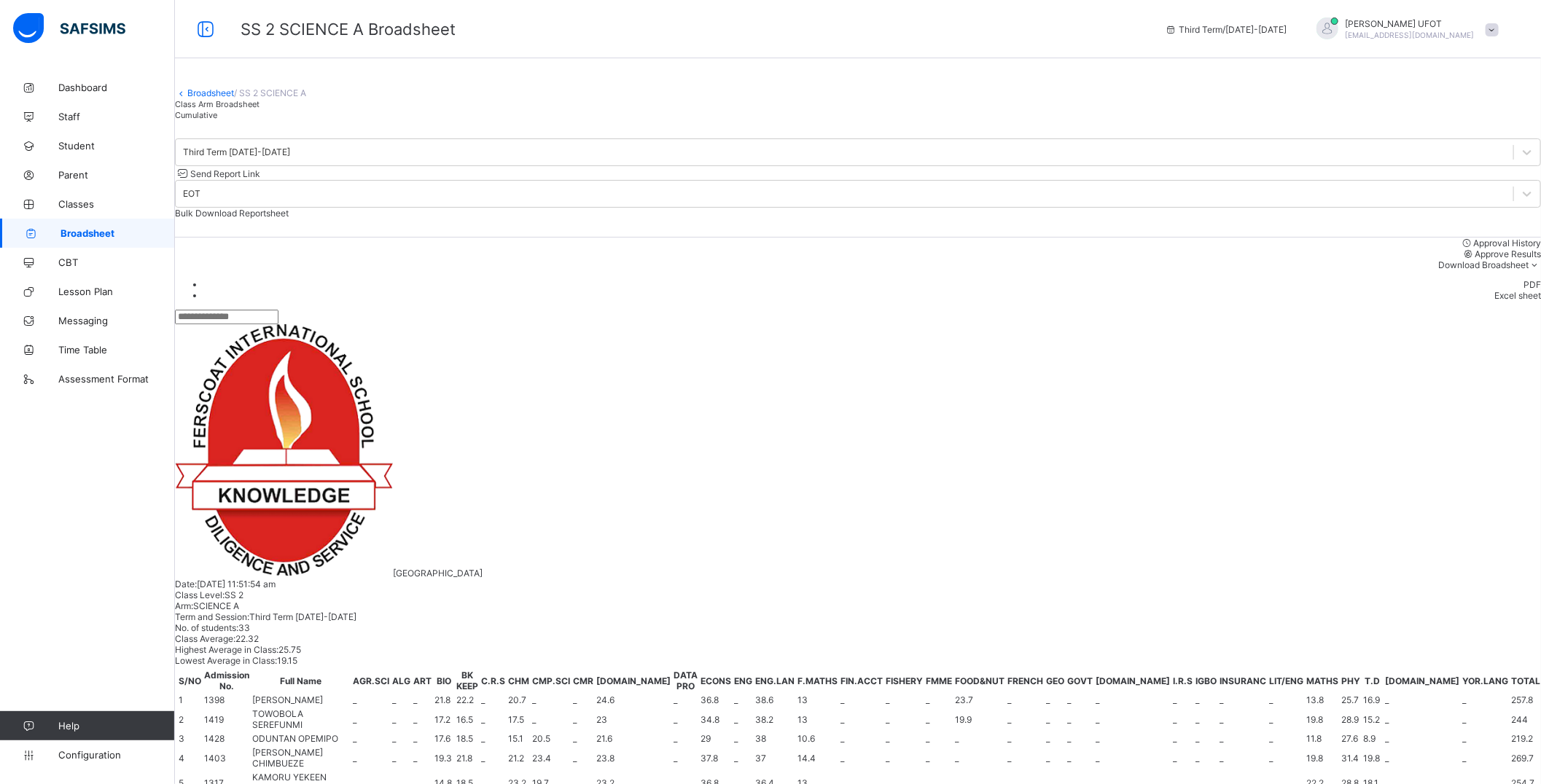 click on "ENG" at bounding box center (715, 1048) 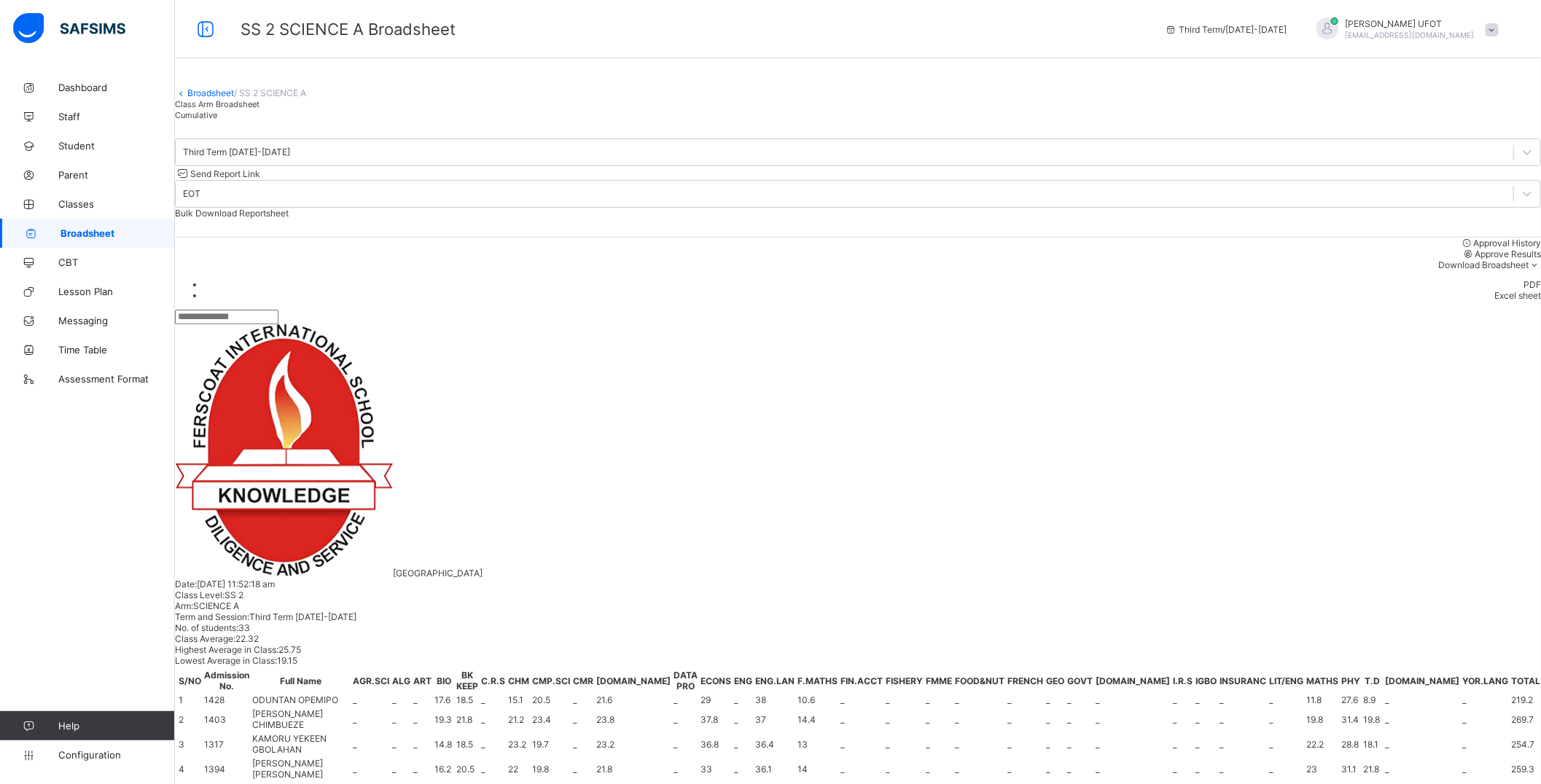click at bounding box center (952, 1054) 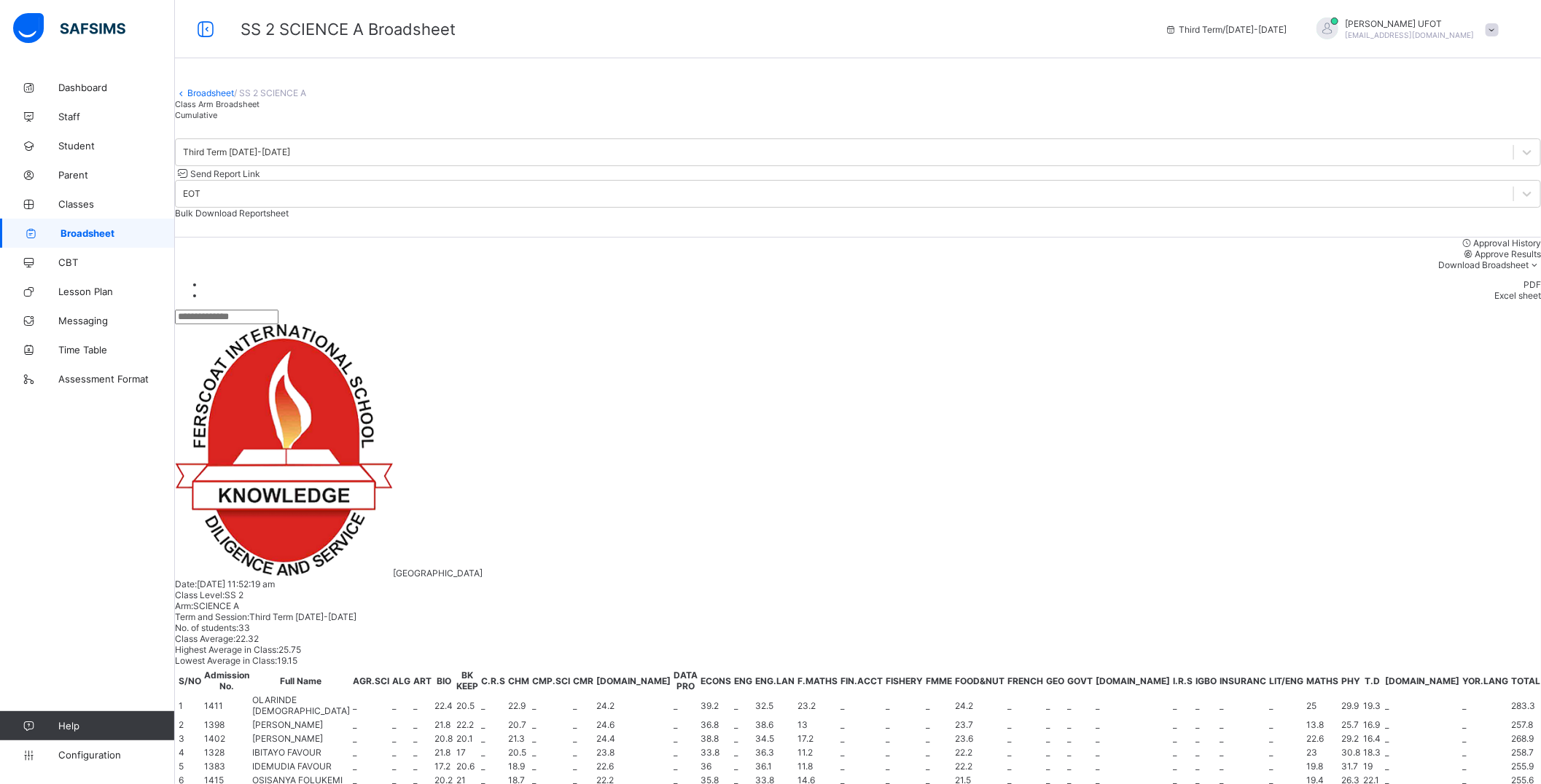click at bounding box center (997, 1054) 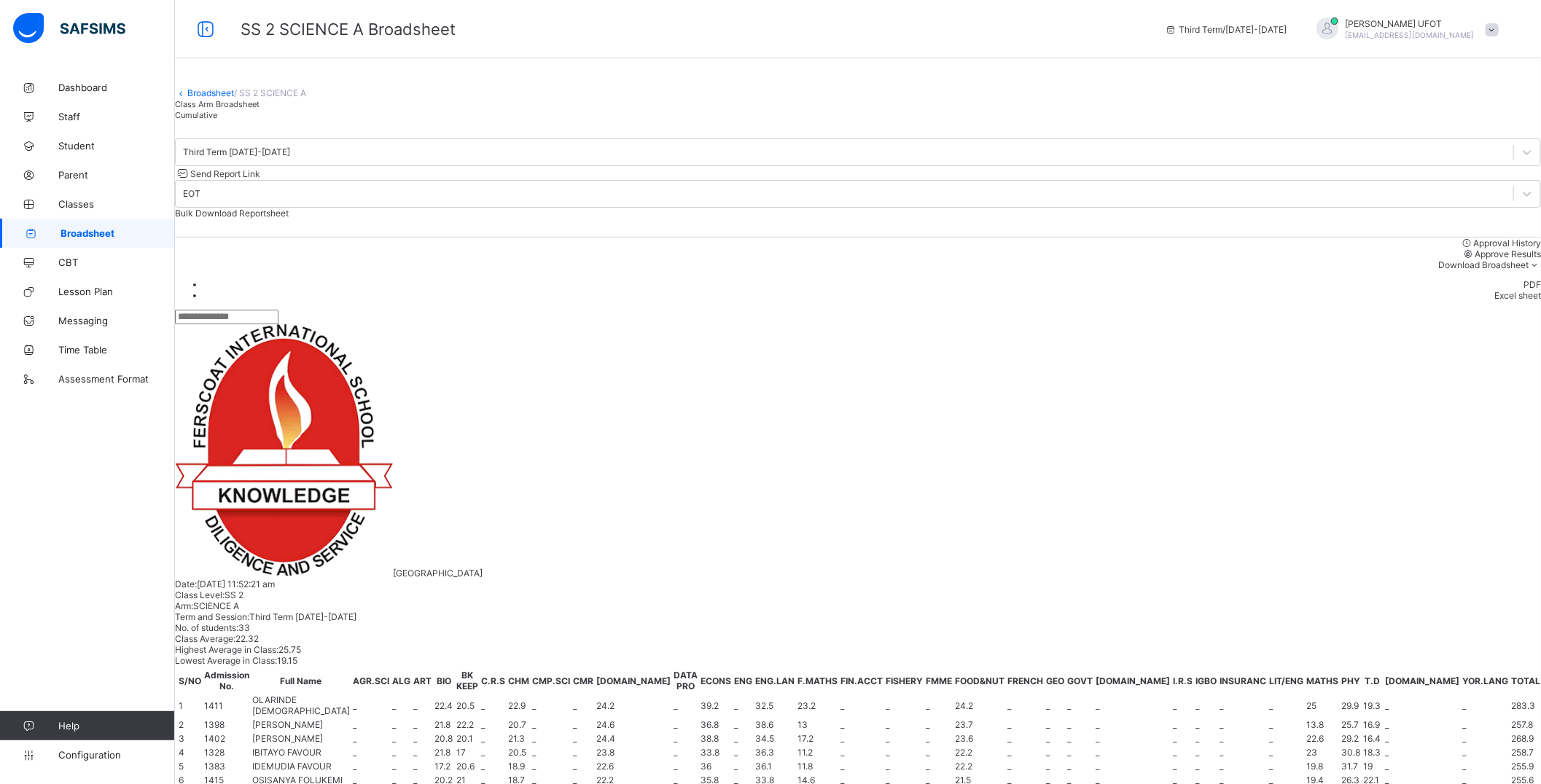 click at bounding box center (997, 1054) 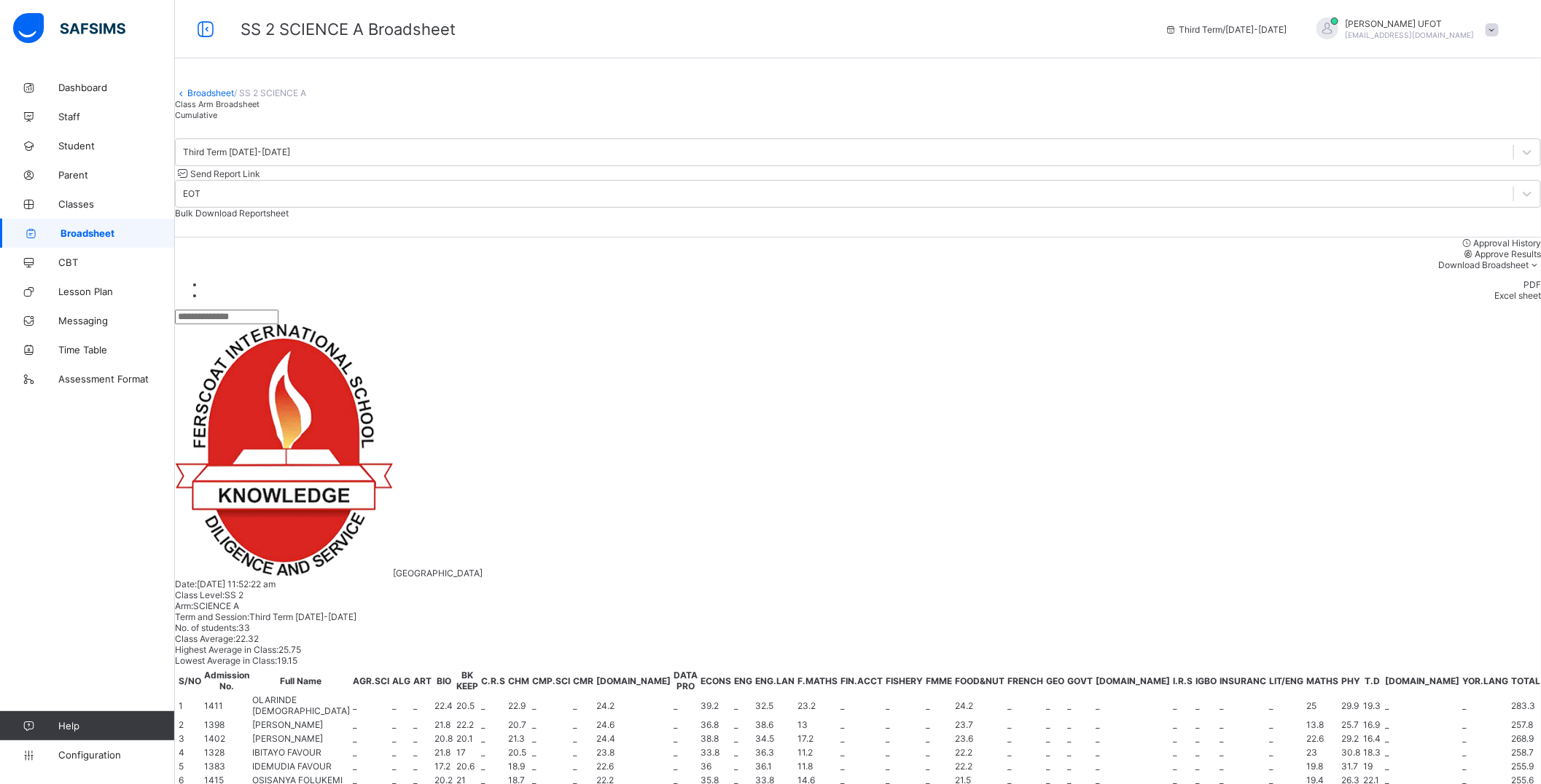 click at bounding box center (997, 1054) 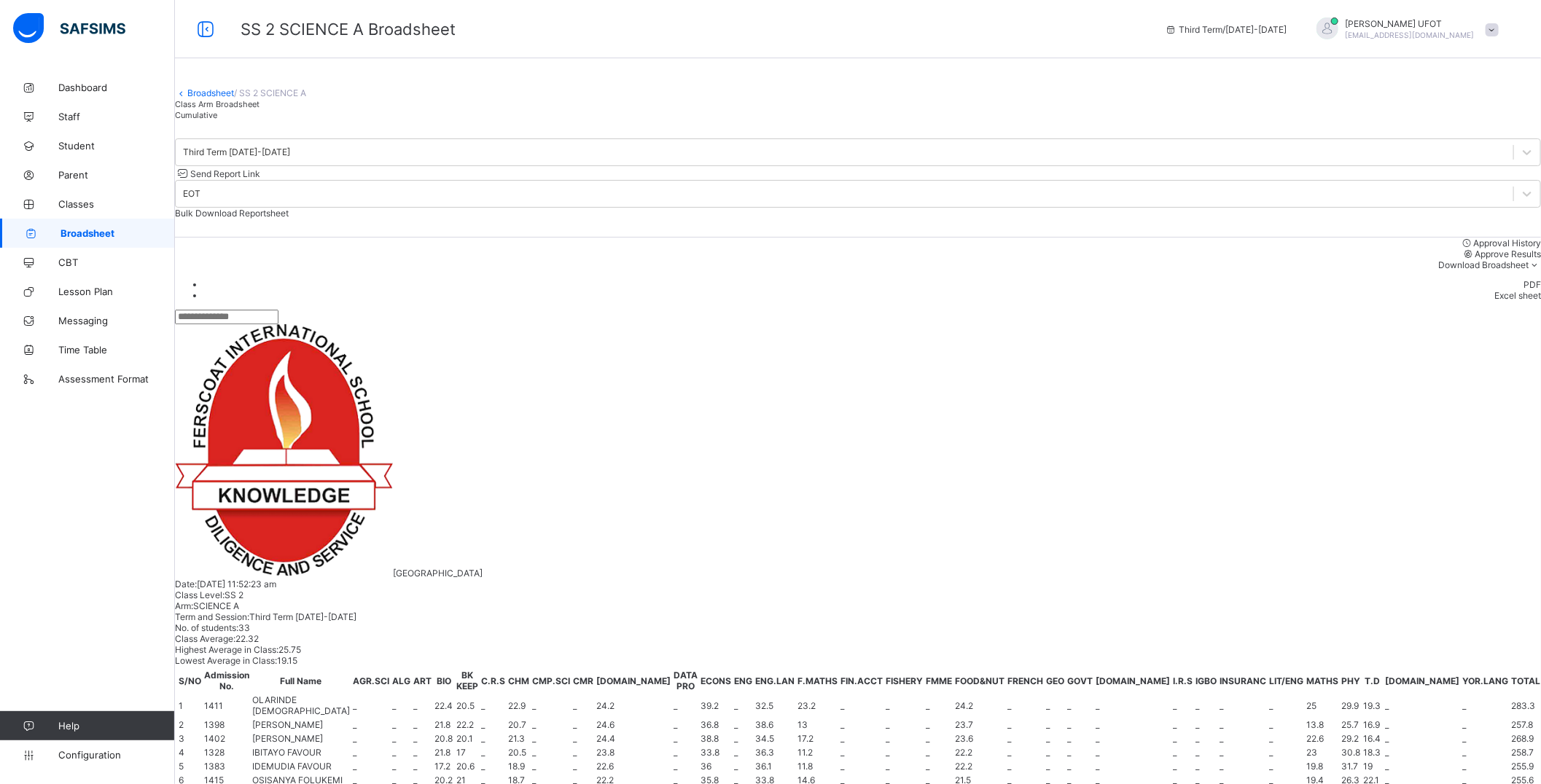 click at bounding box center [1027, 1054] 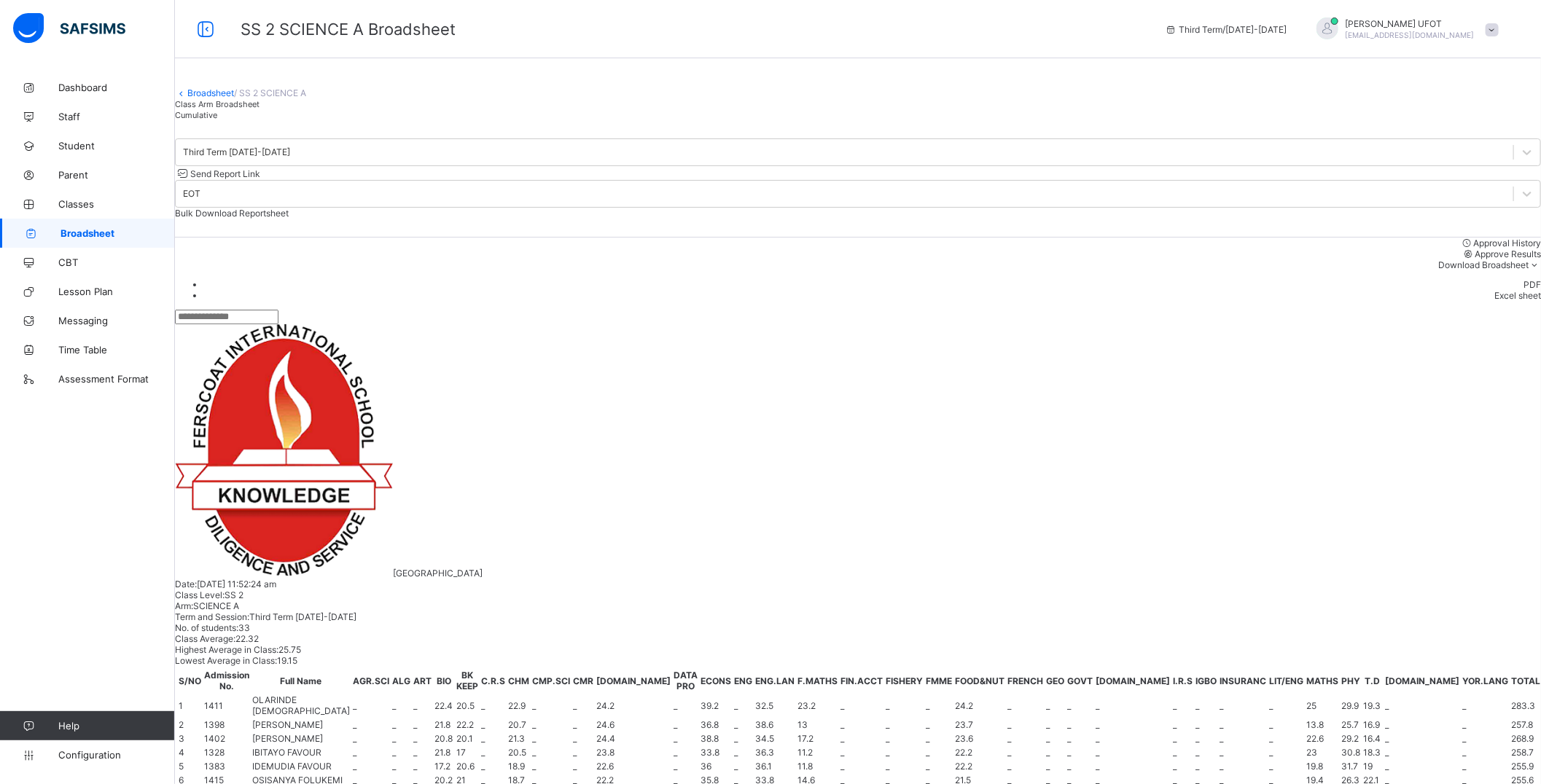 scroll, scrollTop: 0, scrollLeft: 1308, axis: horizontal 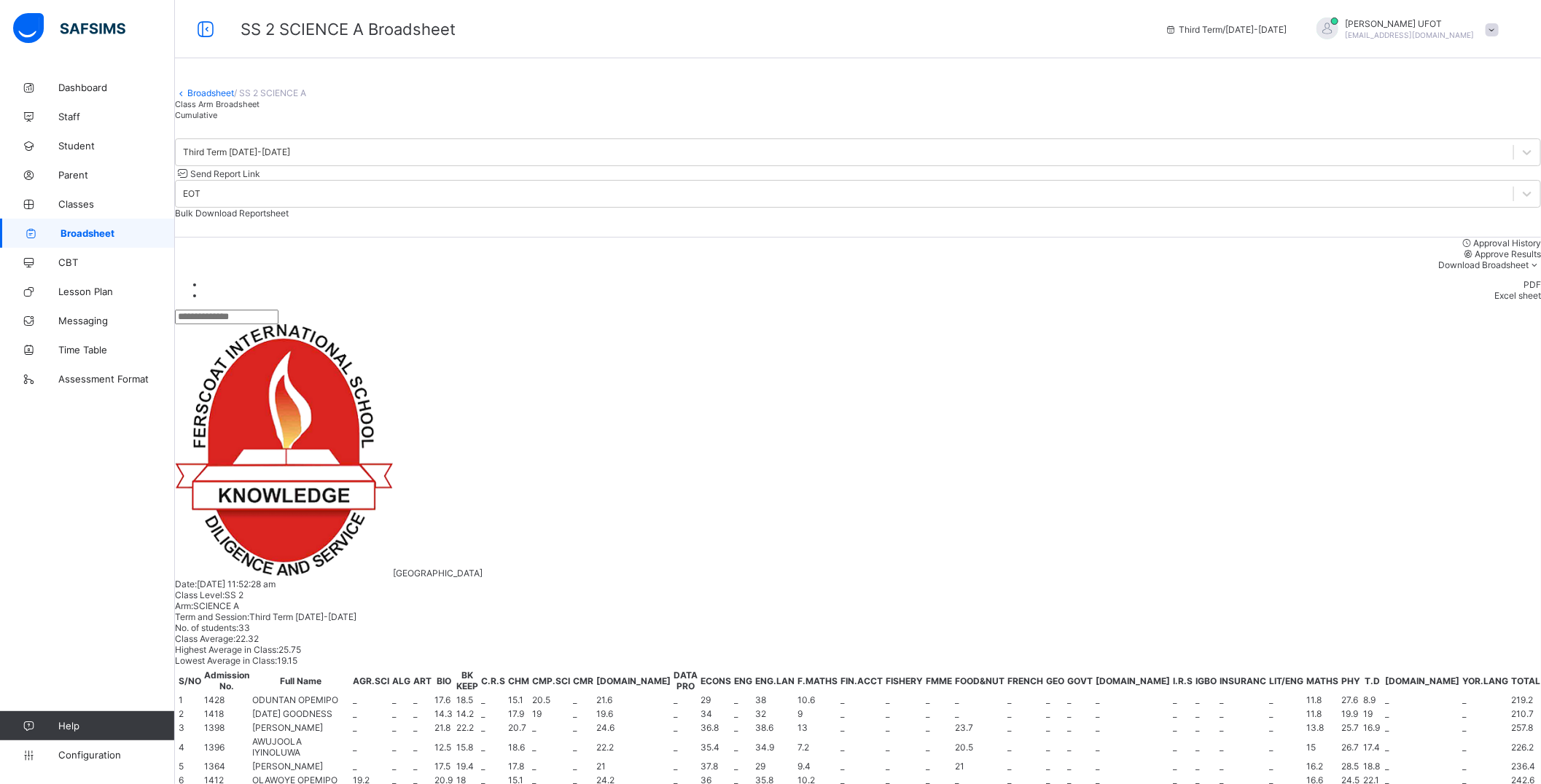 click at bounding box center [1295, 1054] 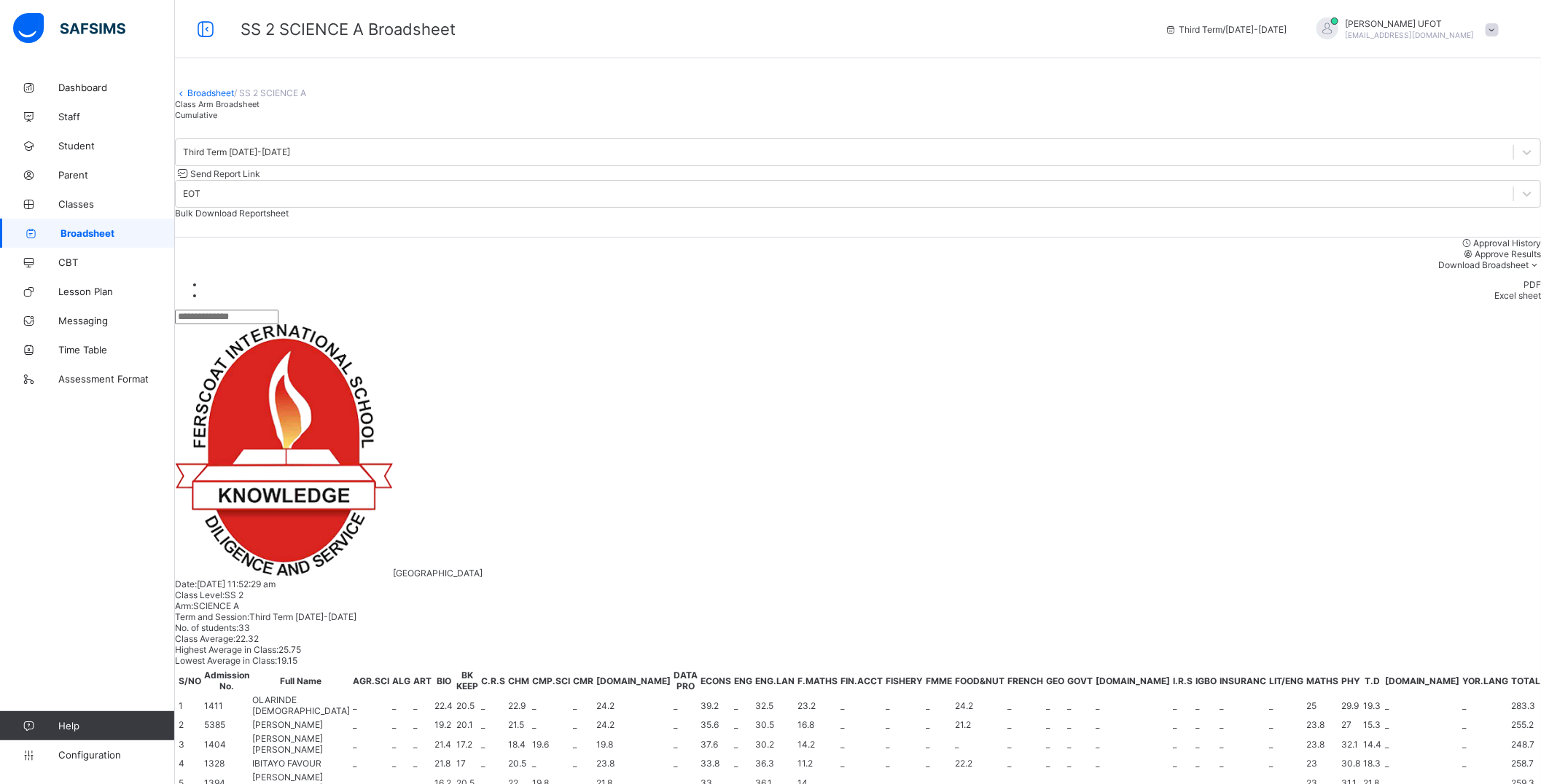 click at bounding box center [1323, 1054] 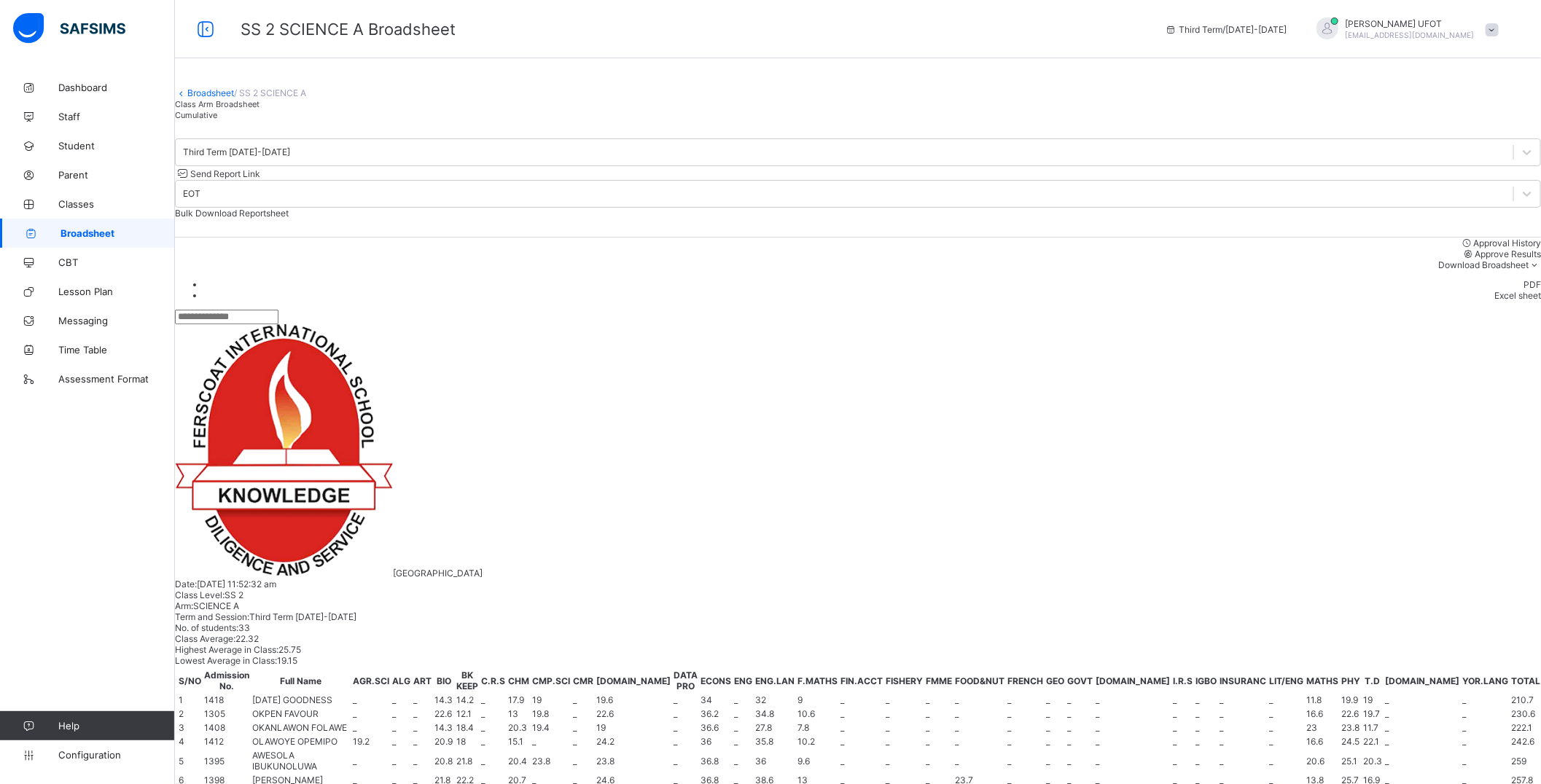 click at bounding box center [1323, 1054] 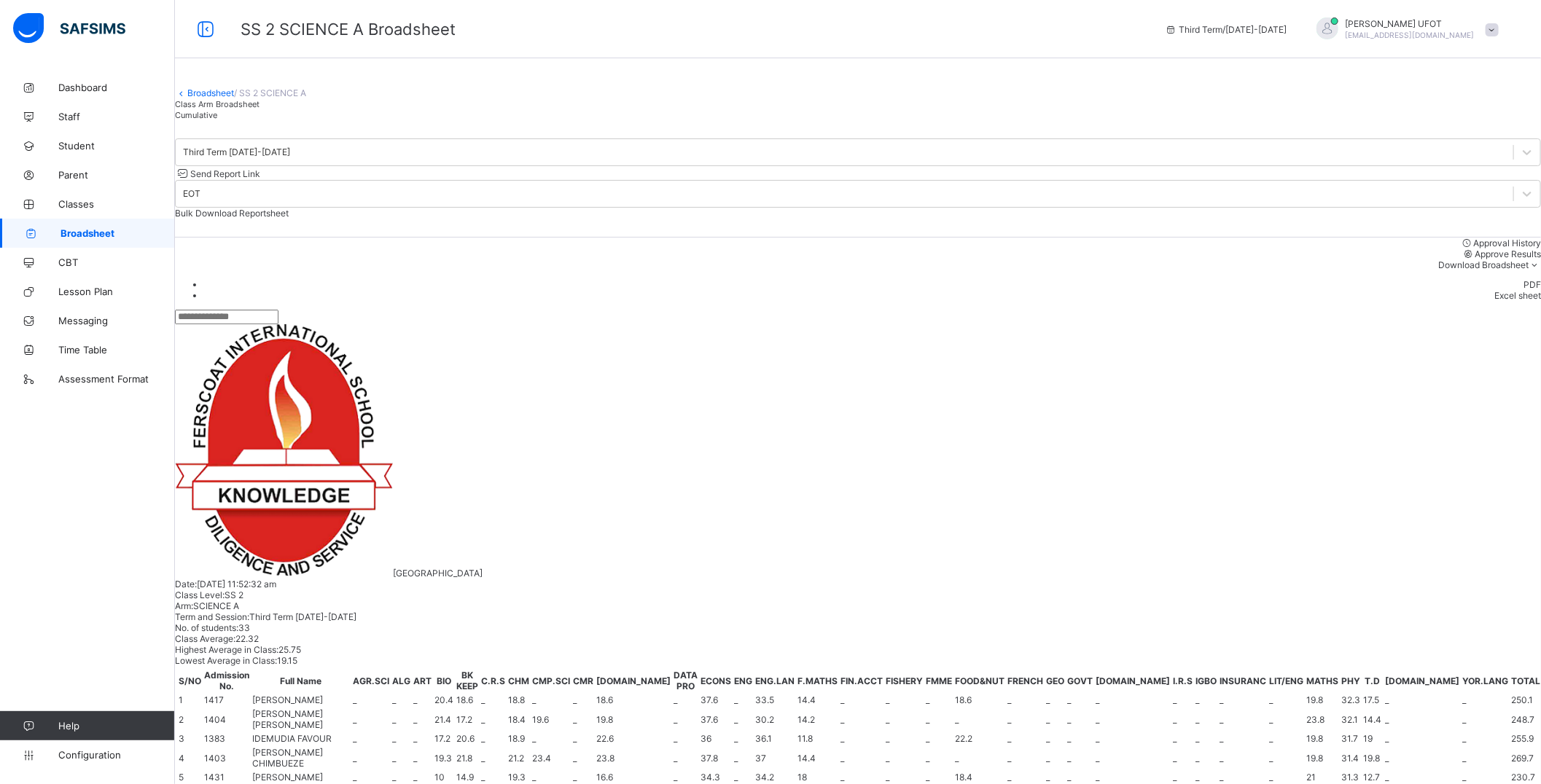 click at bounding box center [1345, 1054] 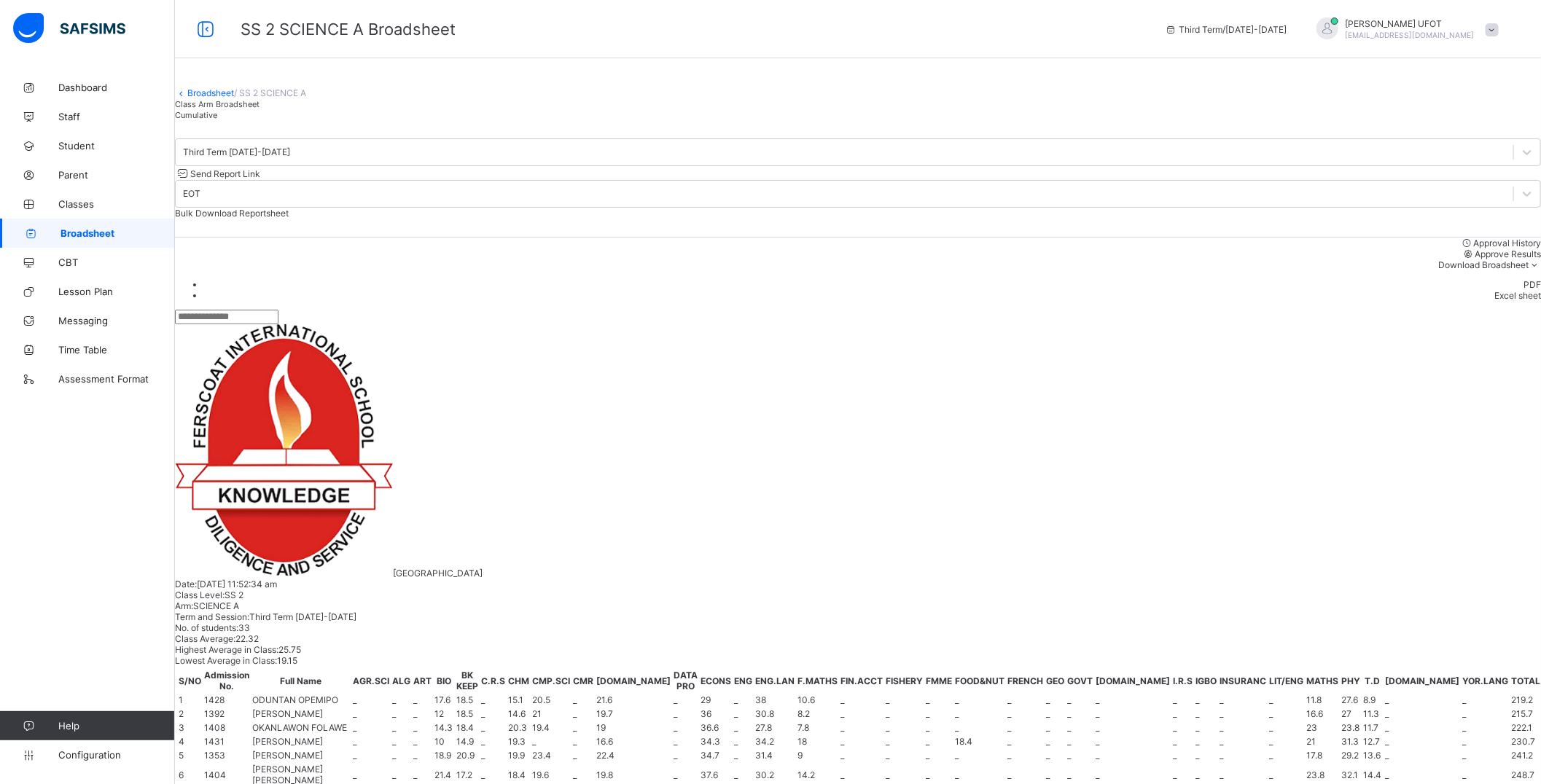 click at bounding box center (1345, 1054) 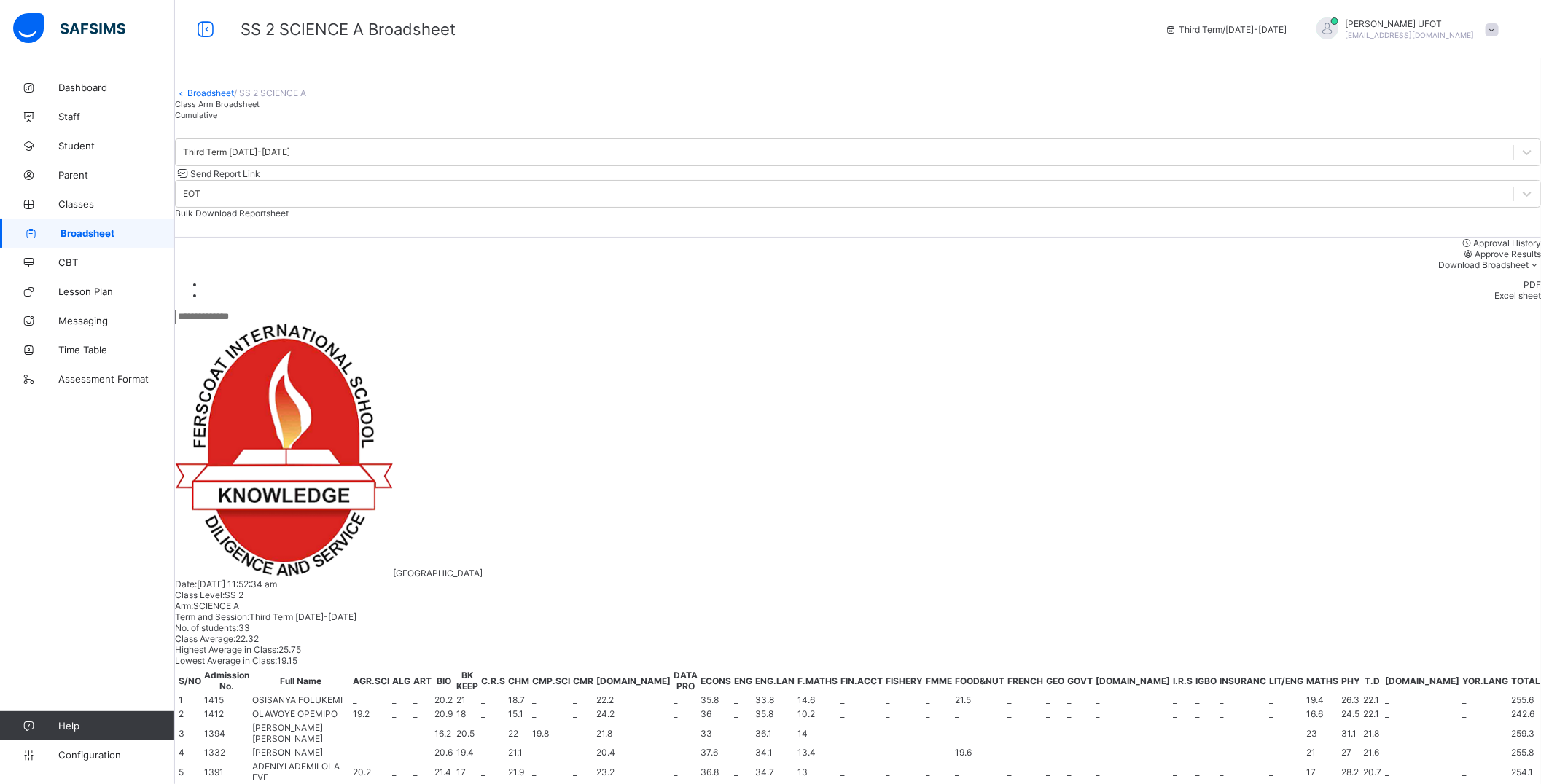 click at bounding box center [1323, 1054] 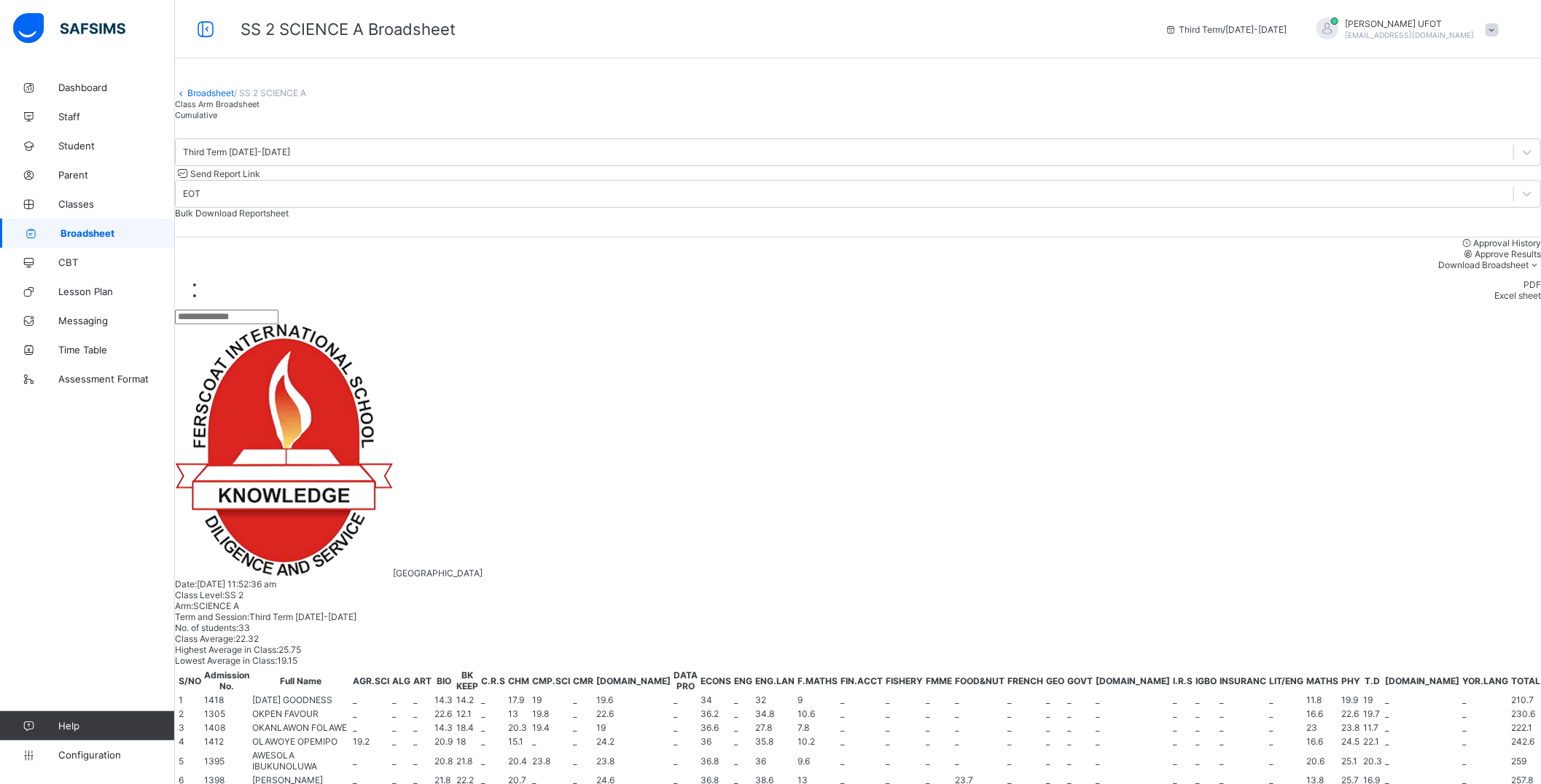 click at bounding box center [1323, 1054] 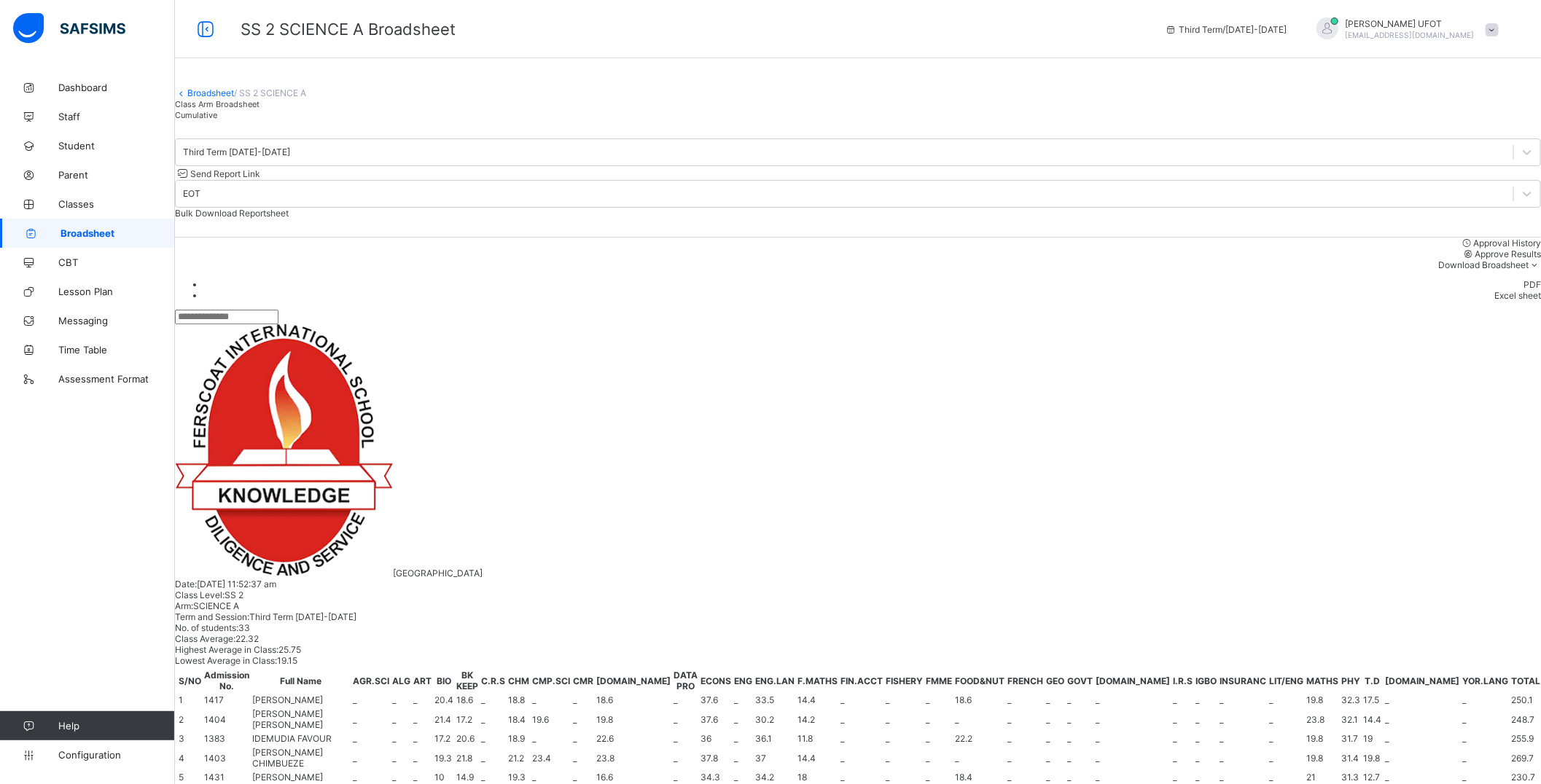 click on "Broadsheet" at bounding box center (211, 93) 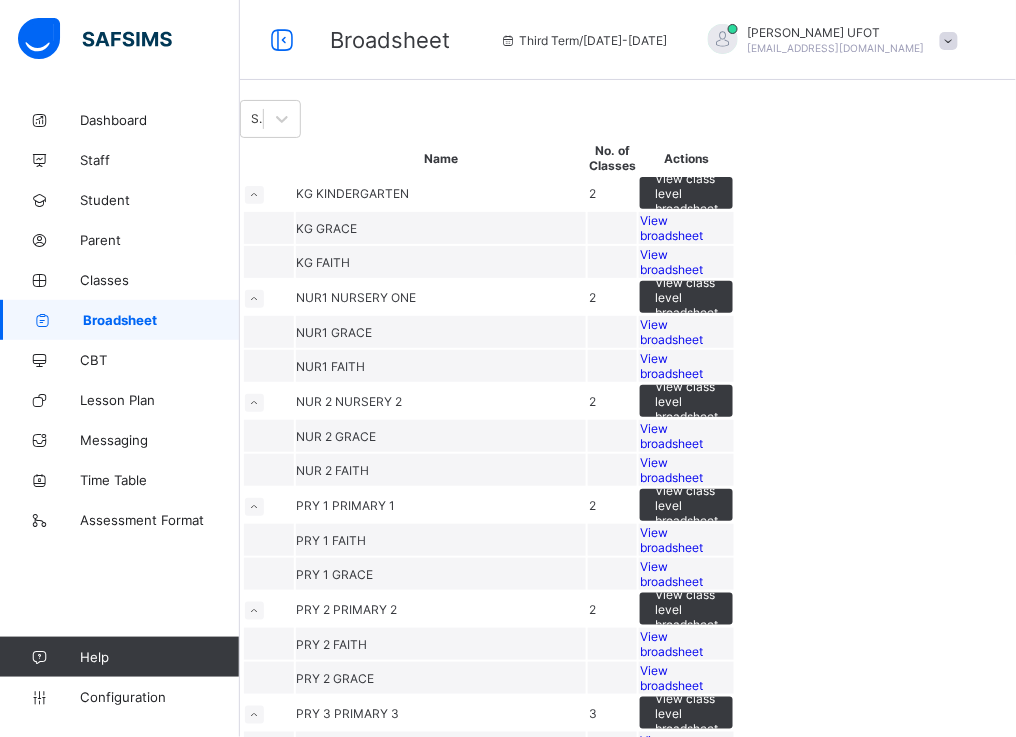 click on "Select Term" at bounding box center (628, 119) 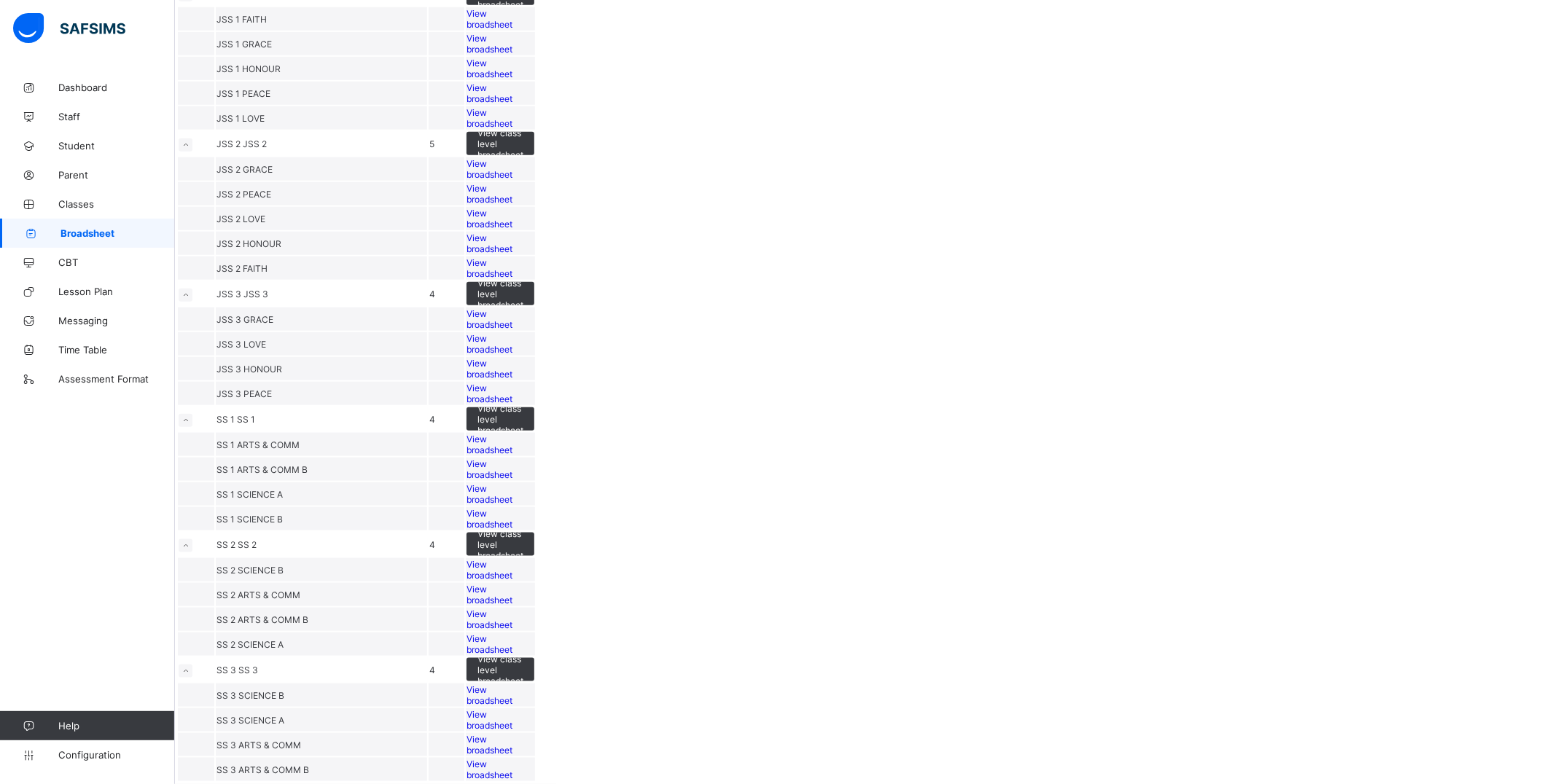 scroll, scrollTop: 1811, scrollLeft: 0, axis: vertical 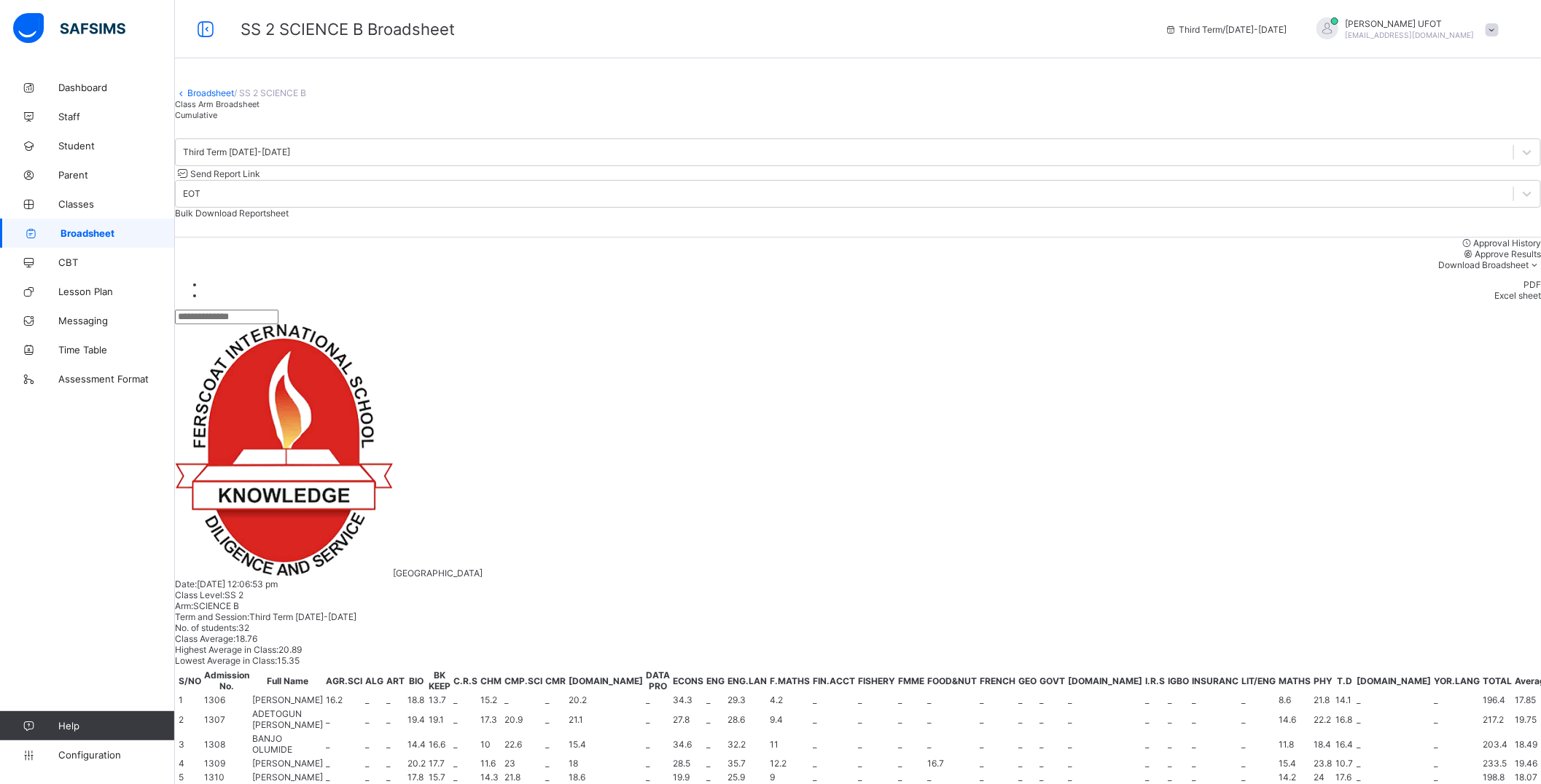 click at bounding box center (395, 1054) 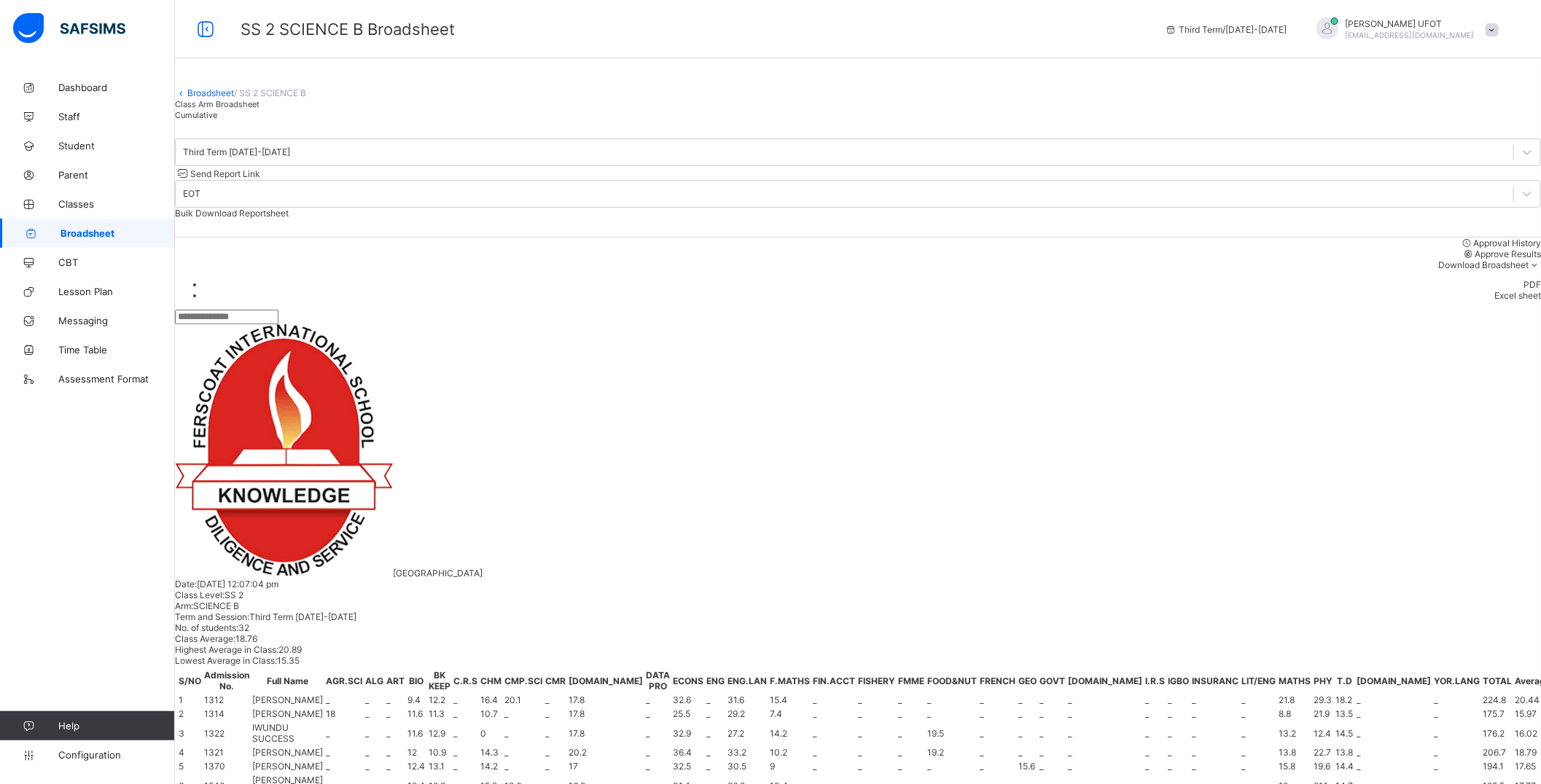 click at bounding box center (395, 1054) 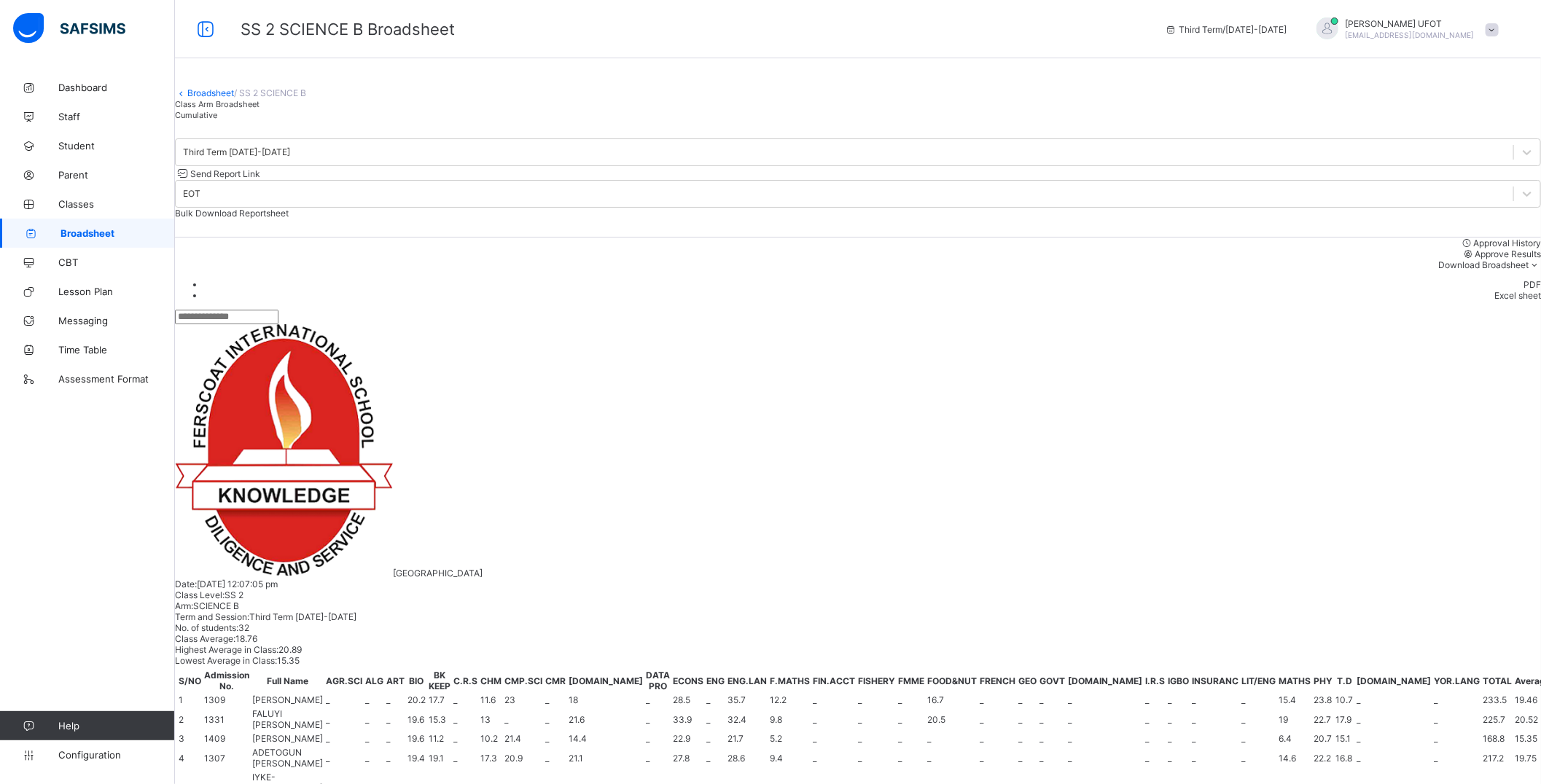 click at bounding box center (418, 1059) 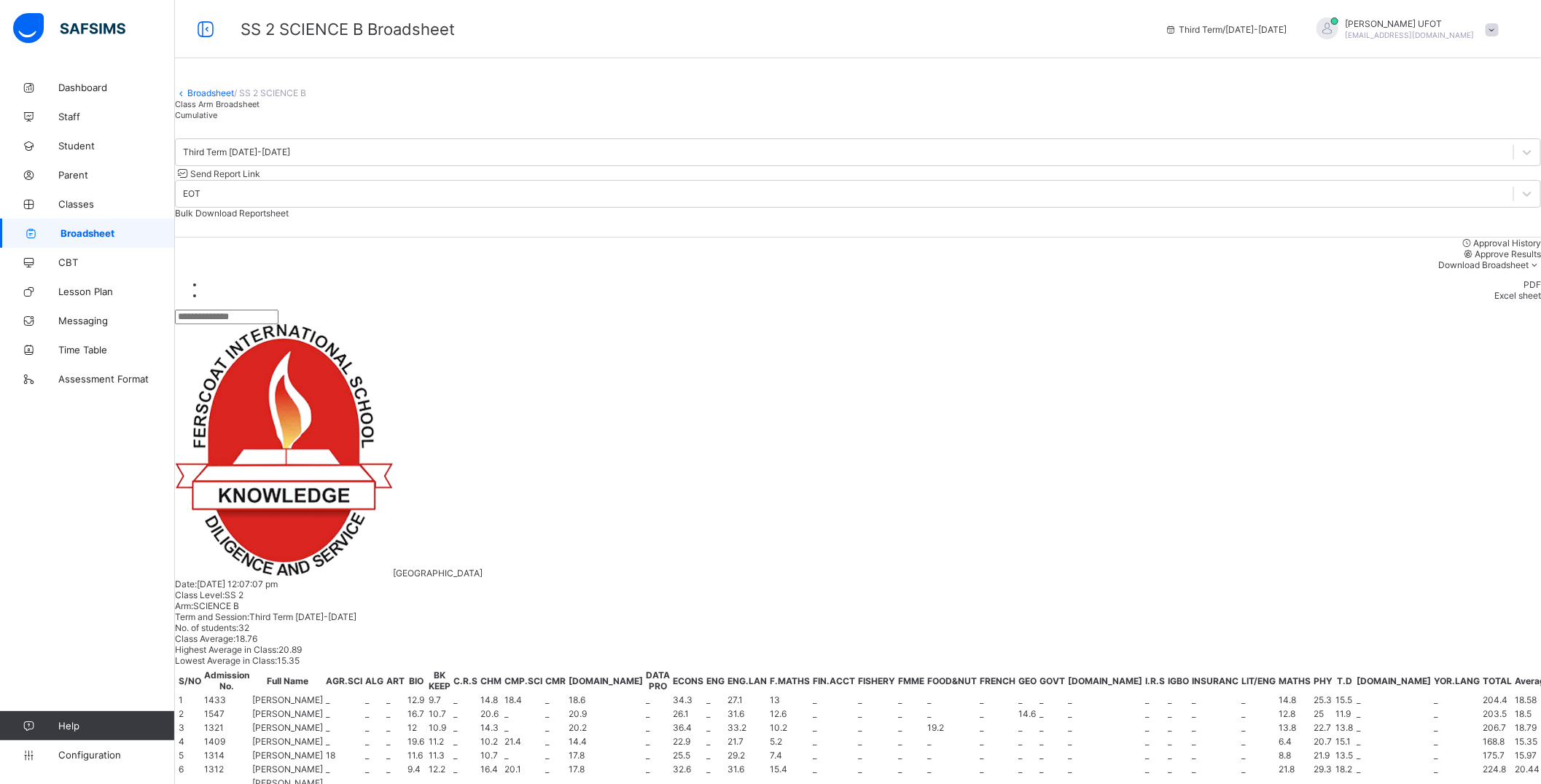 click at bounding box center (418, 1059) 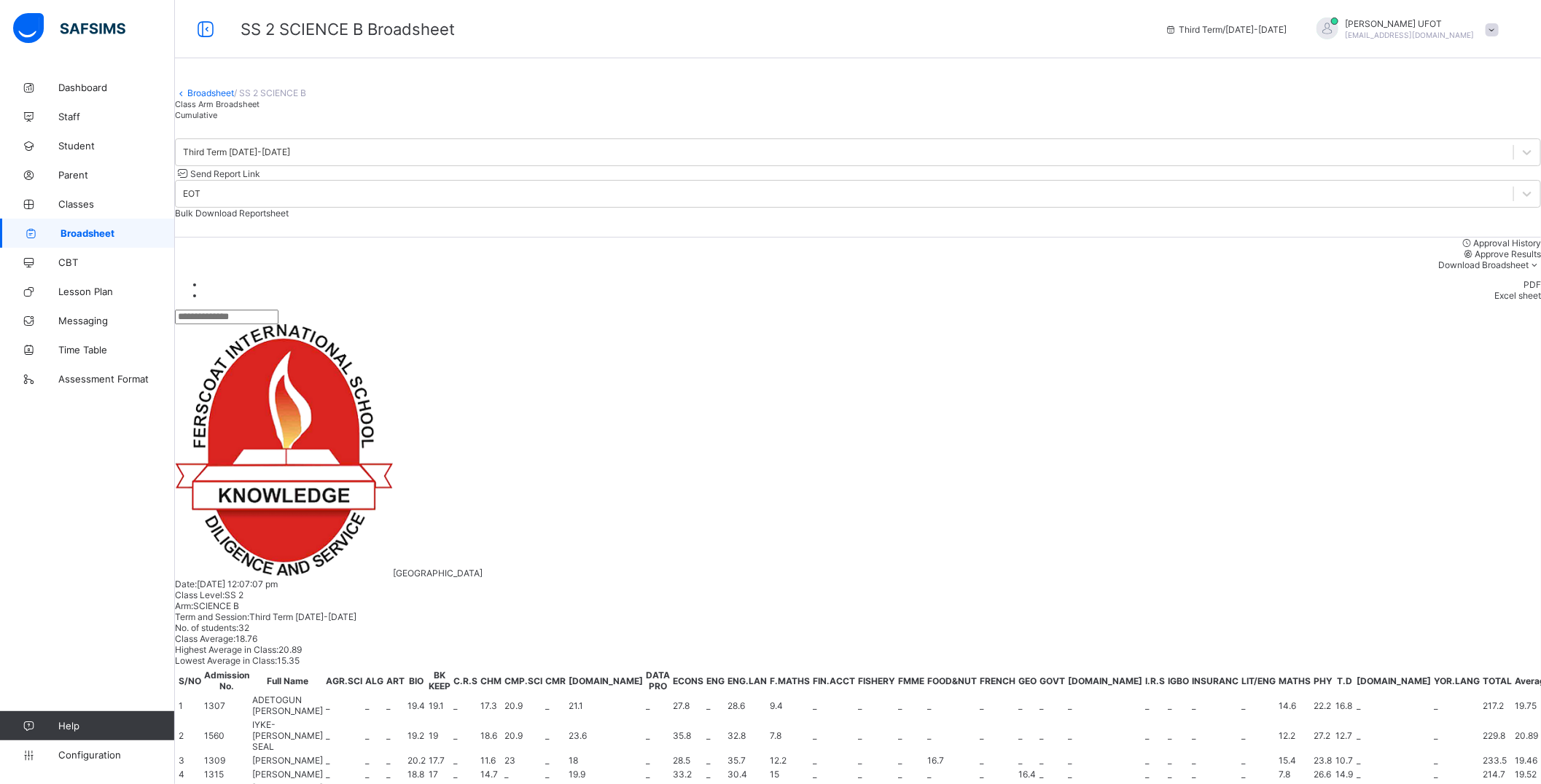 click at bounding box center [469, 1054] 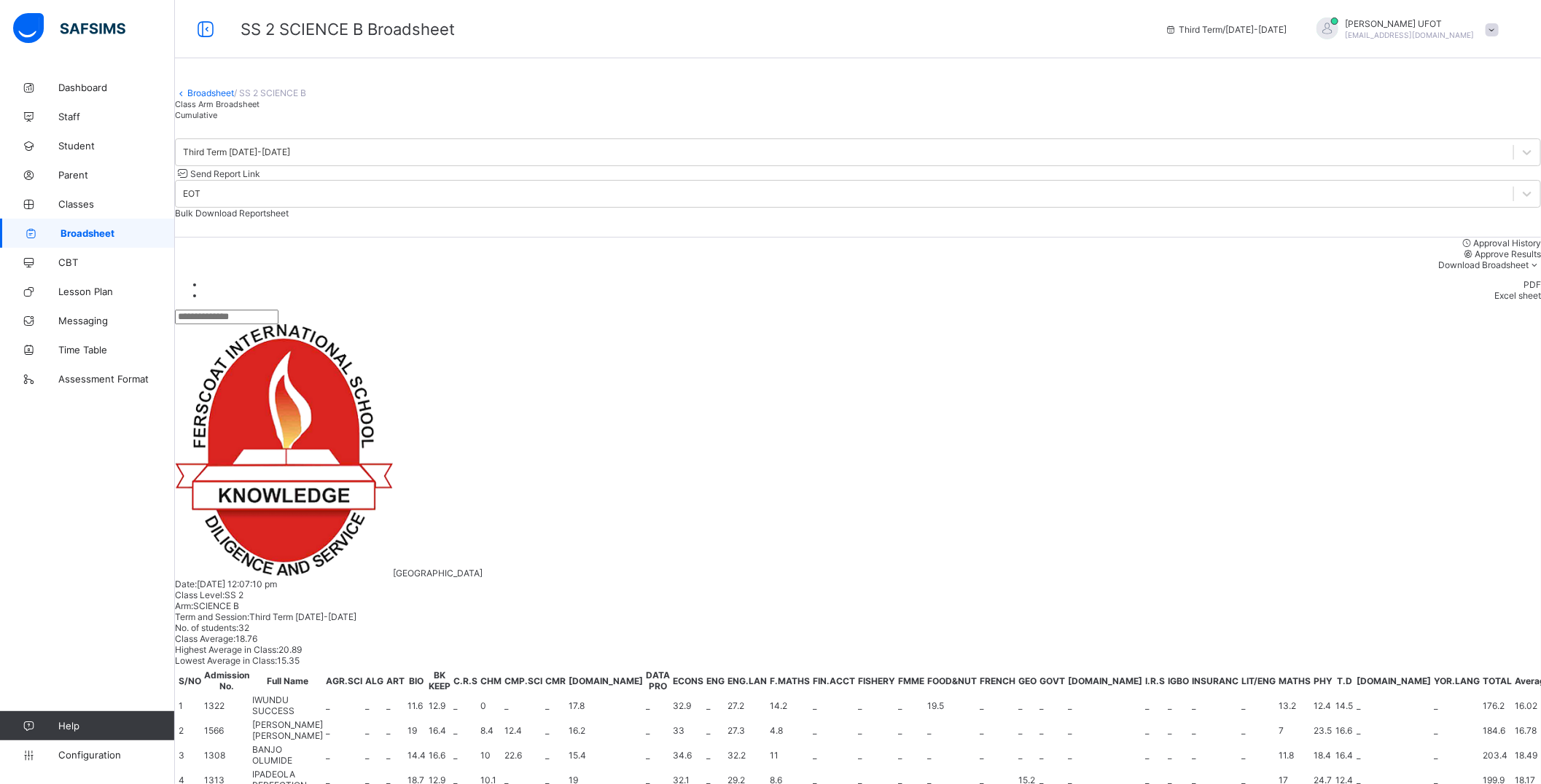 click at bounding box center (469, 1054) 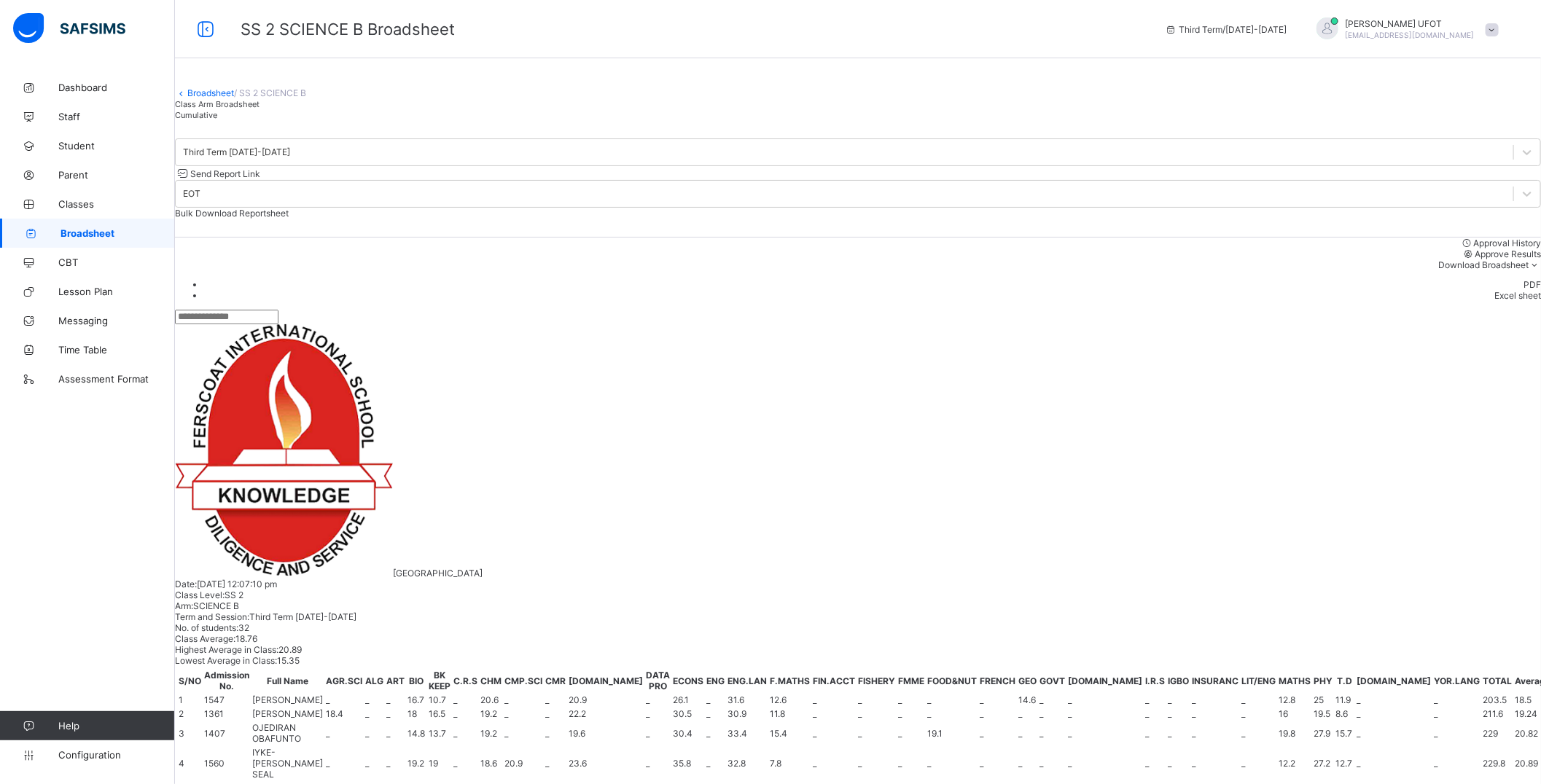 click at bounding box center (502, 1054) 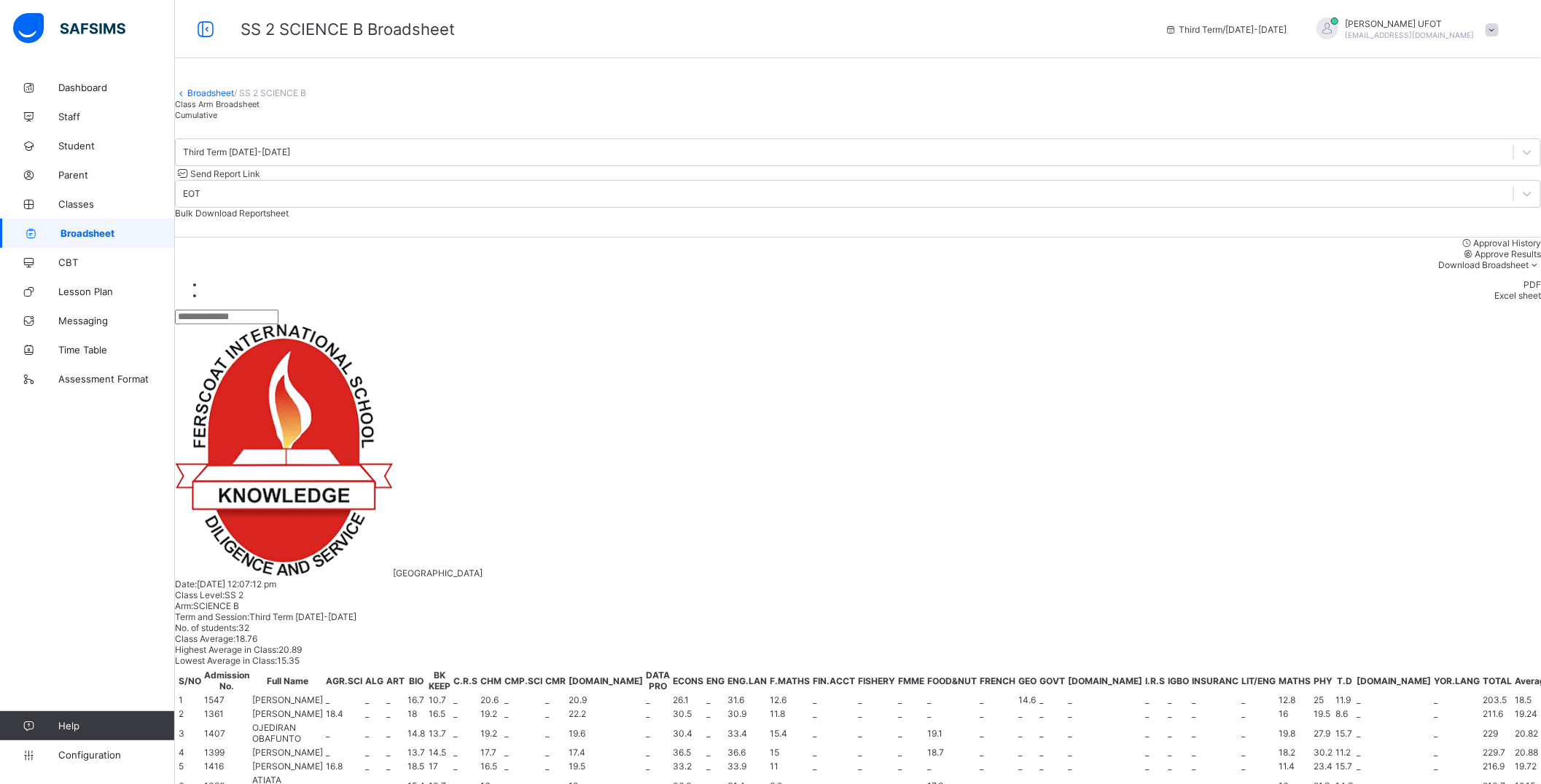 click at bounding box center (502, 1054) 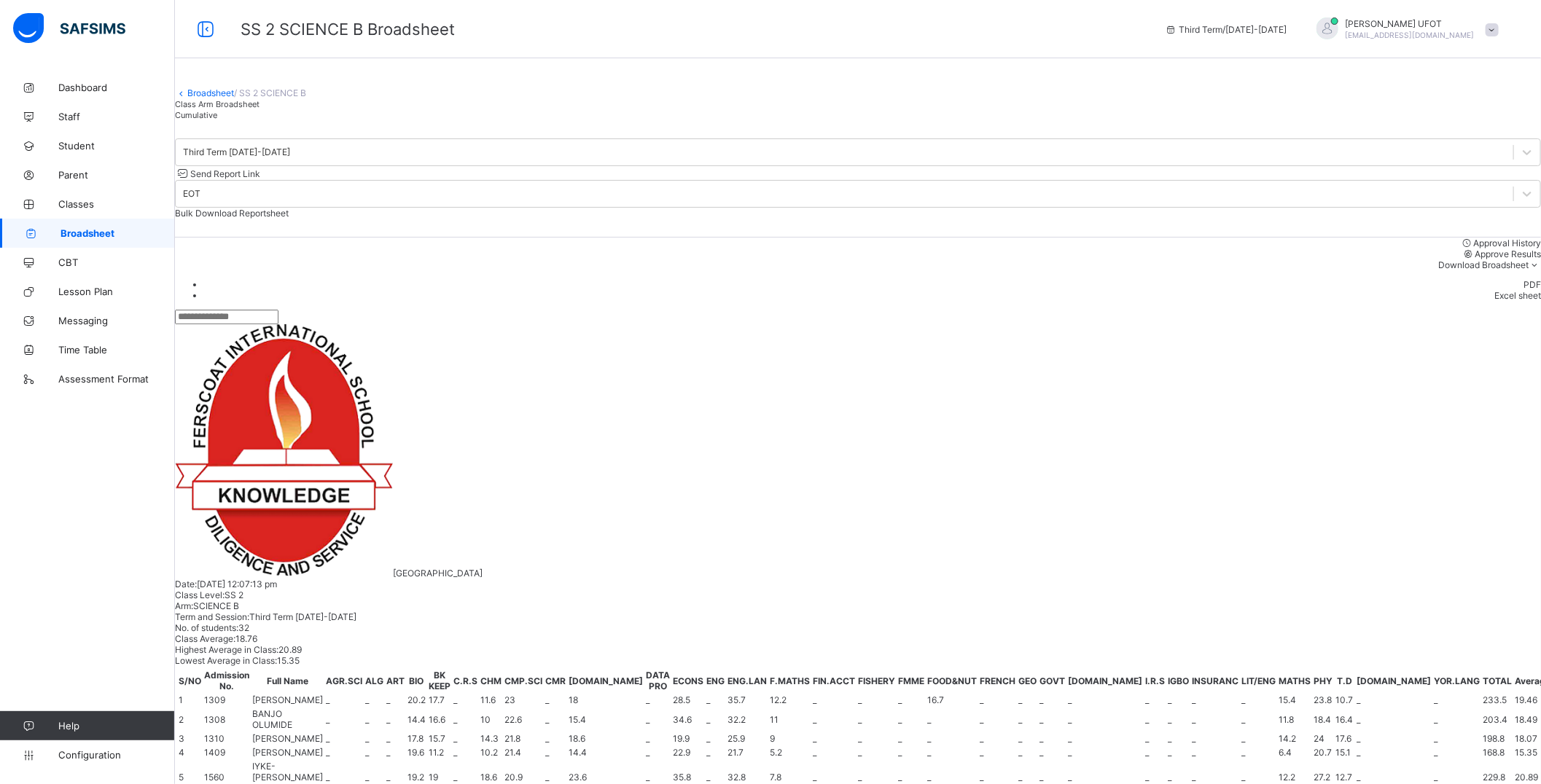 click at bounding box center [585, 1054] 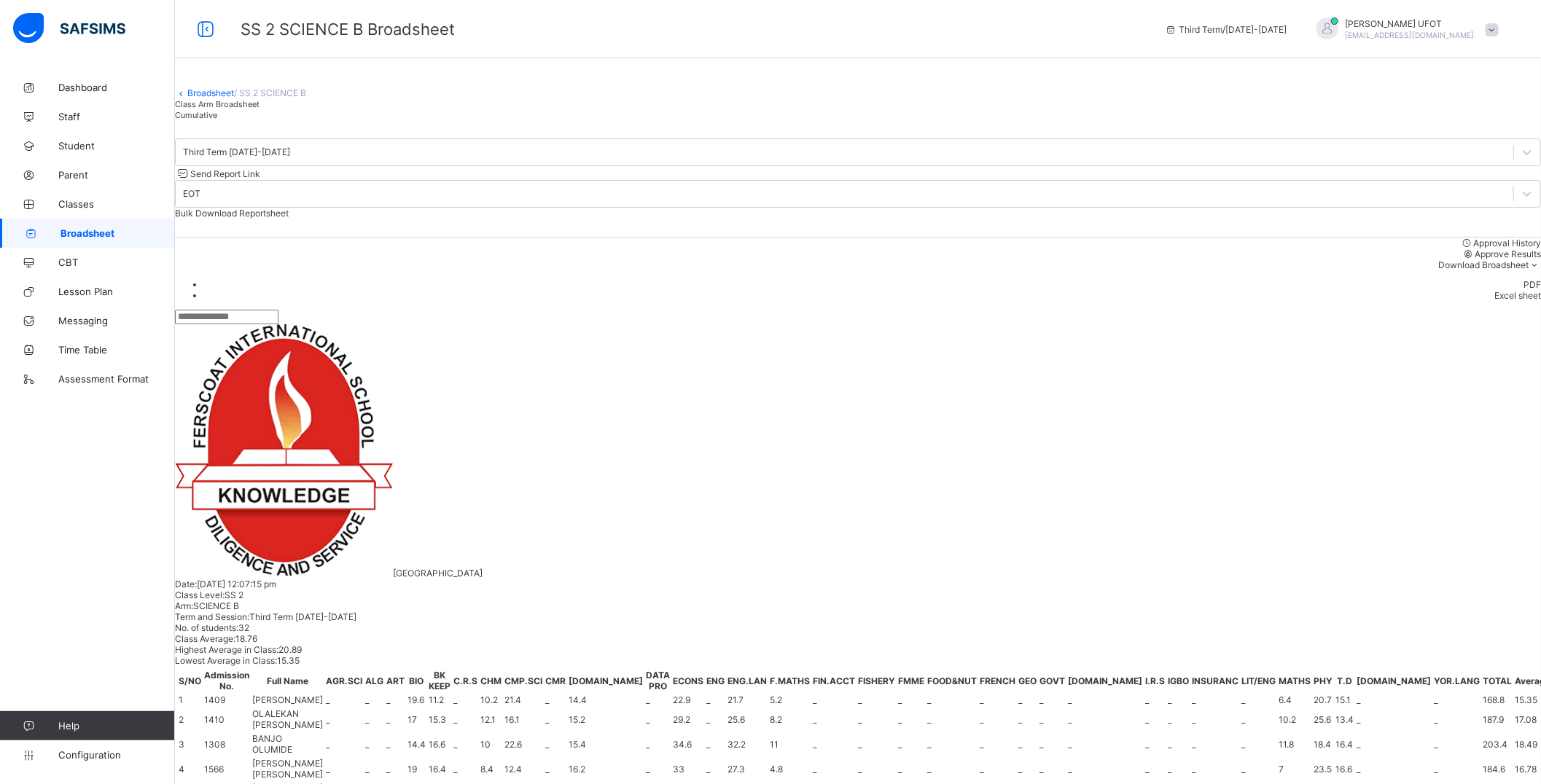 click at bounding box center (585, 1054) 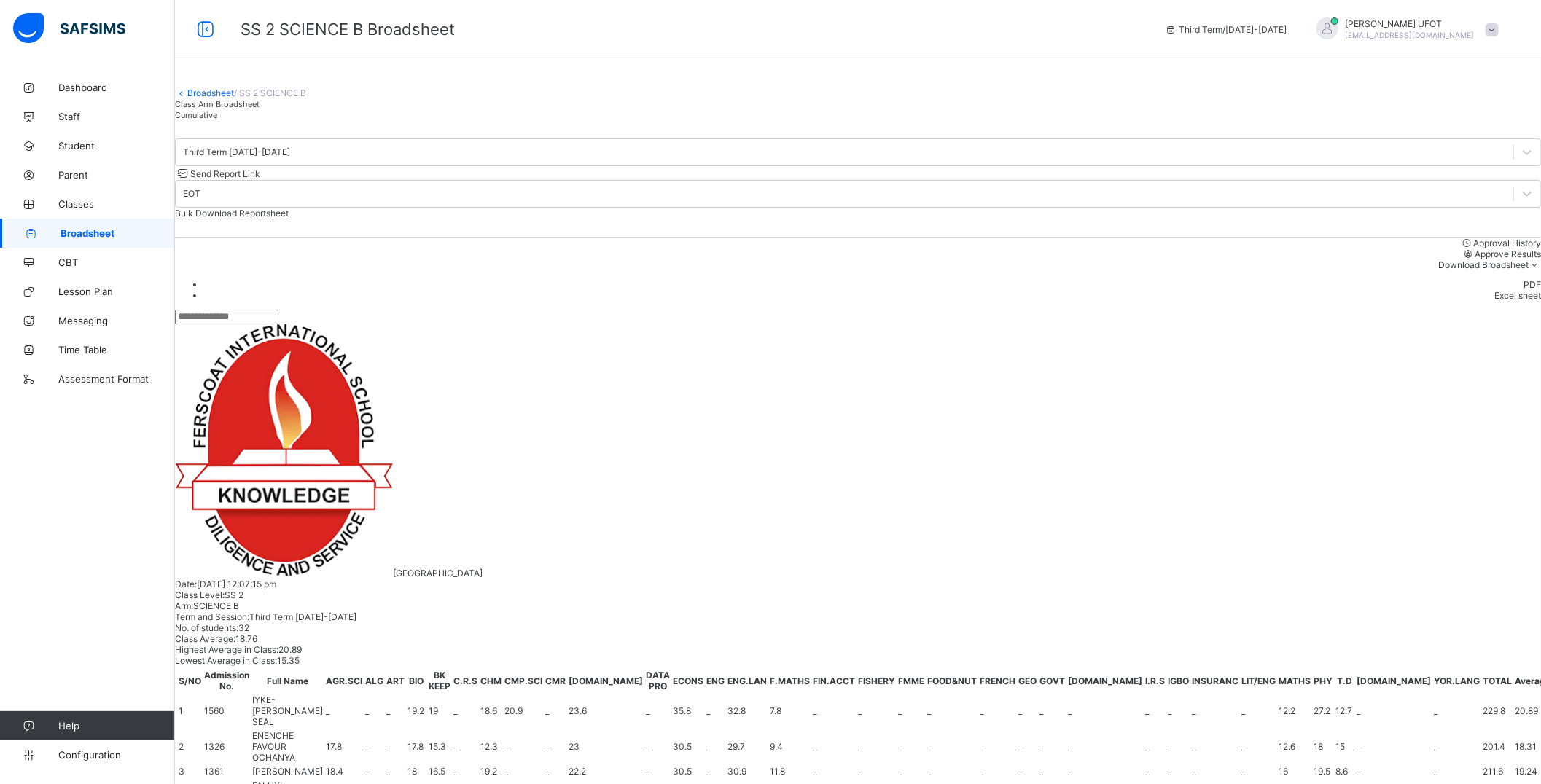 click at bounding box center (667, 1054) 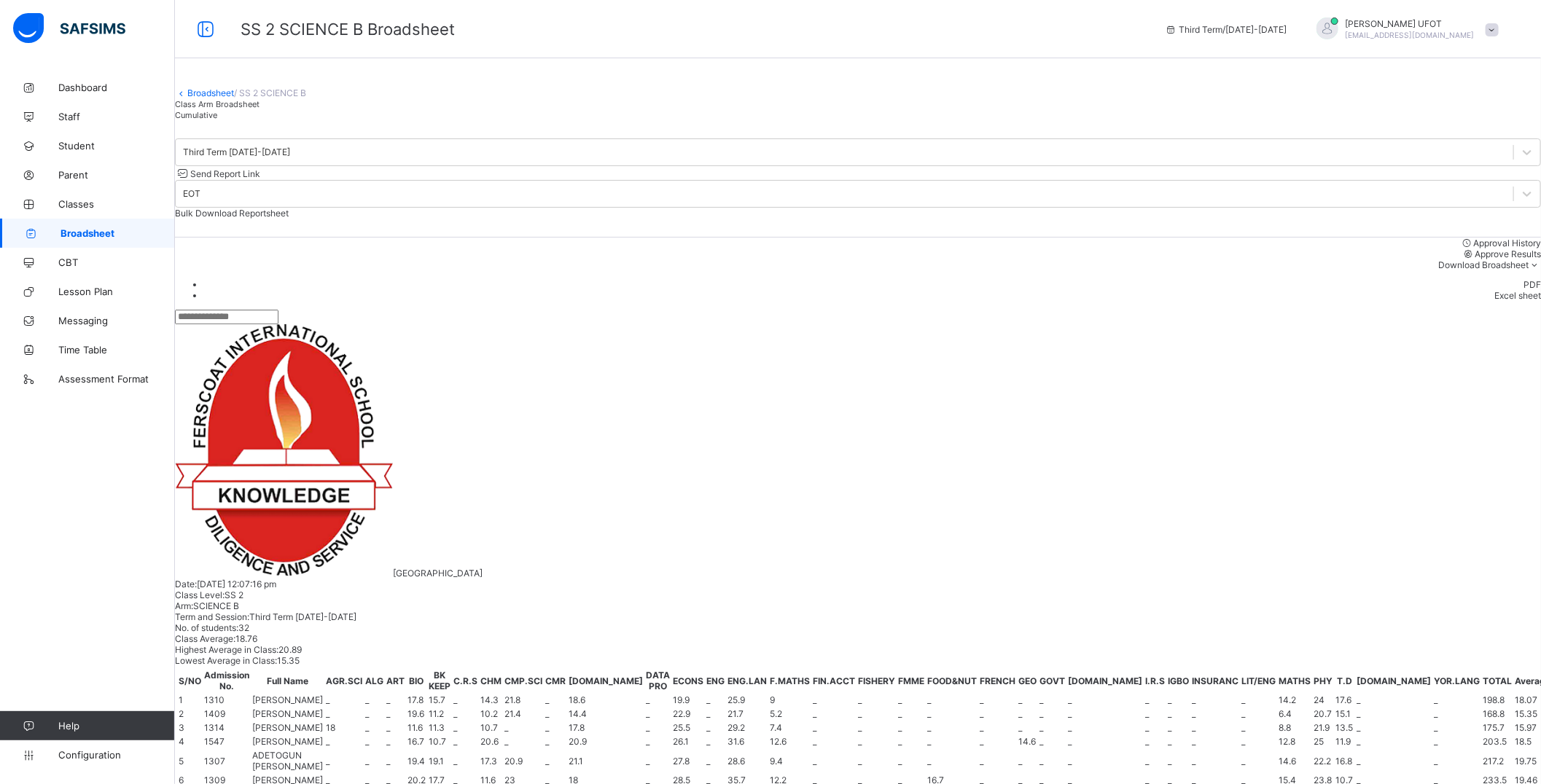 click at bounding box center [667, 1054] 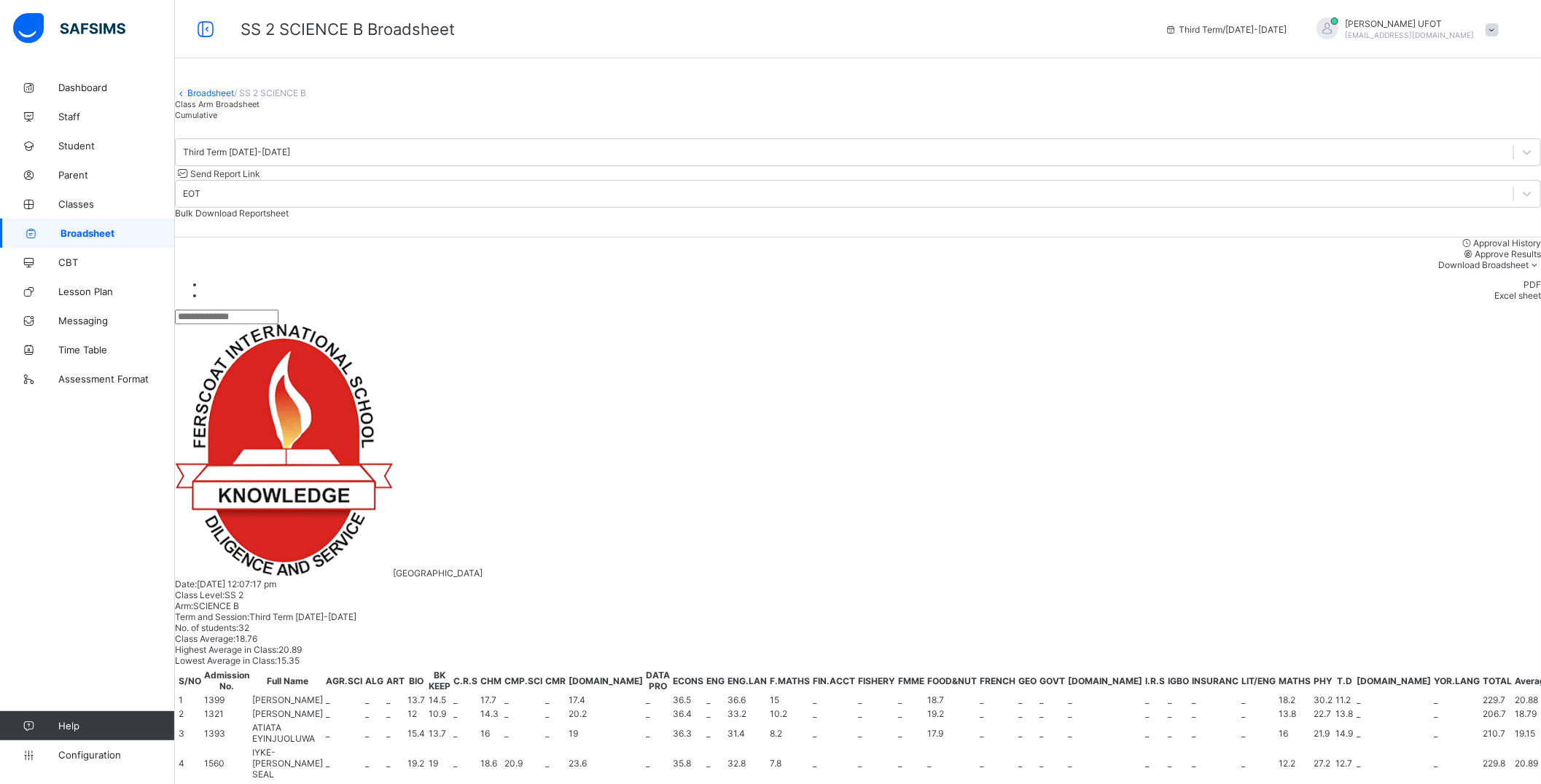 click on "ENG.LAN" at bounding box center (726, 1048) 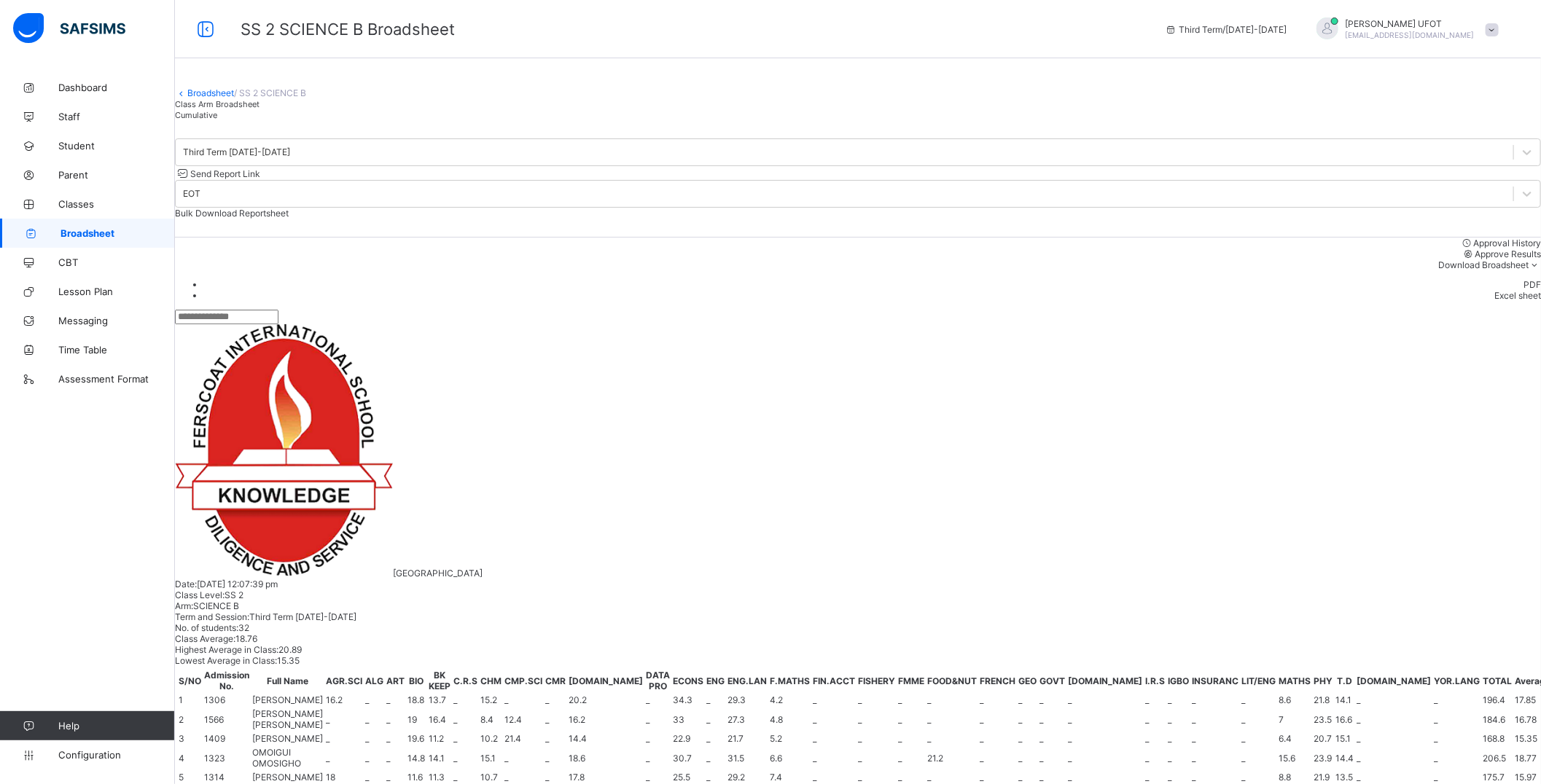 click at bounding box center [768, 1054] 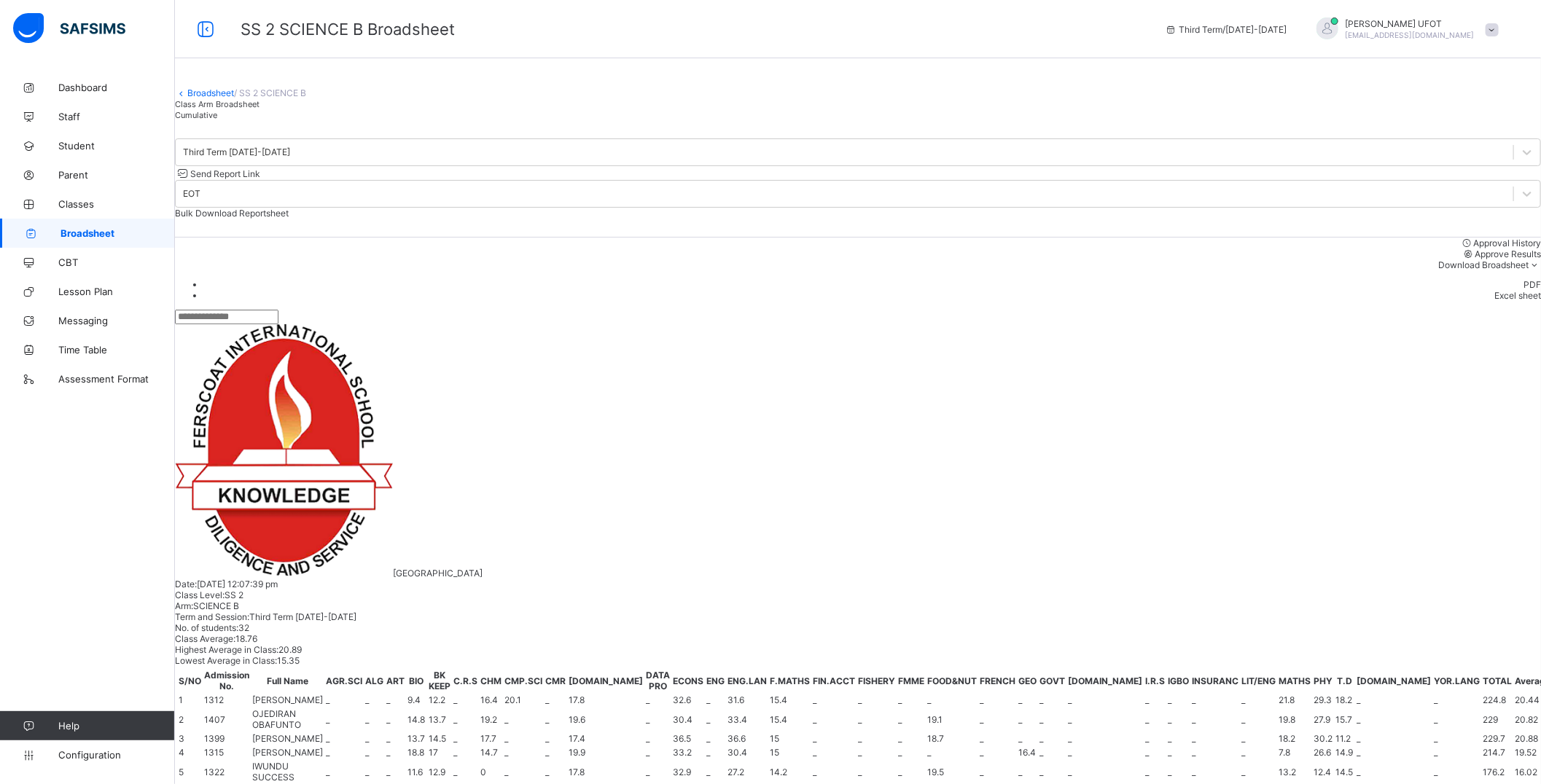 scroll, scrollTop: 0, scrollLeft: 1360, axis: horizontal 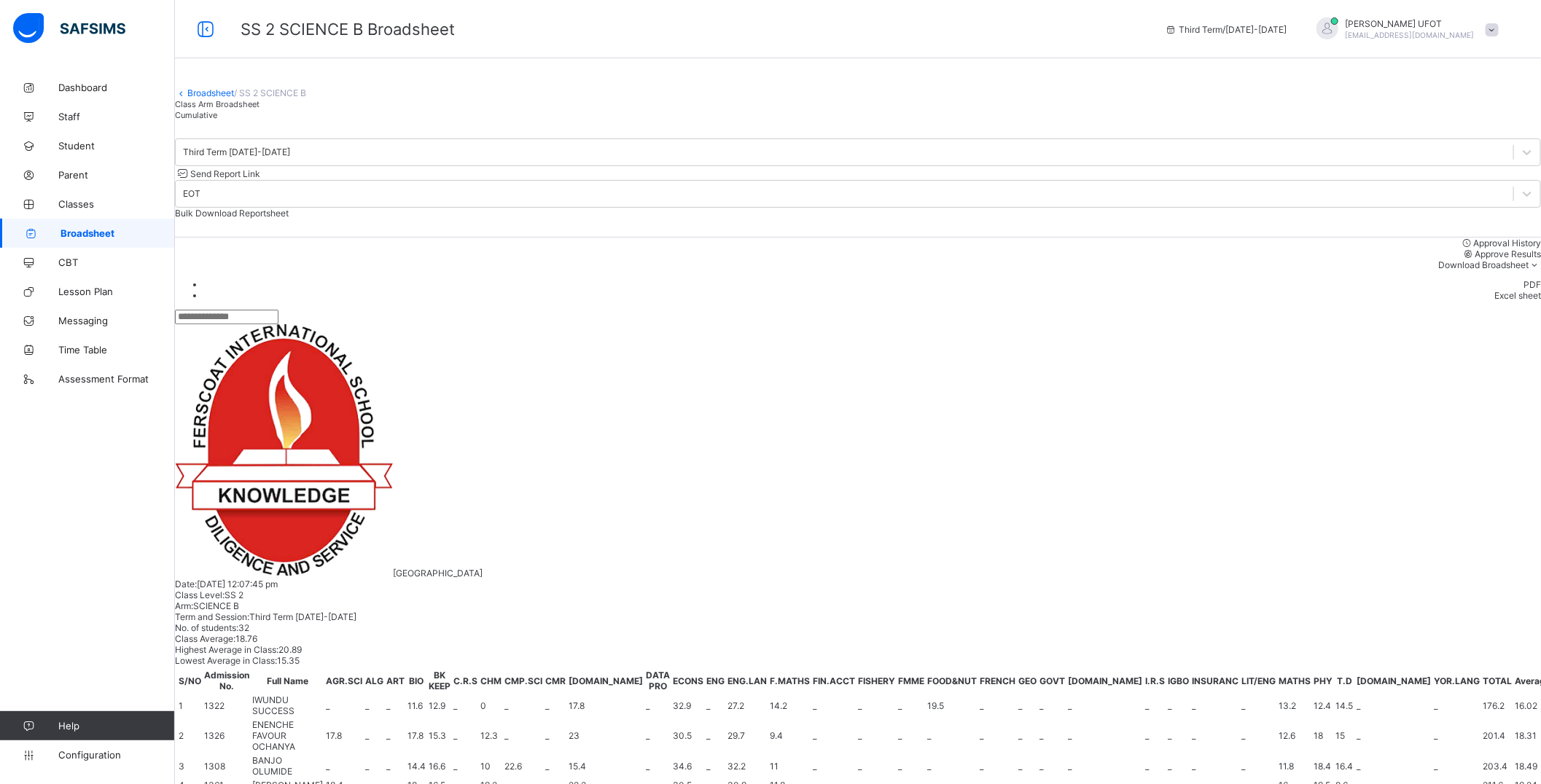 click at bounding box center (1302, 1054) 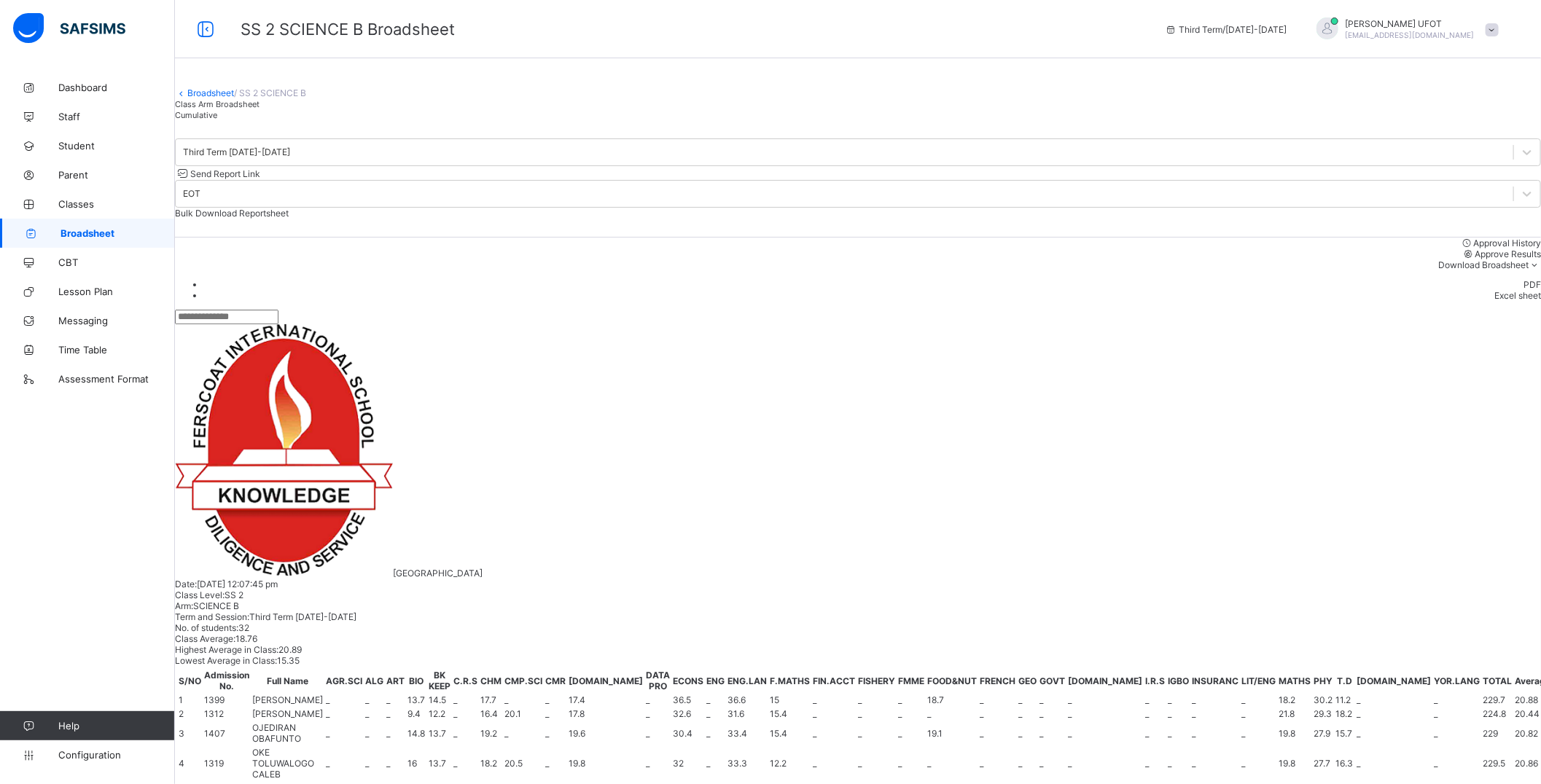 click on "Broadsheet" at bounding box center [211, 93] 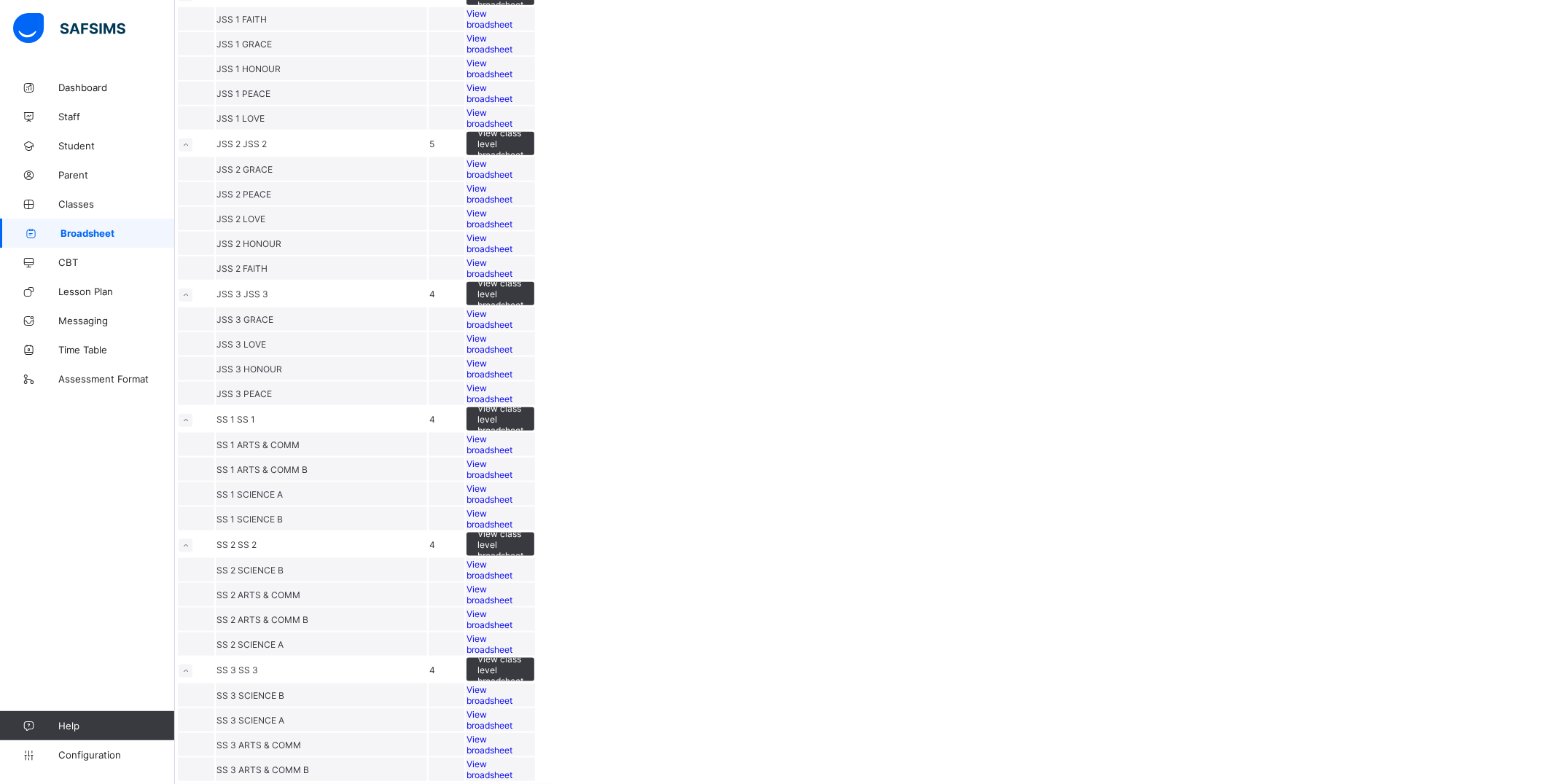 scroll, scrollTop: 1488, scrollLeft: 0, axis: vertical 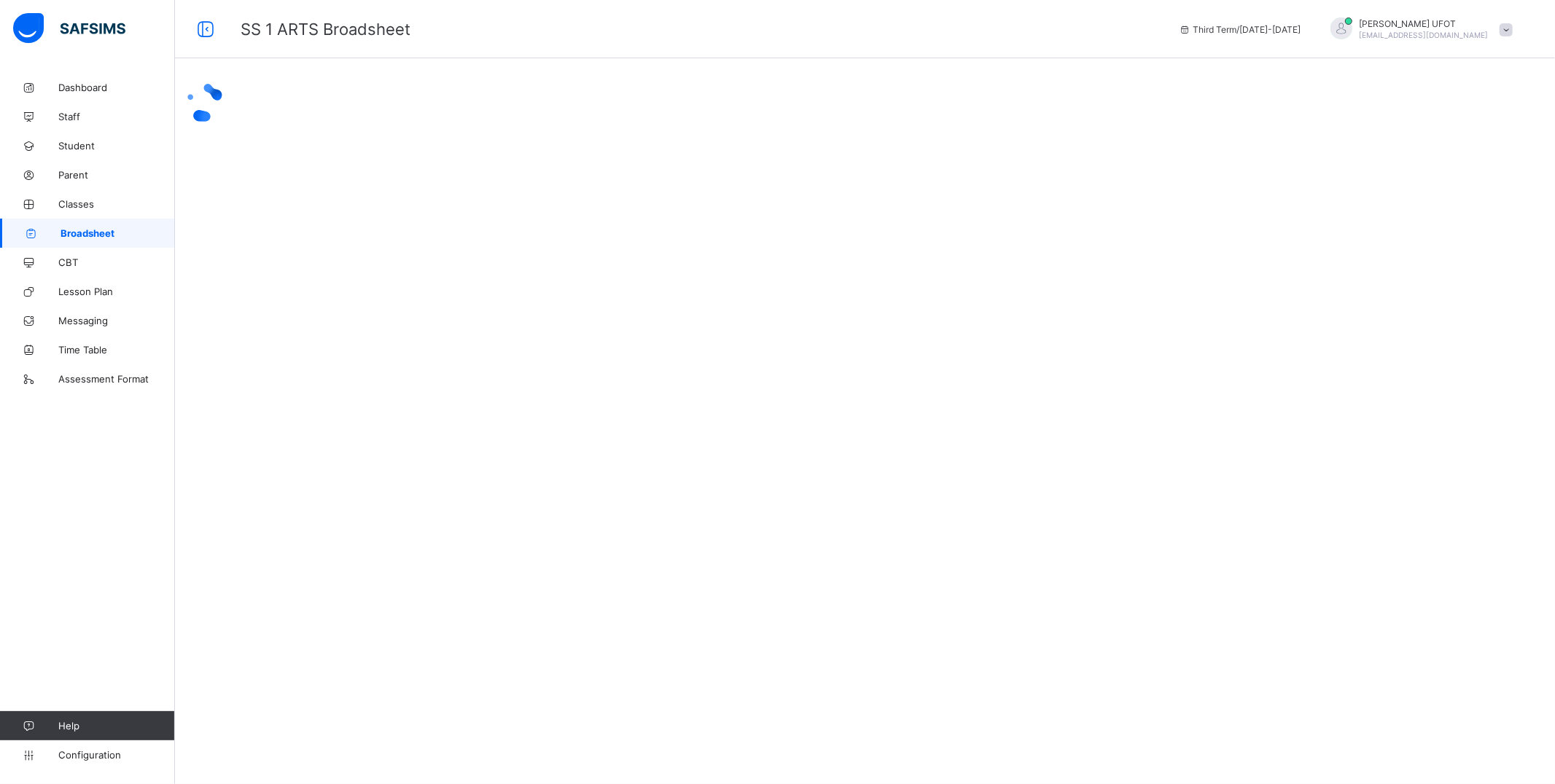 click at bounding box center [865, 103] 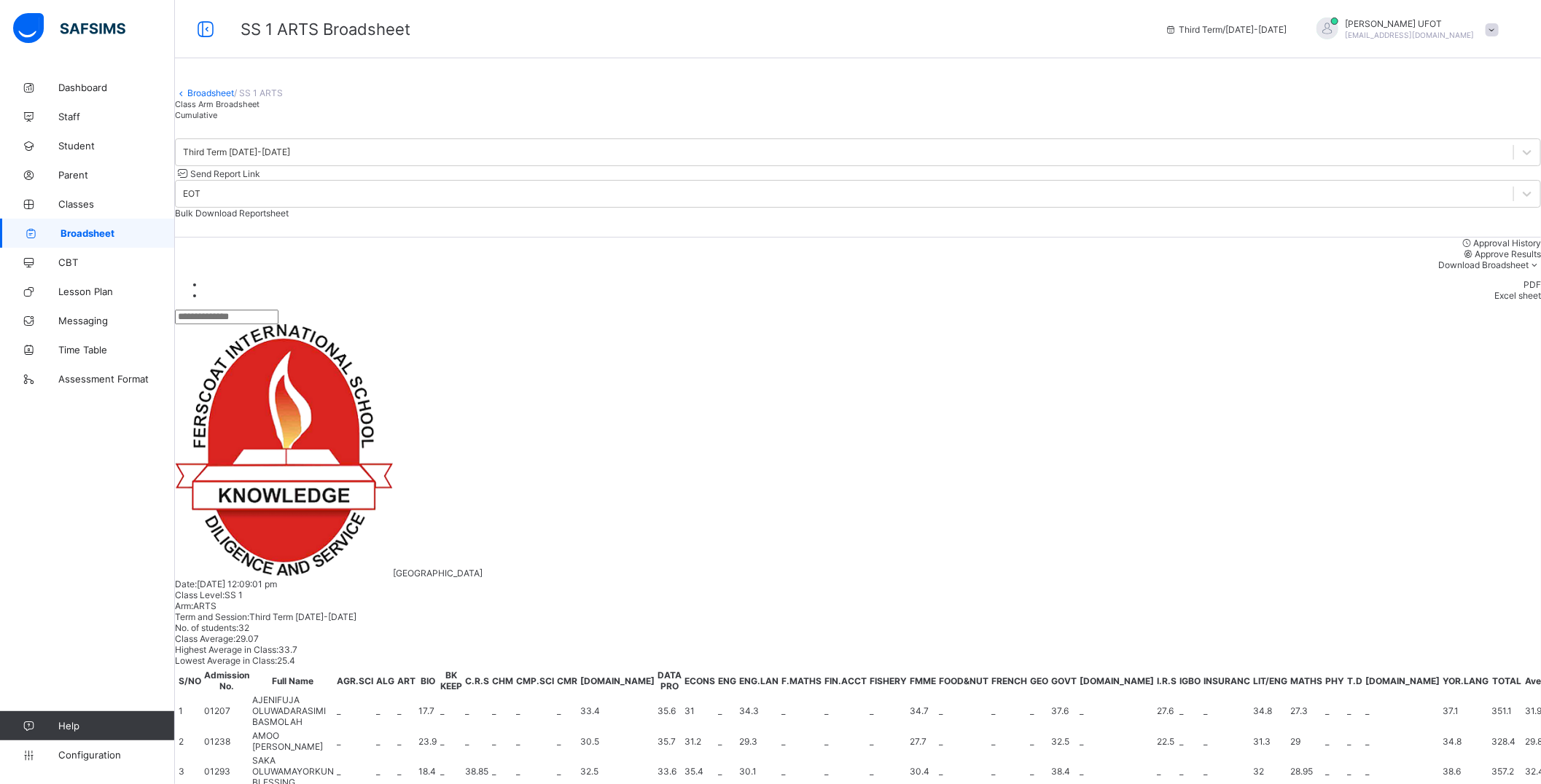 click at bounding box center [858, 80] 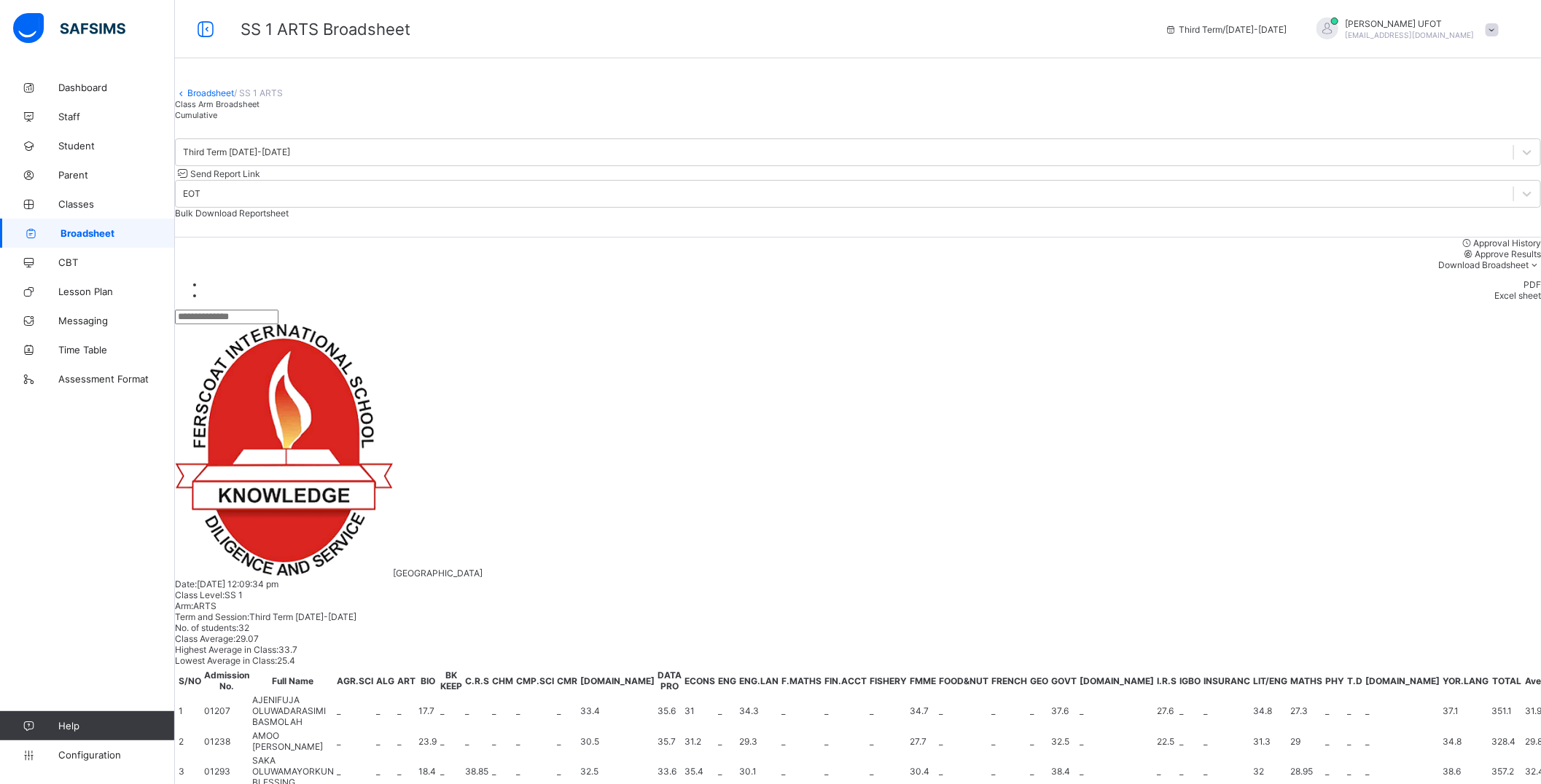 click at bounding box center (378, 1054) 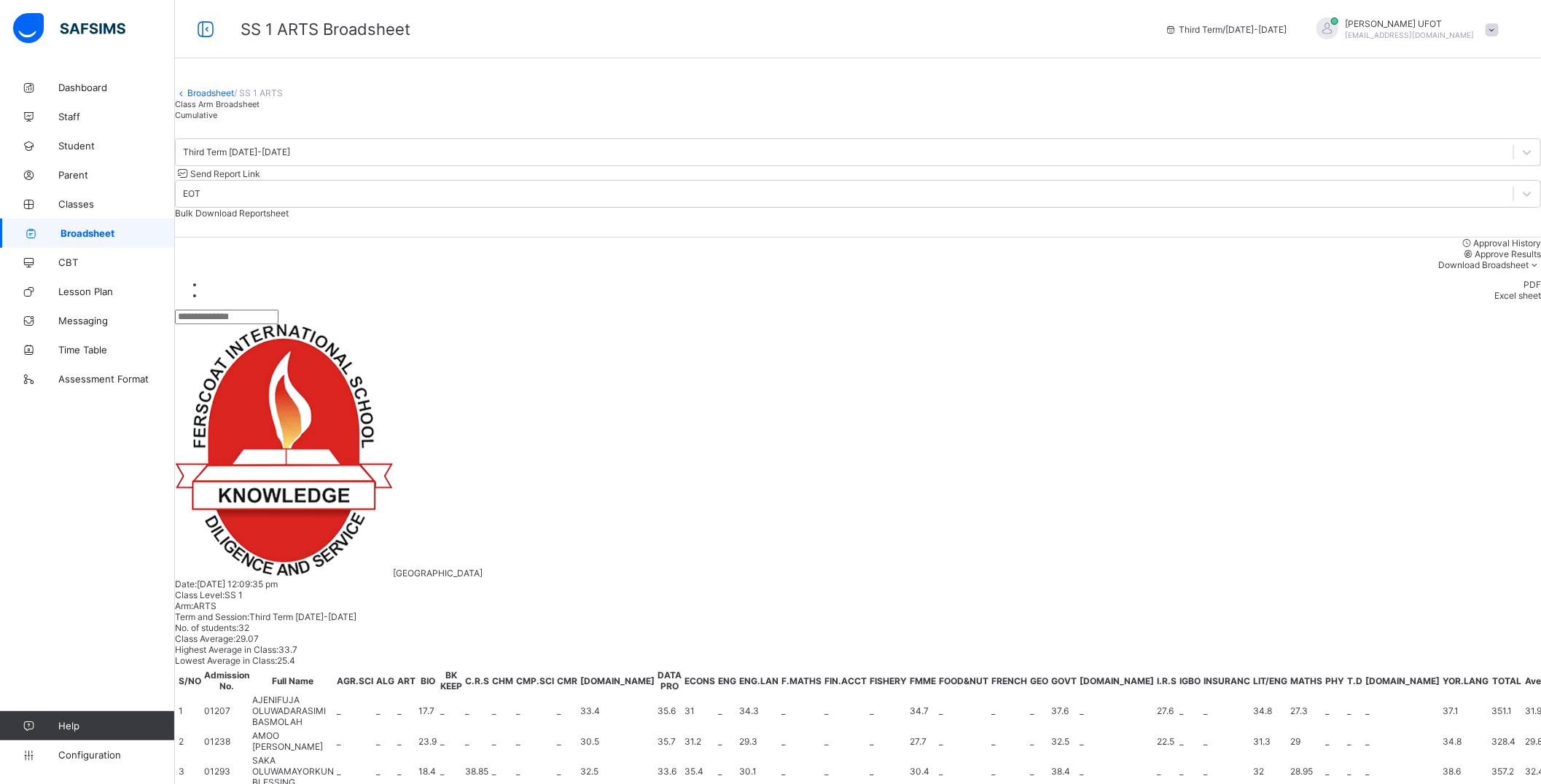 click at bounding box center [378, 1054] 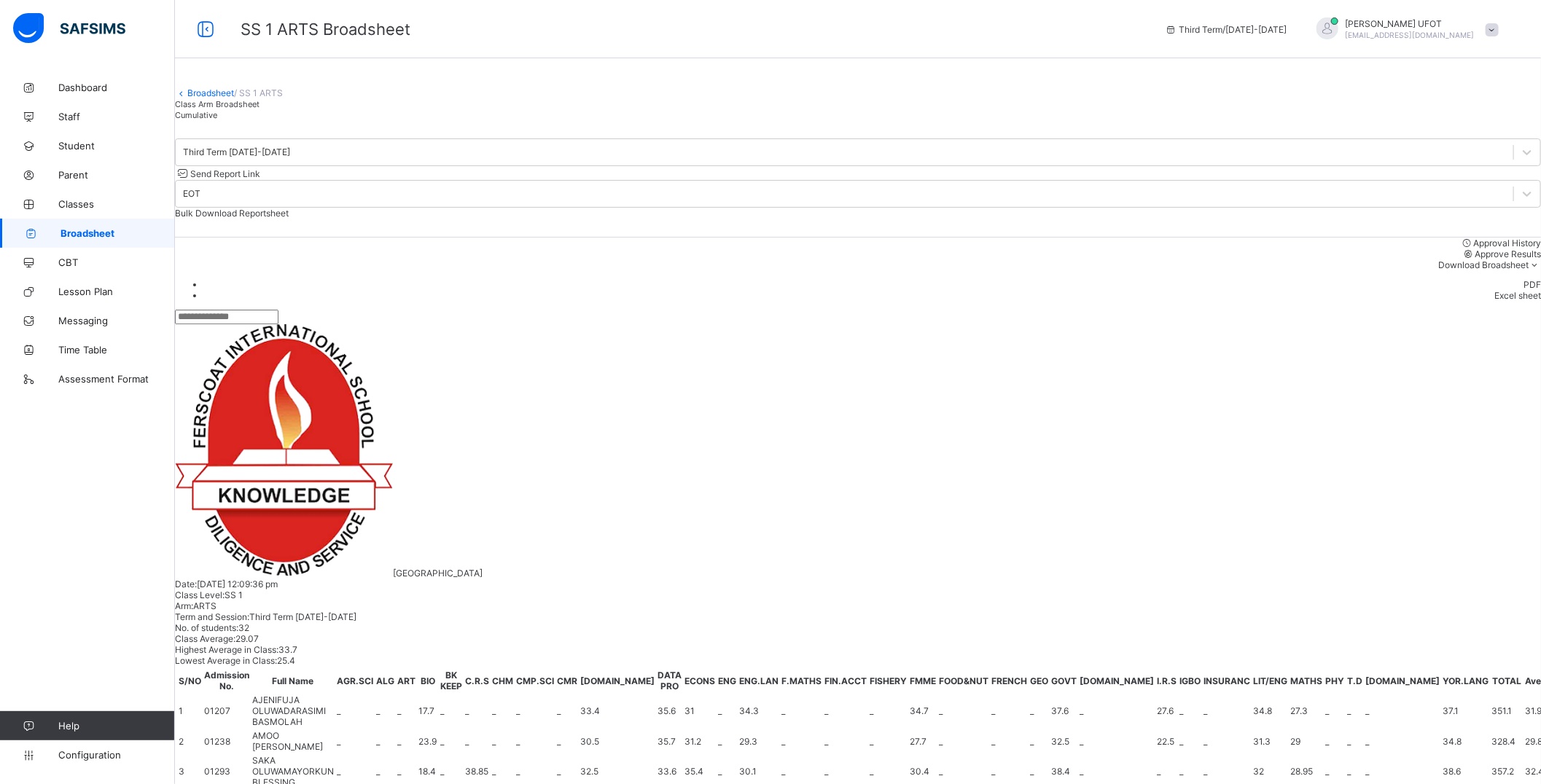 click at bounding box center (450, 1054) 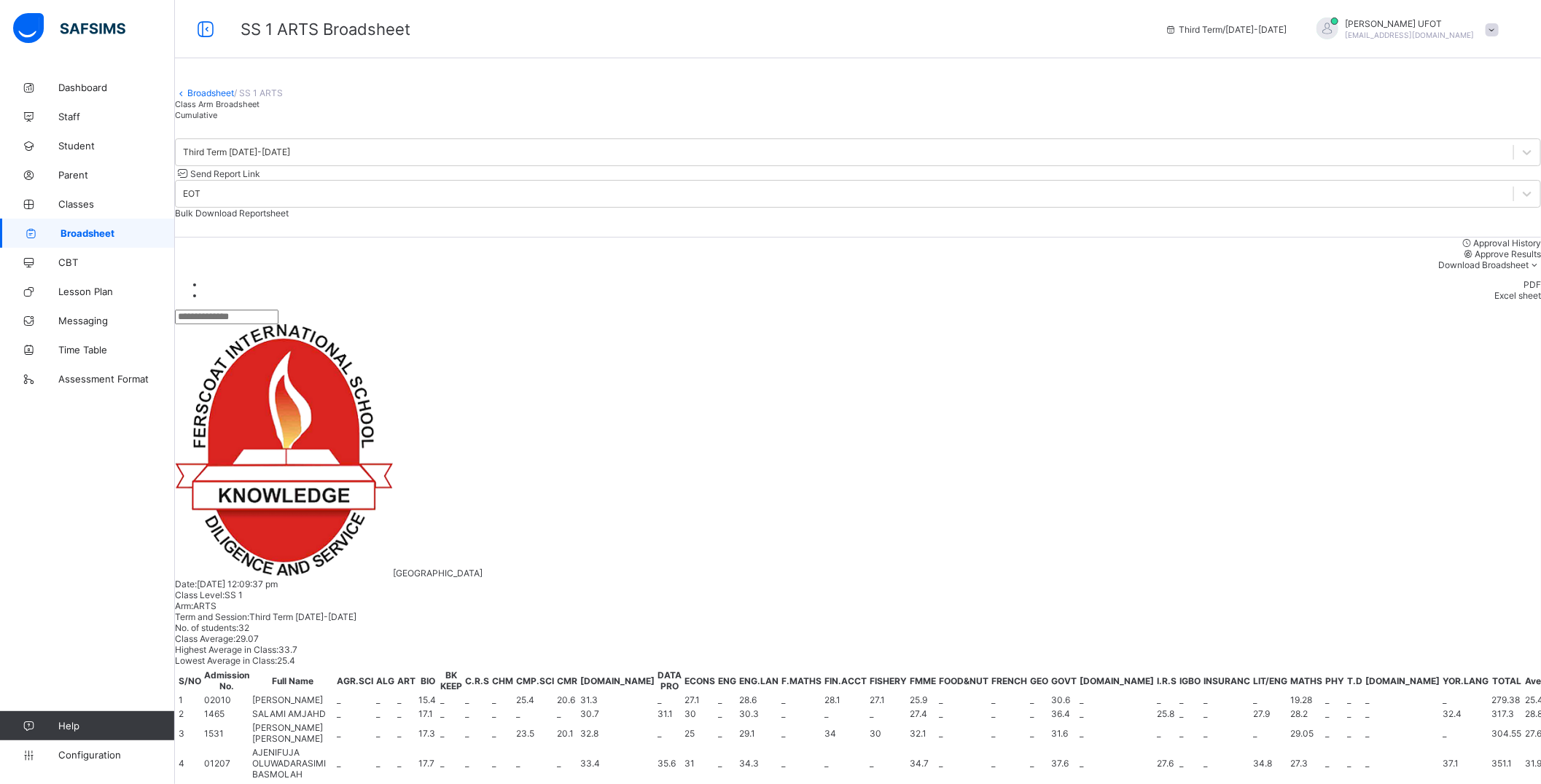 click at bounding box center (450, 1054) 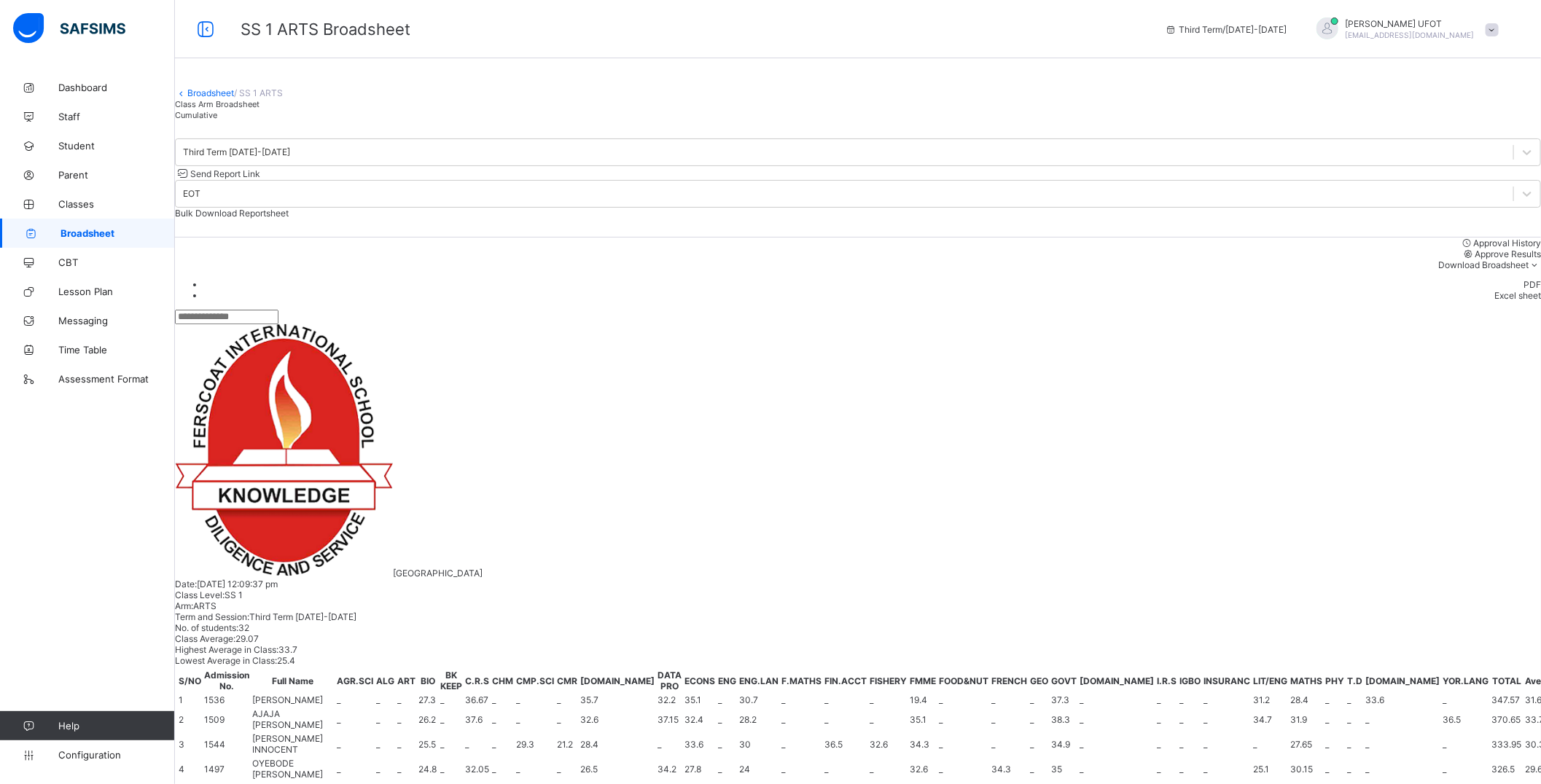 click on "Broadsheet" at bounding box center (211, 93) 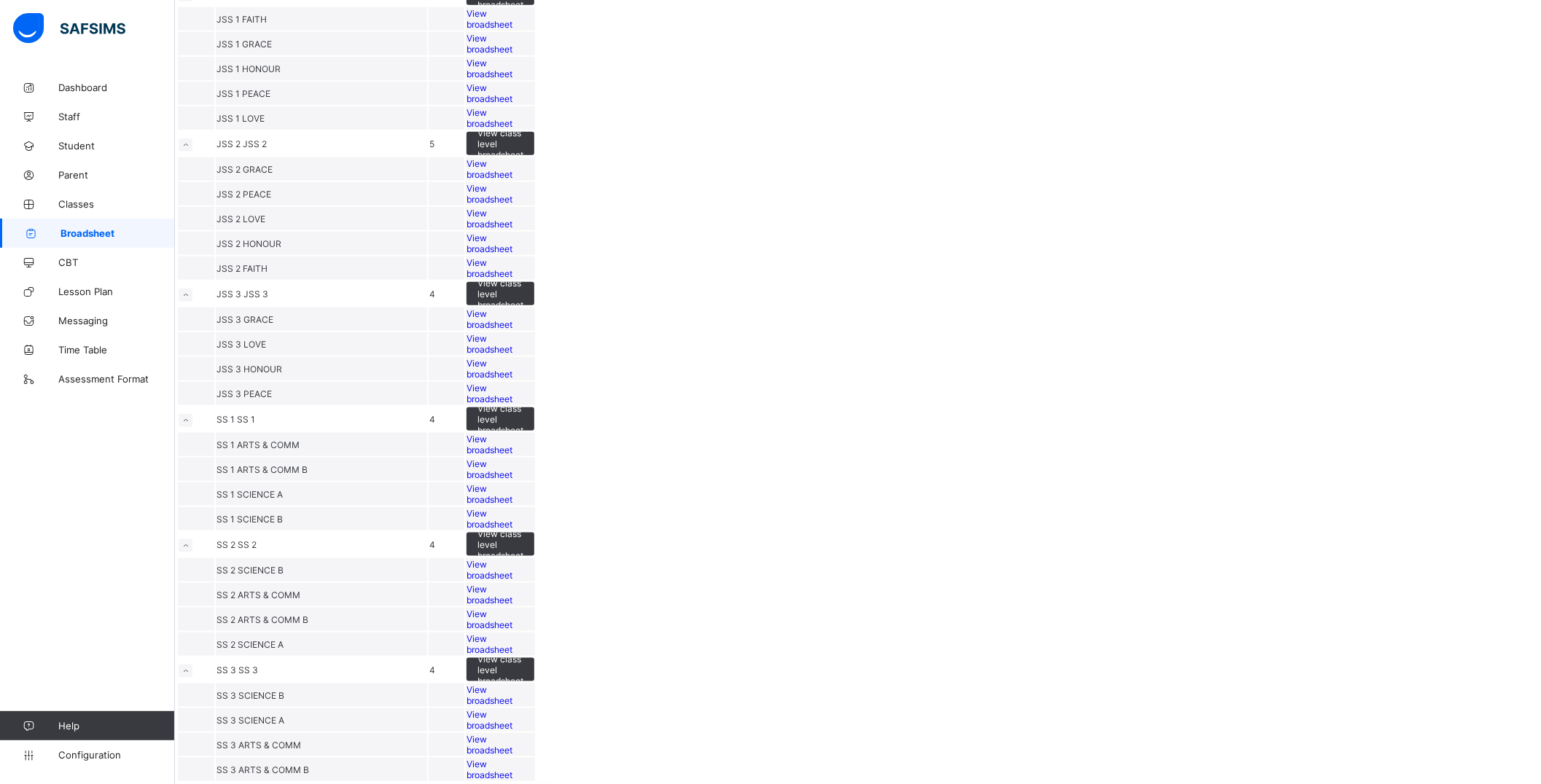 scroll, scrollTop: 1811, scrollLeft: 0, axis: vertical 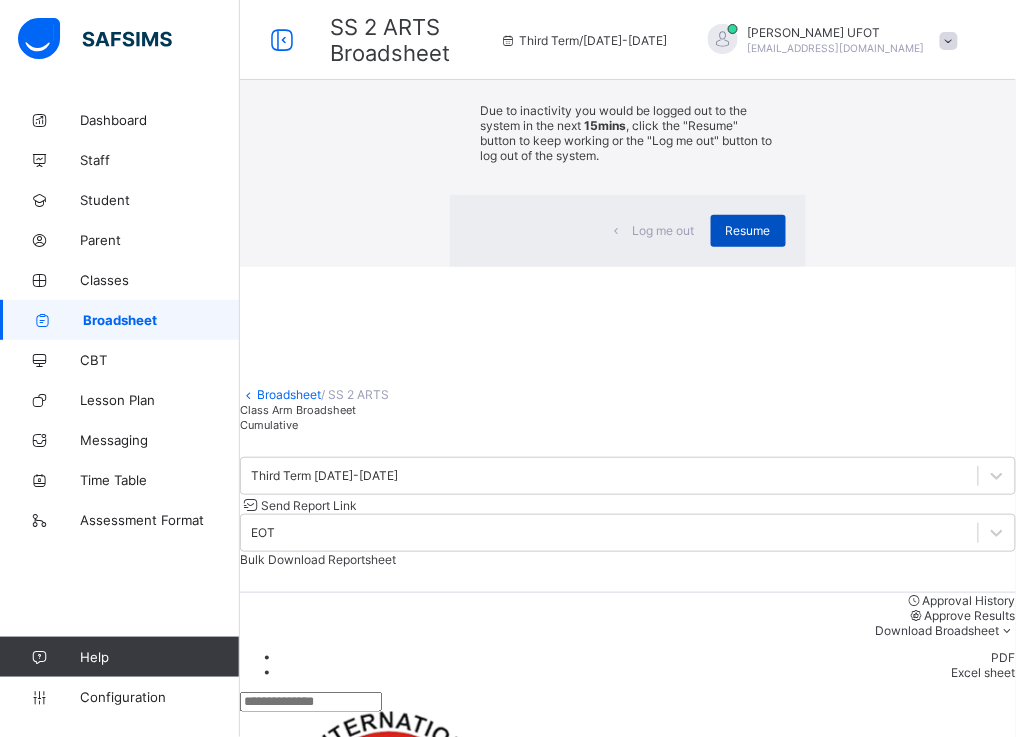 click on "Resume" at bounding box center (748, 230) 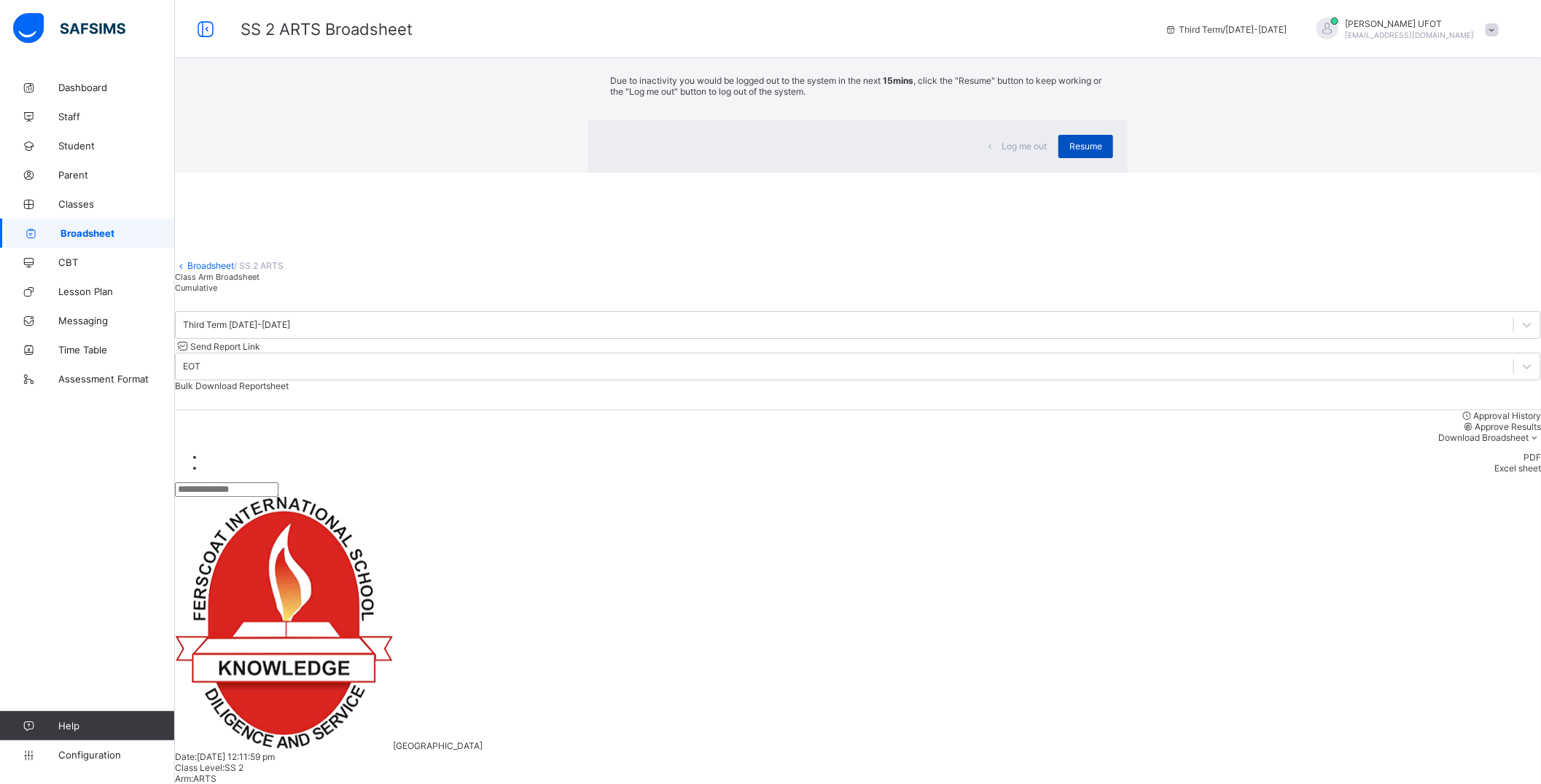 click on "Resume" at bounding box center [1085, 146] 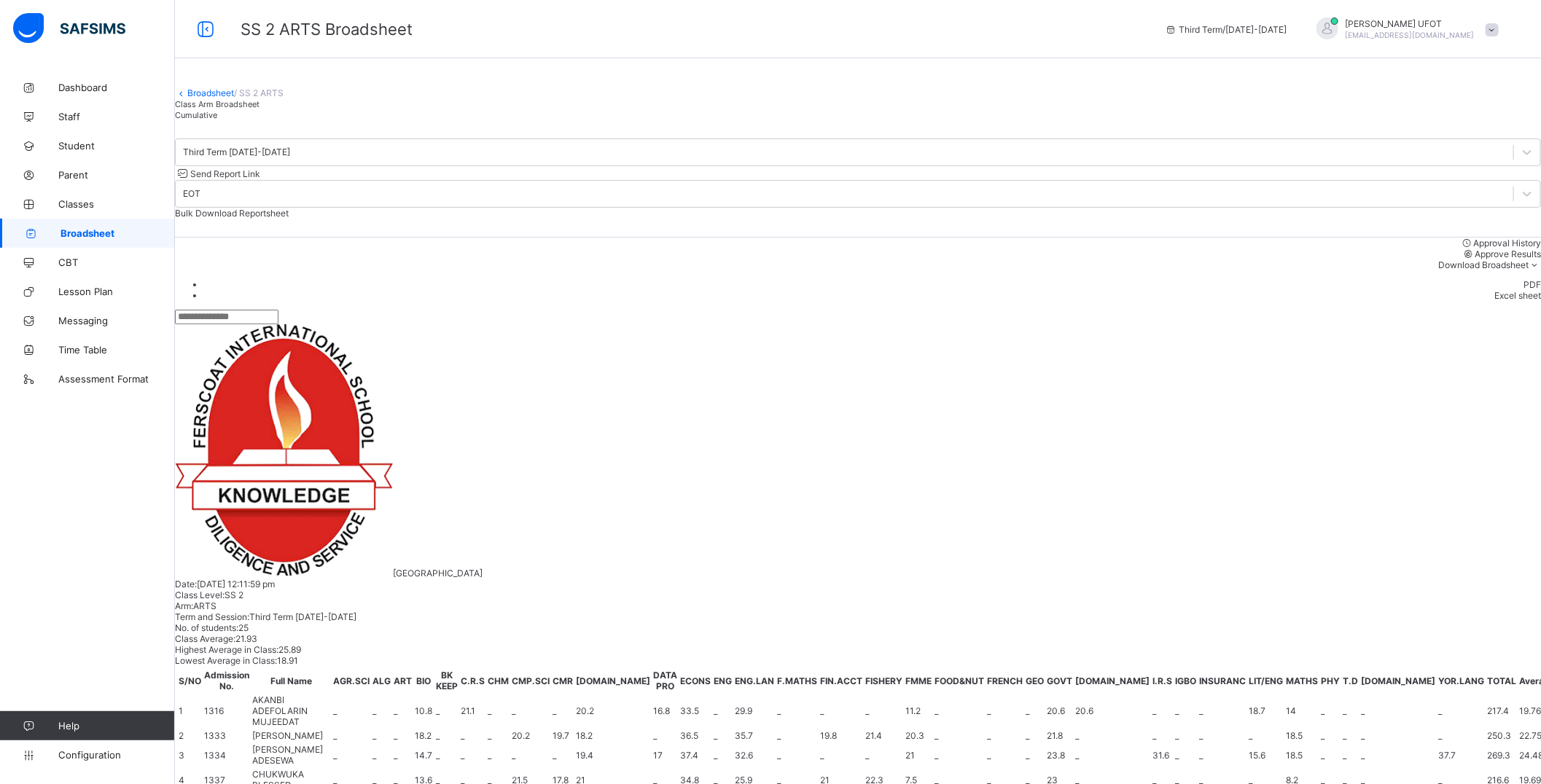 click at bounding box center [469, 1054] 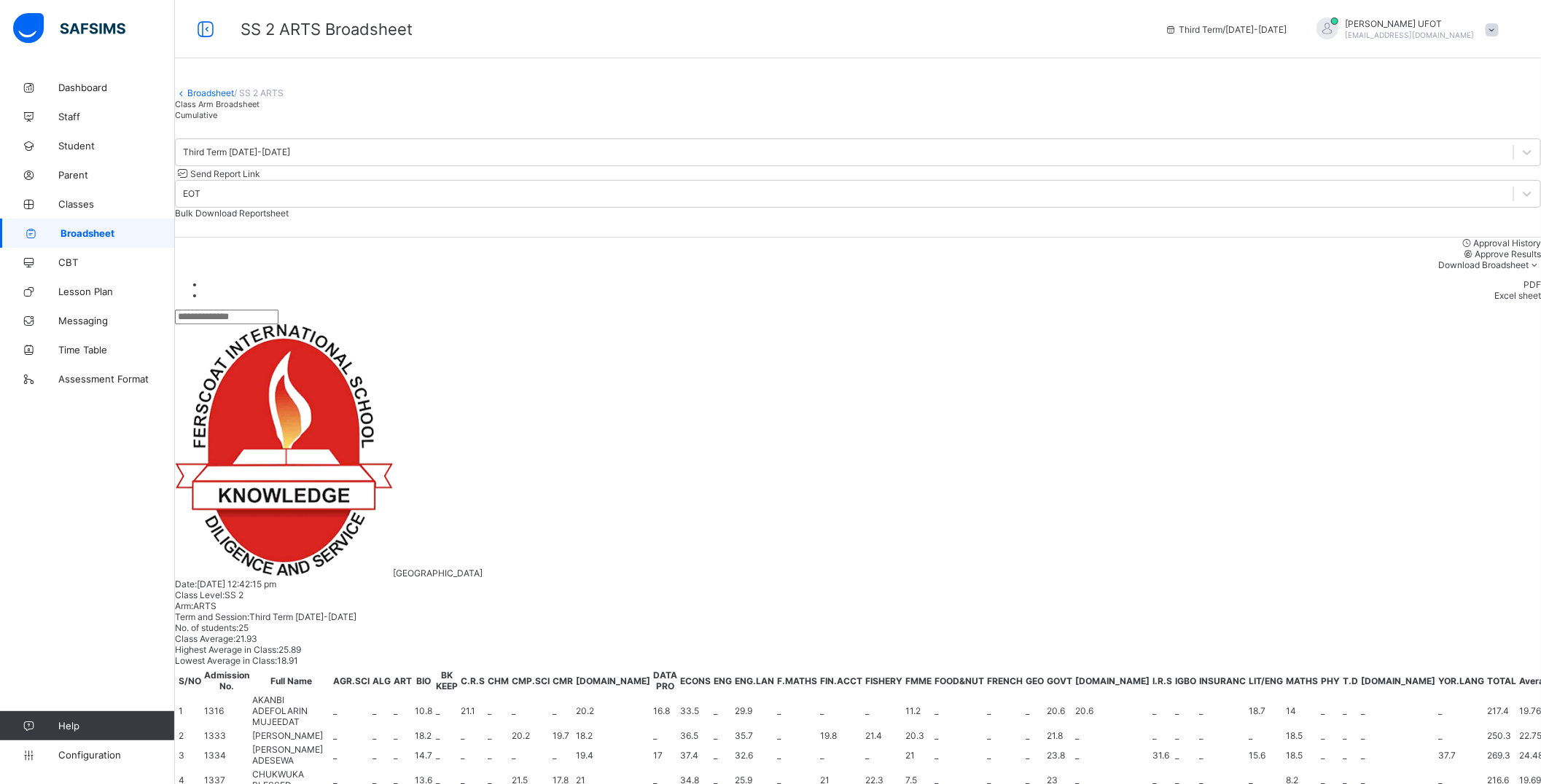 click at bounding box center (469, 1054) 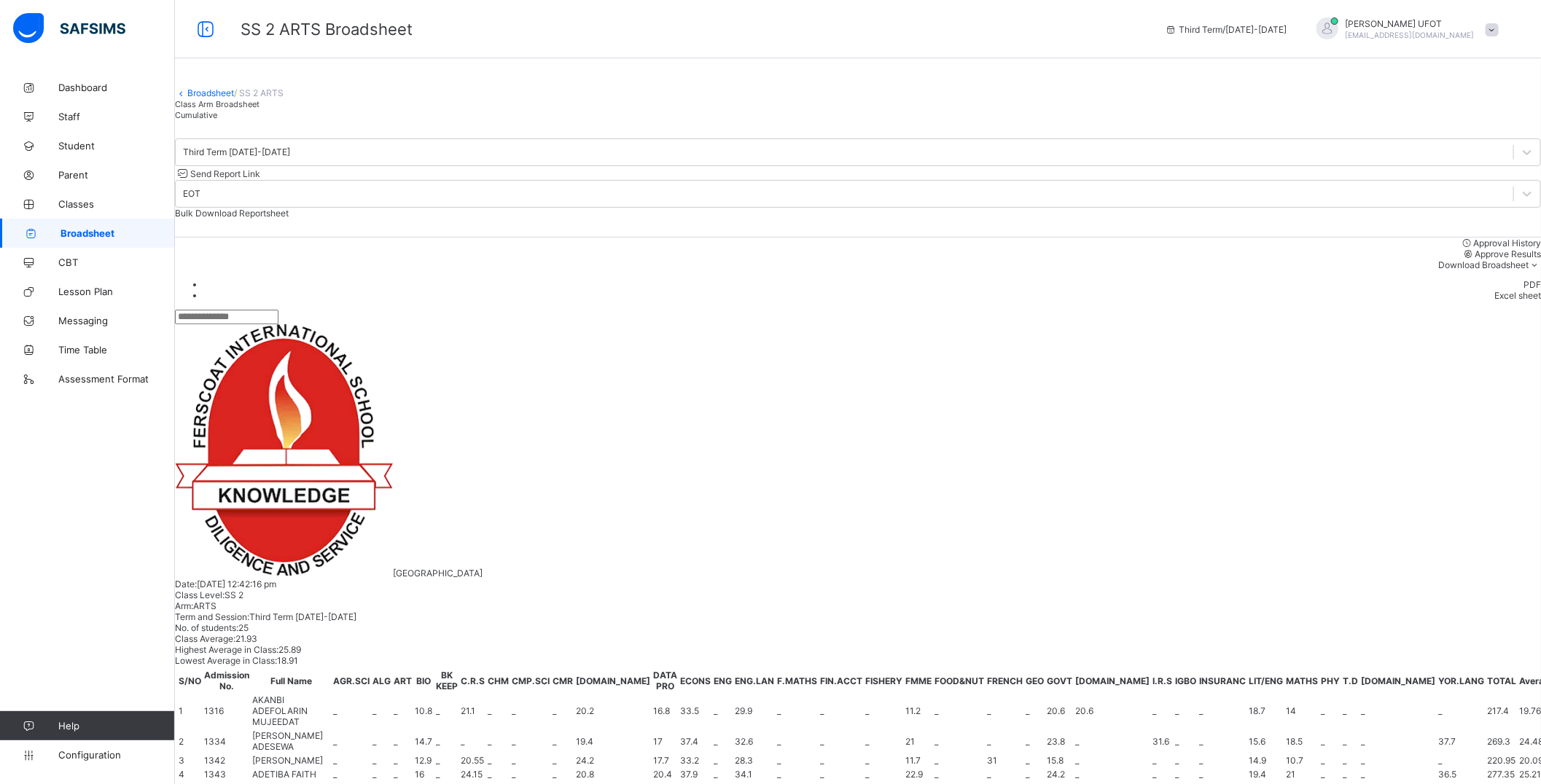 click at bounding box center (502, 1054) 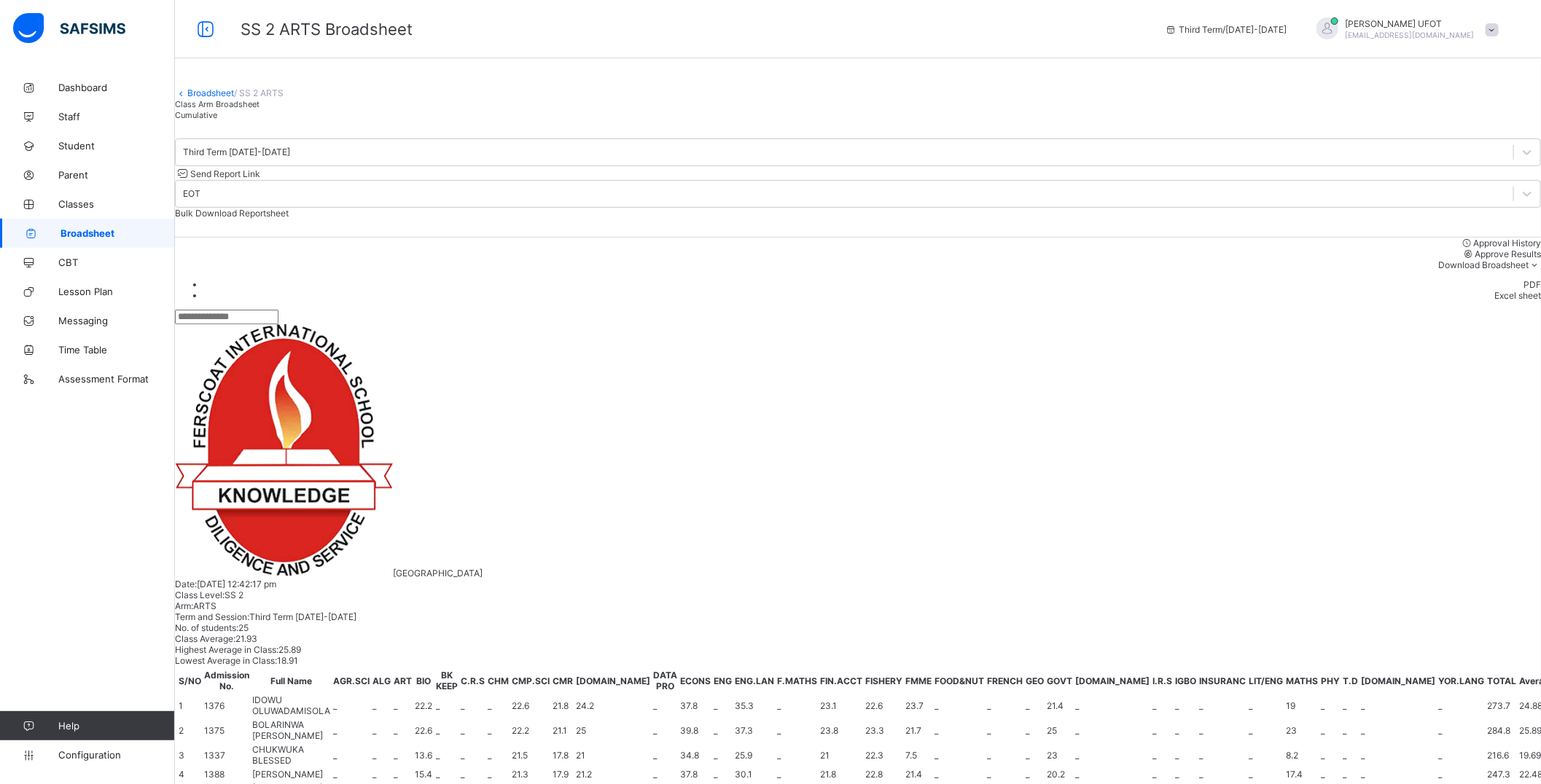 click at bounding box center [636, 1059] 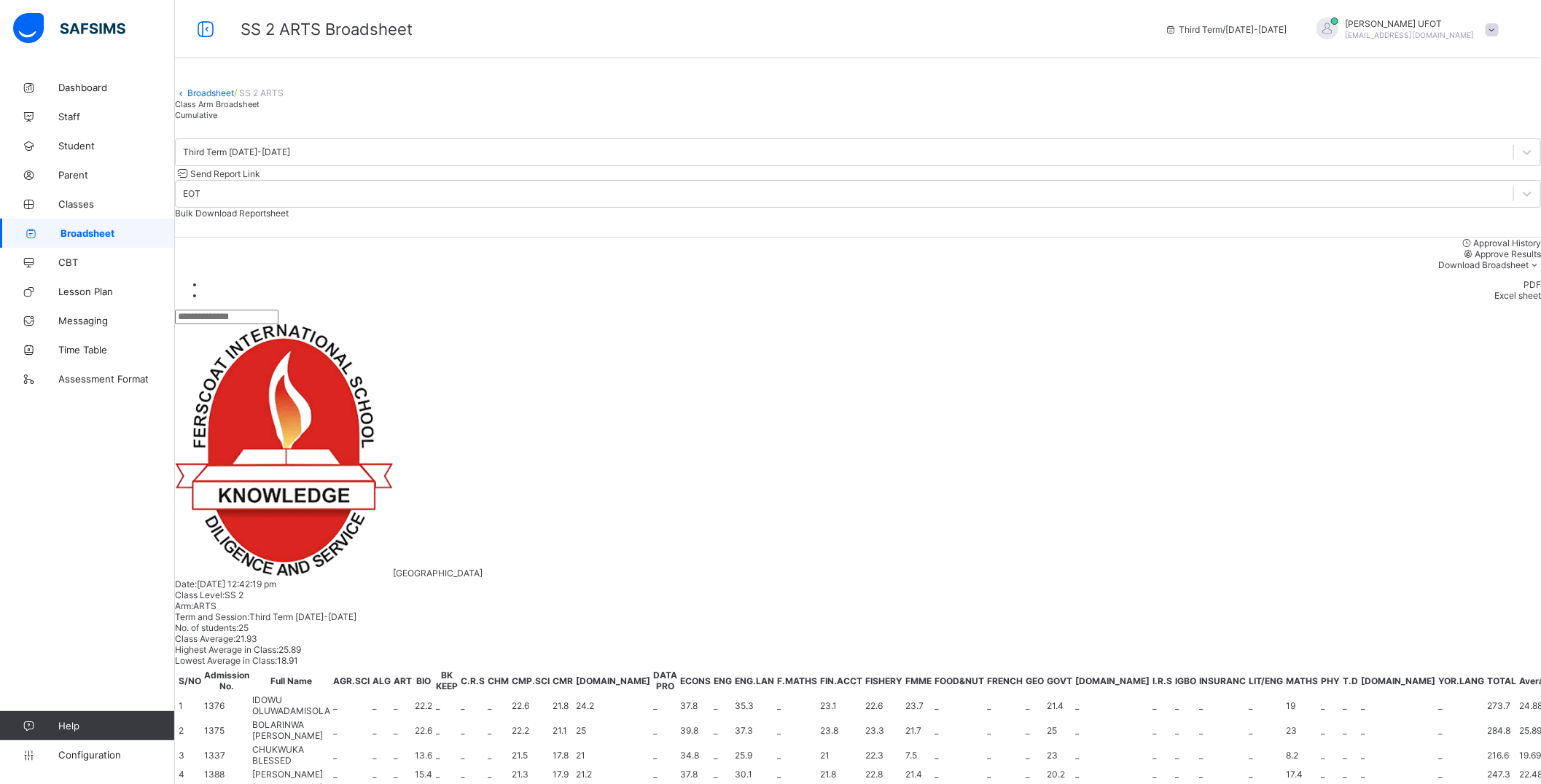 click at bounding box center [636, 1059] 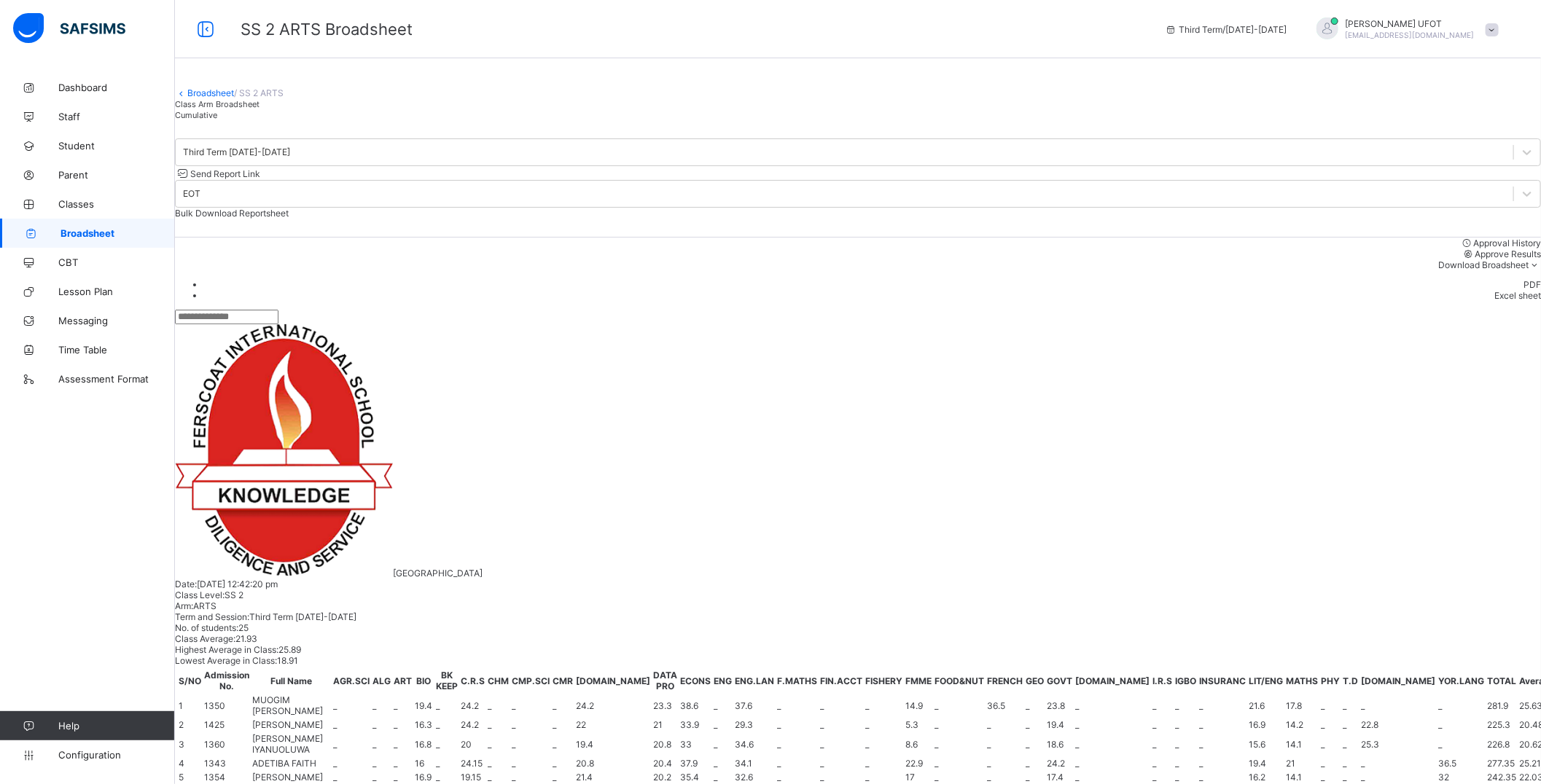 click at bounding box center [636, 1059] 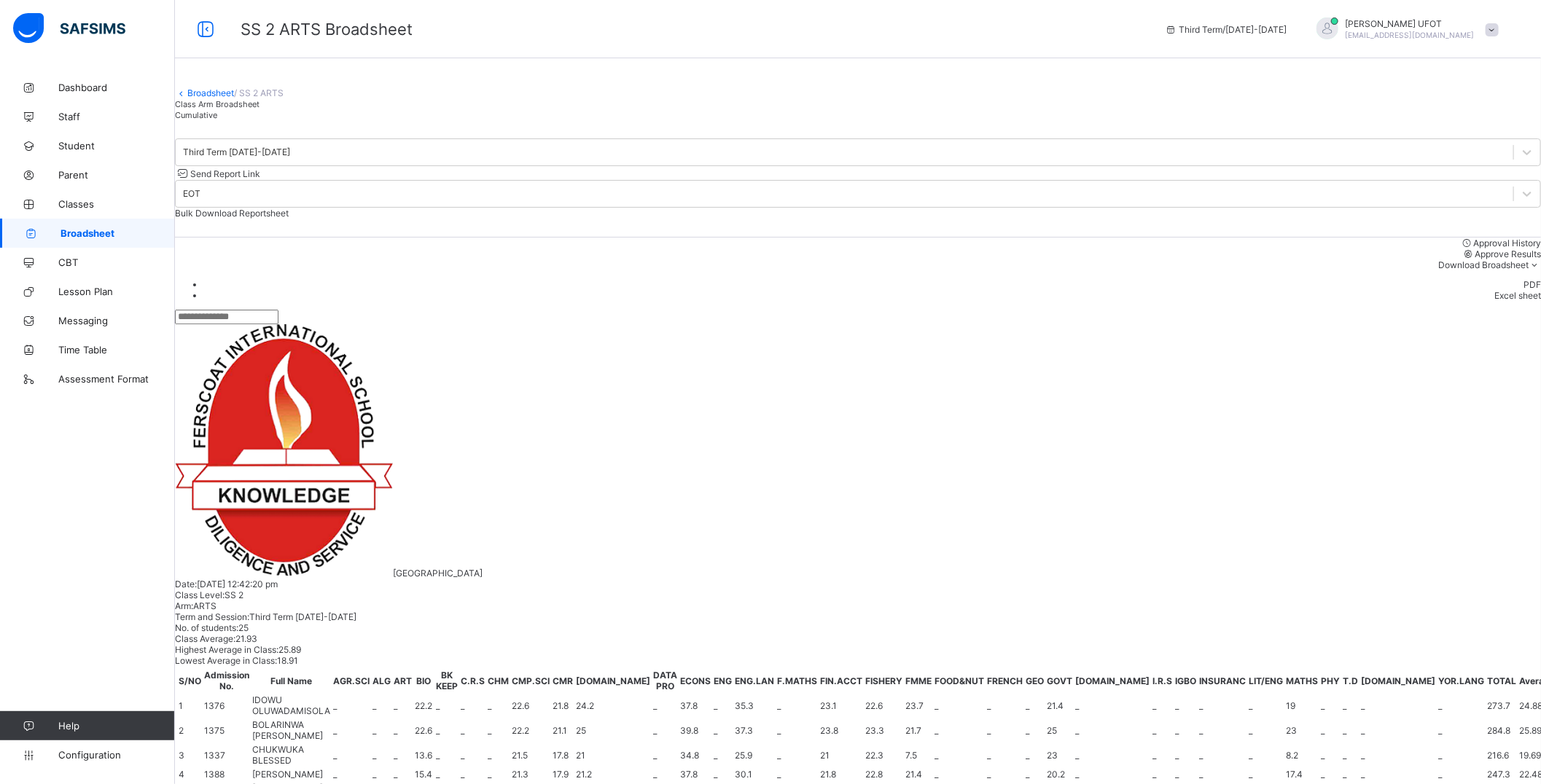 click at bounding box center (636, 1059) 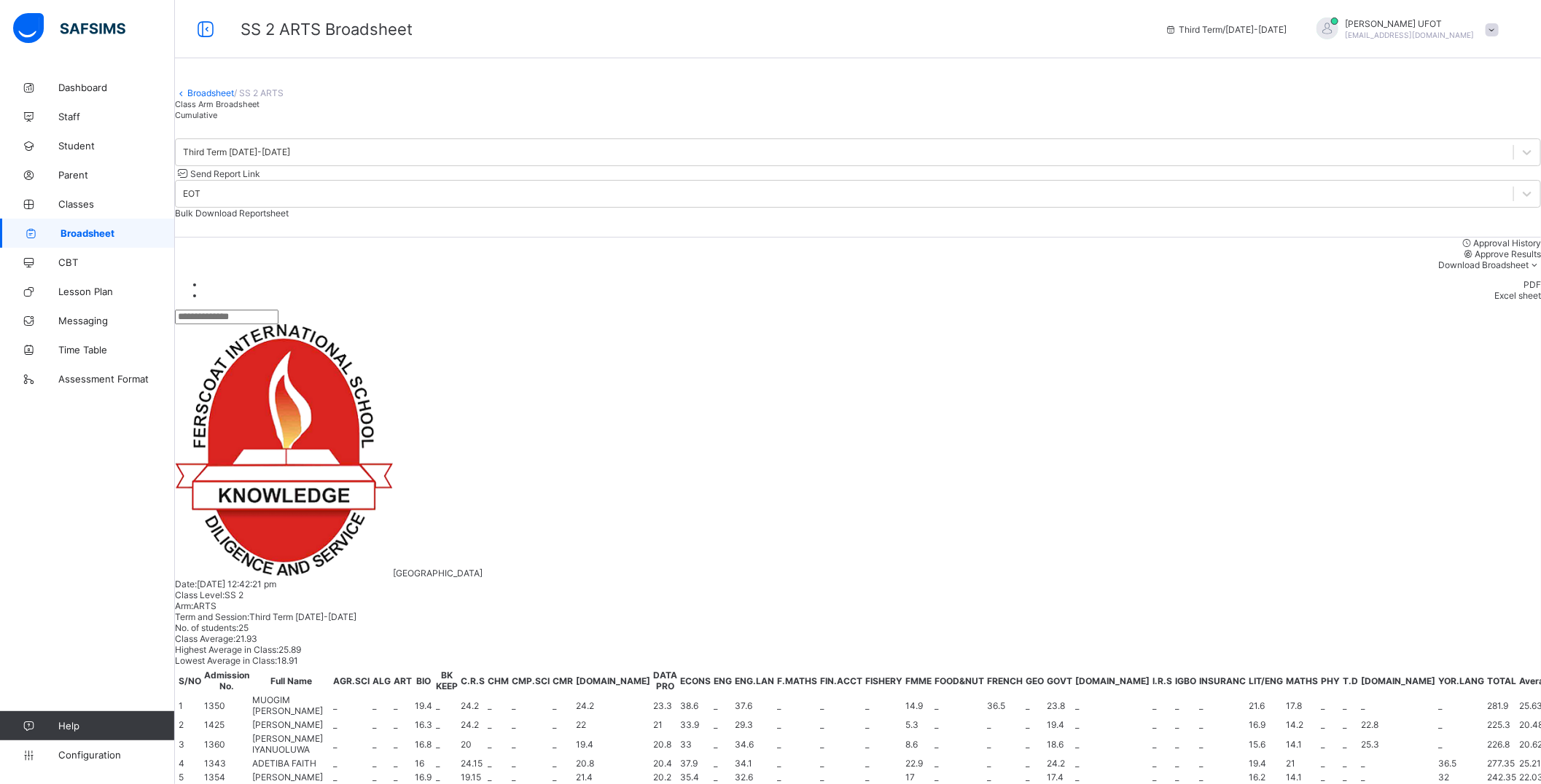 click at bounding box center [726, 1054] 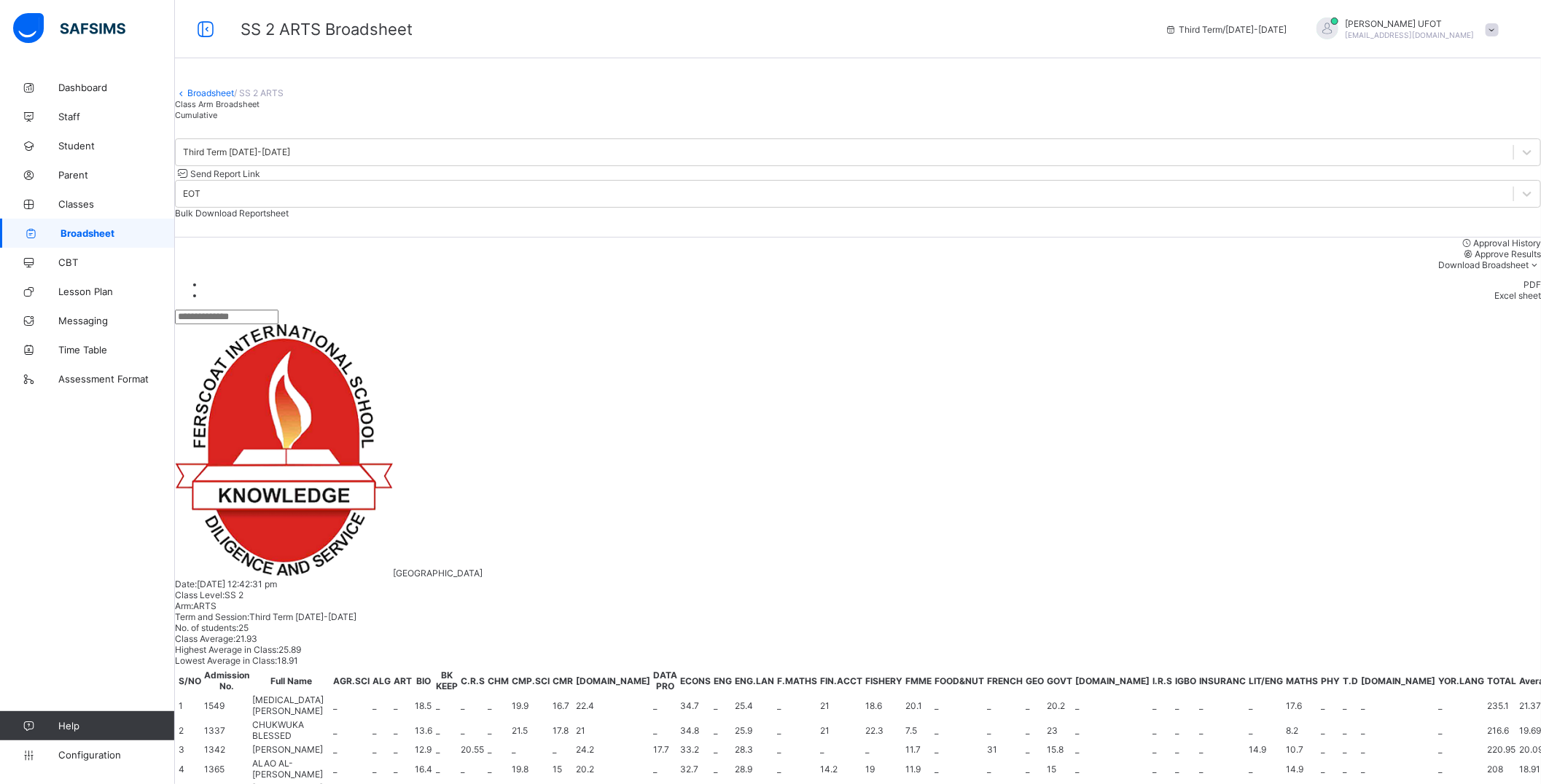 click at bounding box center [726, 1054] 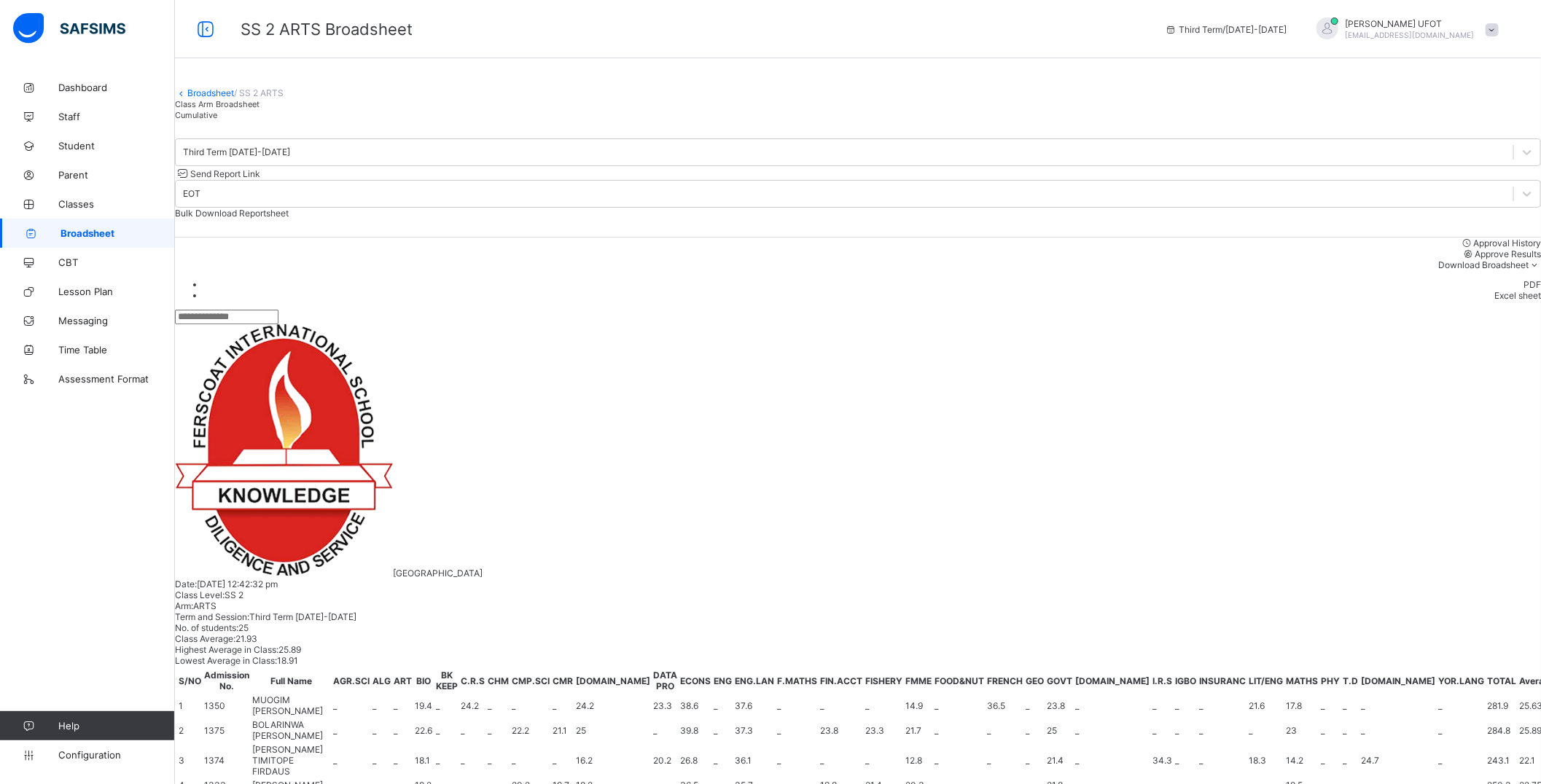 click on "F.MATHS" at bounding box center (768, 1048) 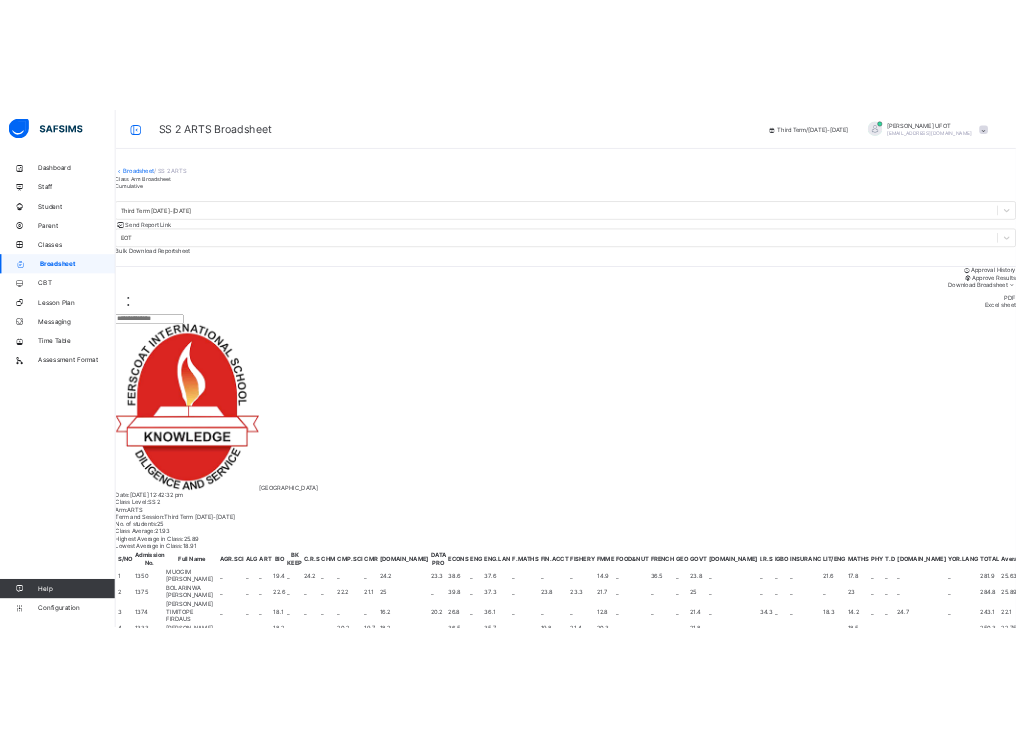 scroll, scrollTop: 0, scrollLeft: 1600, axis: horizontal 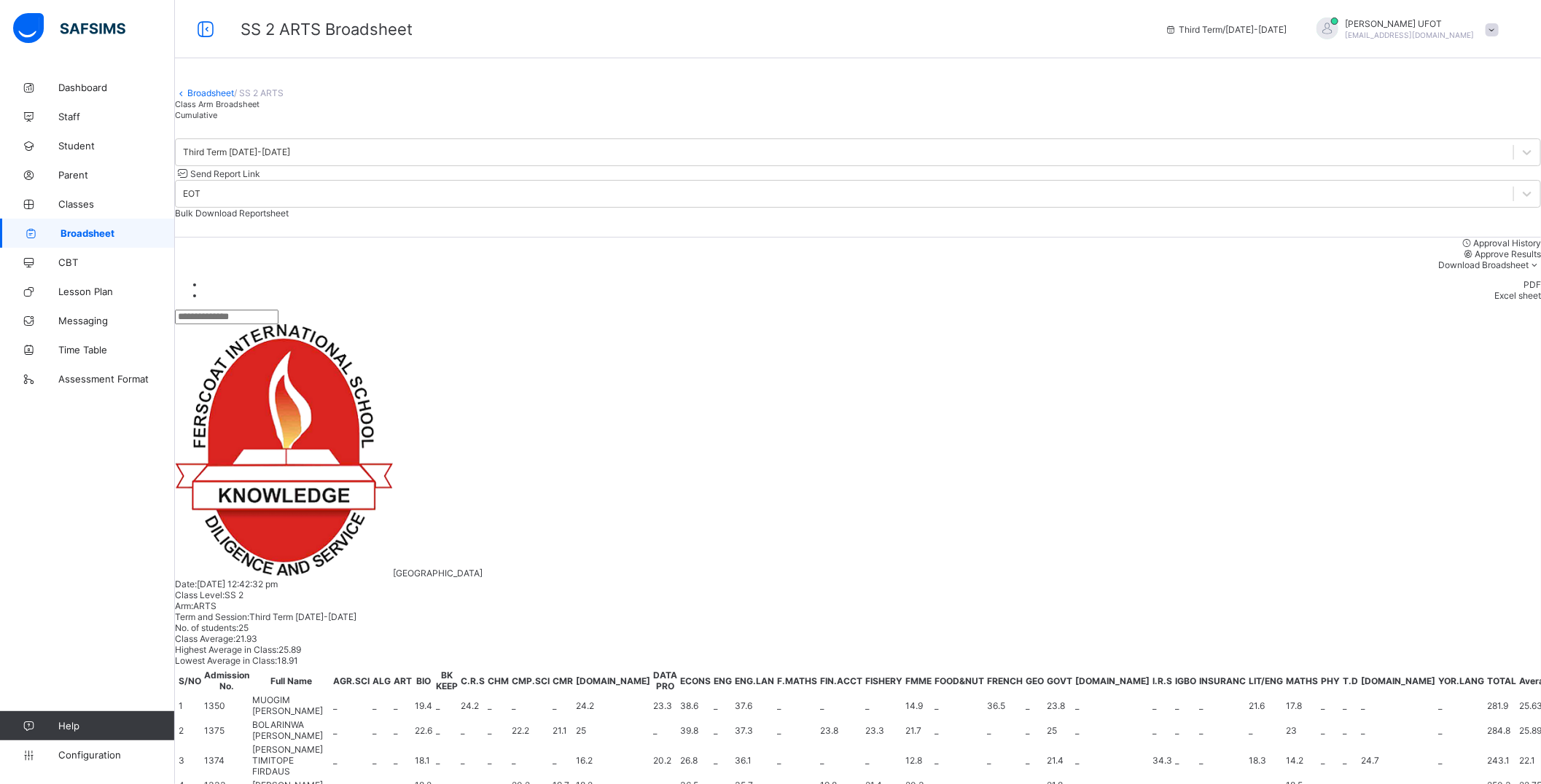 click at bounding box center [813, 1054] 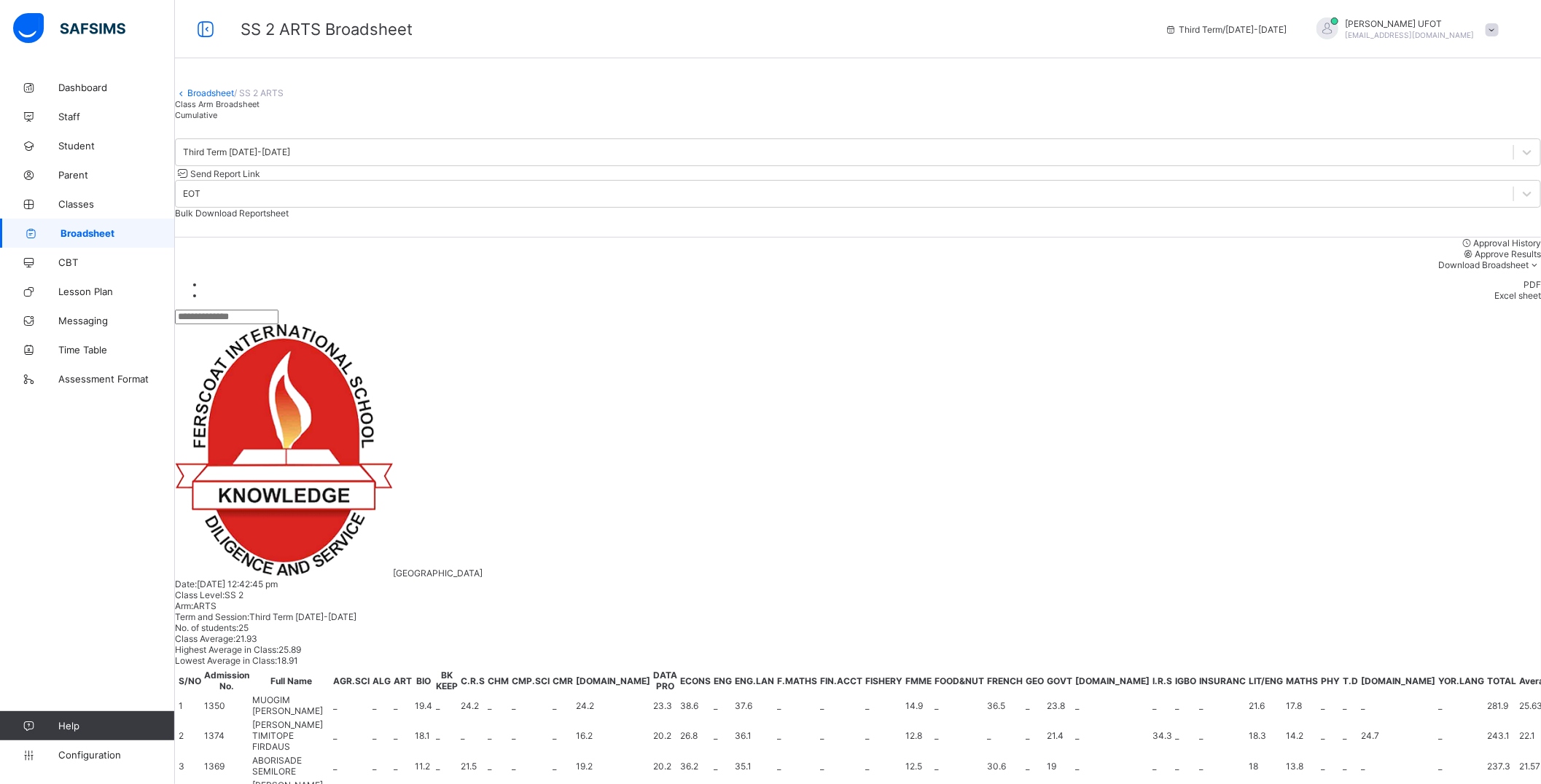 click at bounding box center (813, 1054) 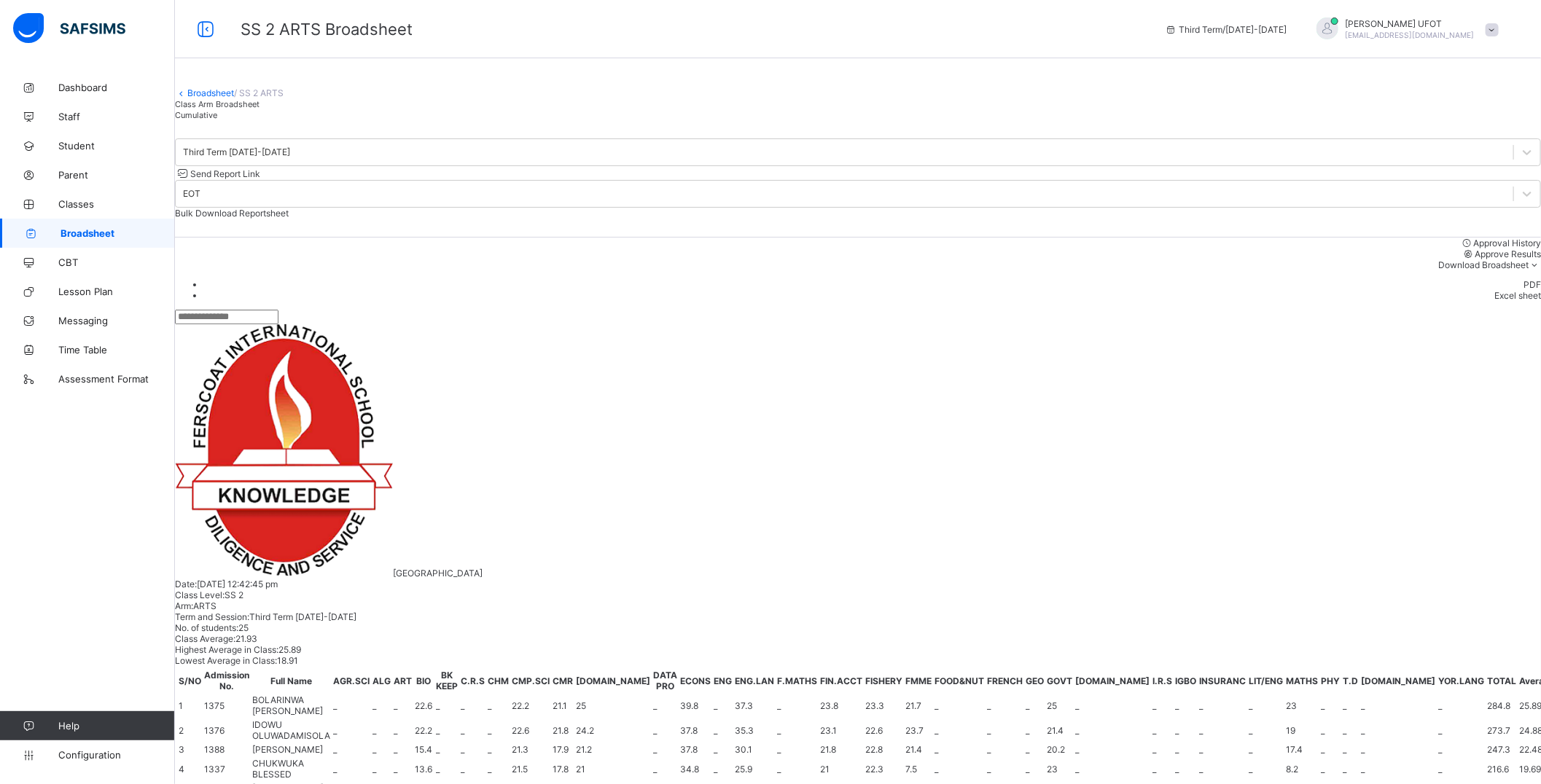click at bounding box center (931, 1054) 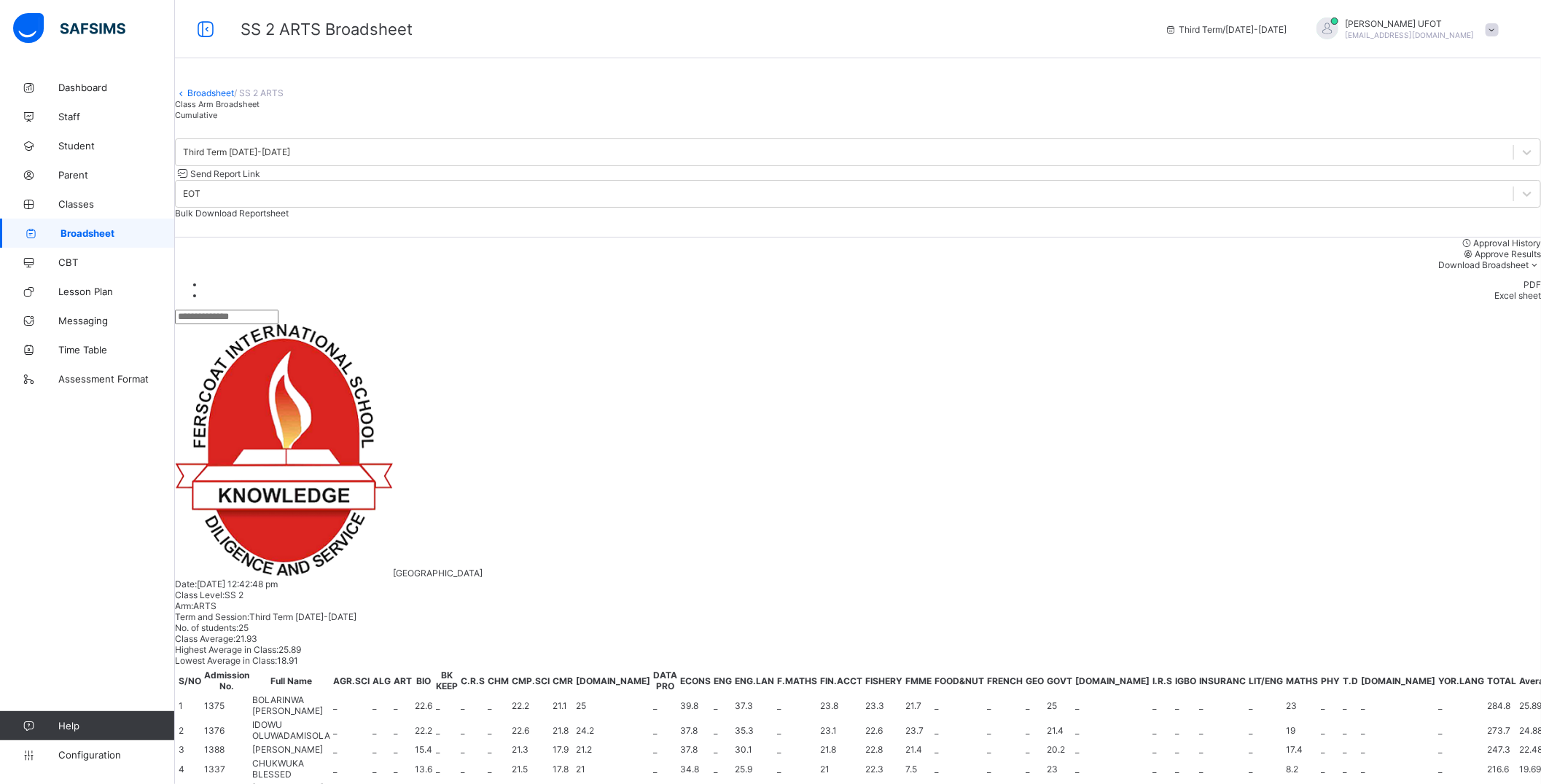 click at bounding box center [931, 1054] 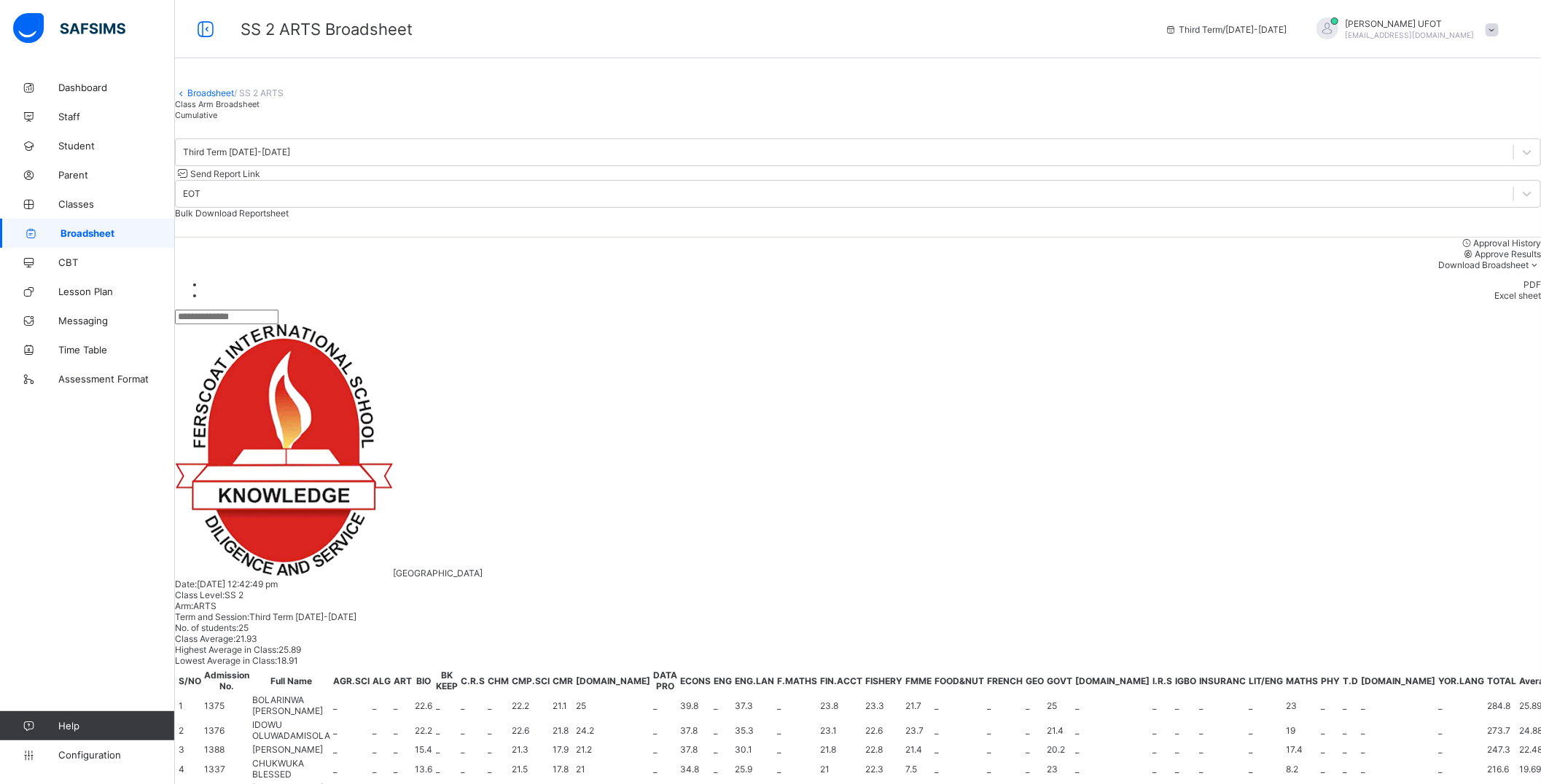 click at bounding box center (976, 1054) 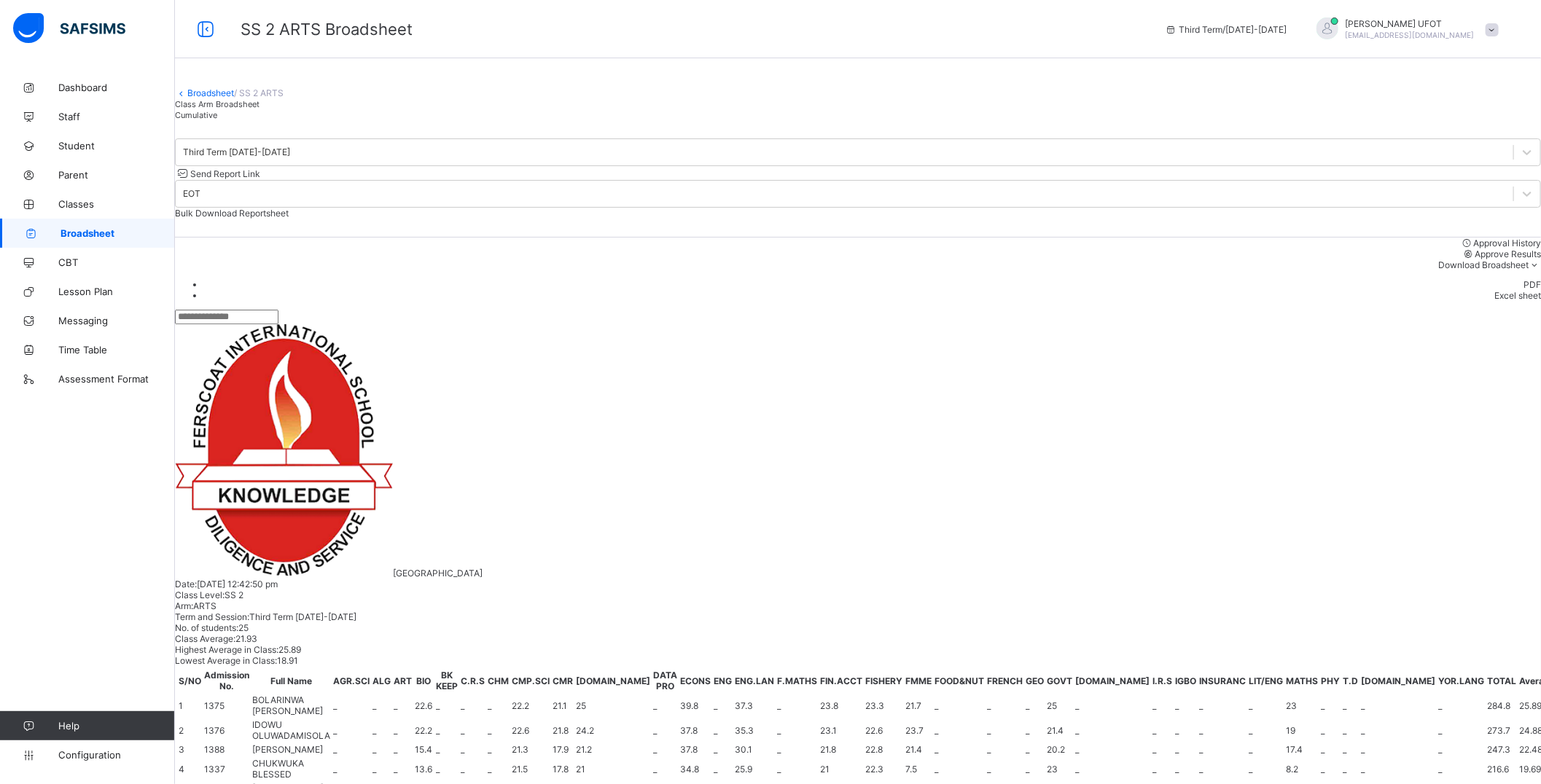 click at bounding box center [976, 1054] 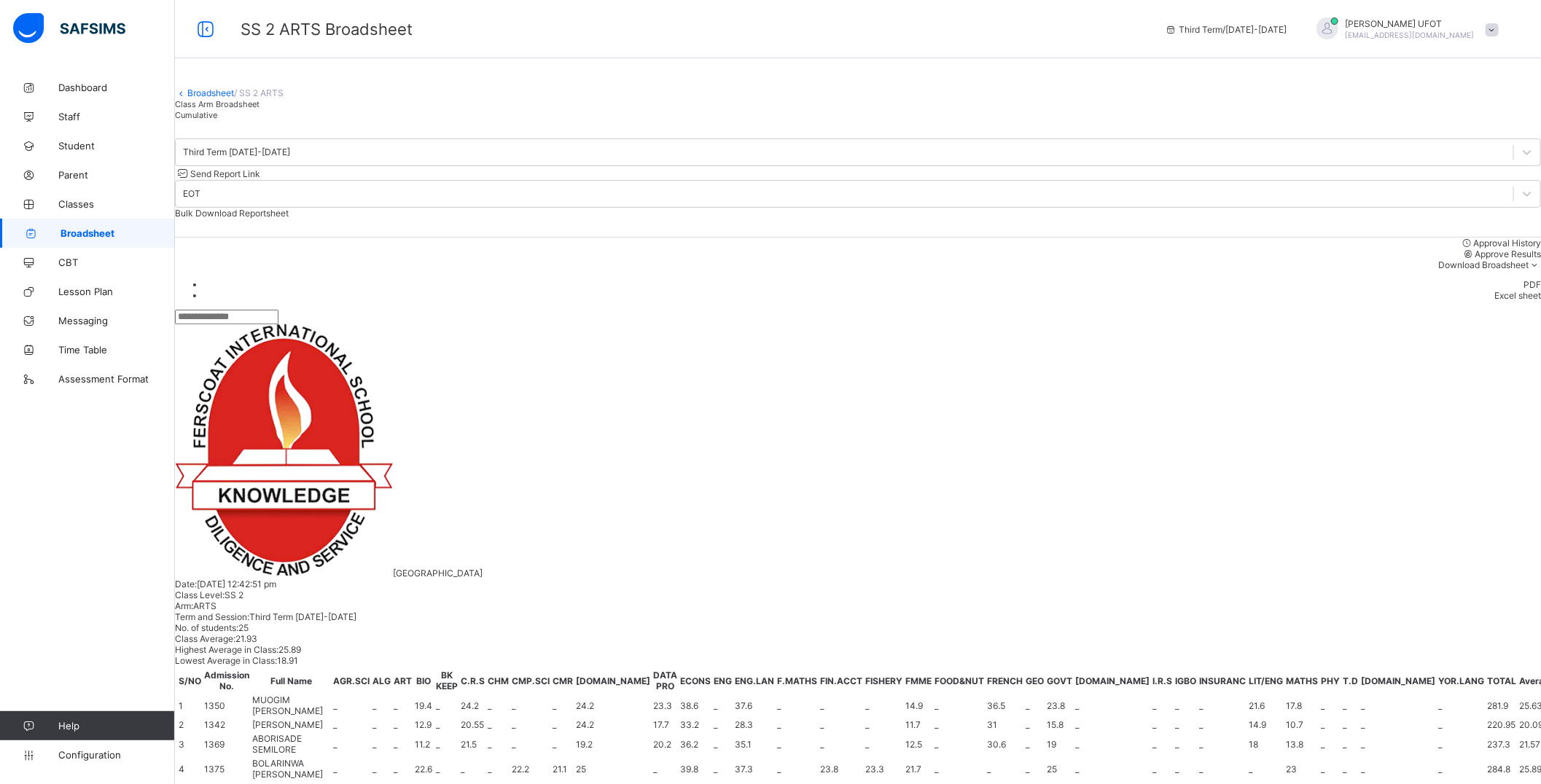 click at bounding box center (976, 1054) 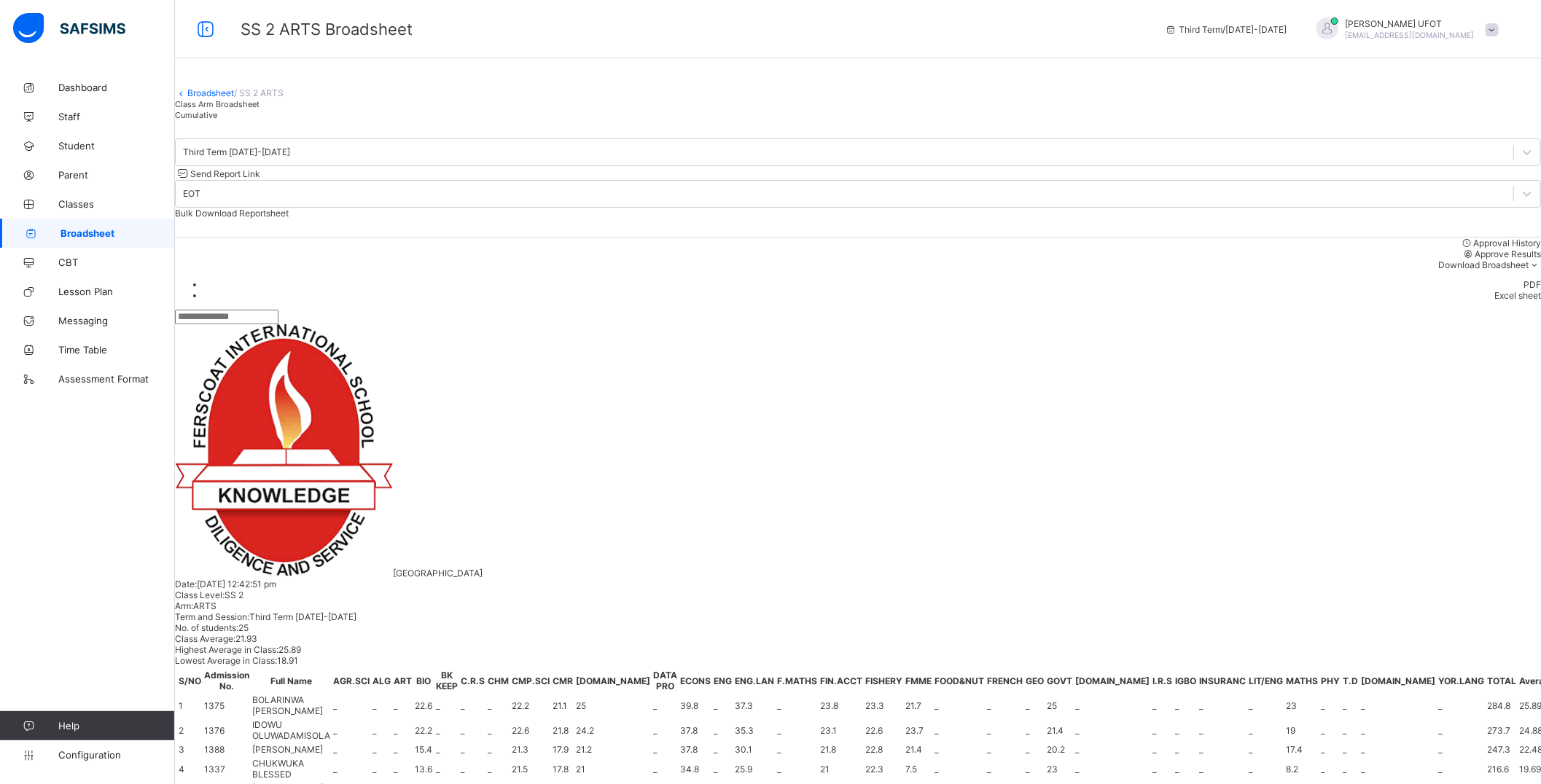 click at bounding box center [976, 1054] 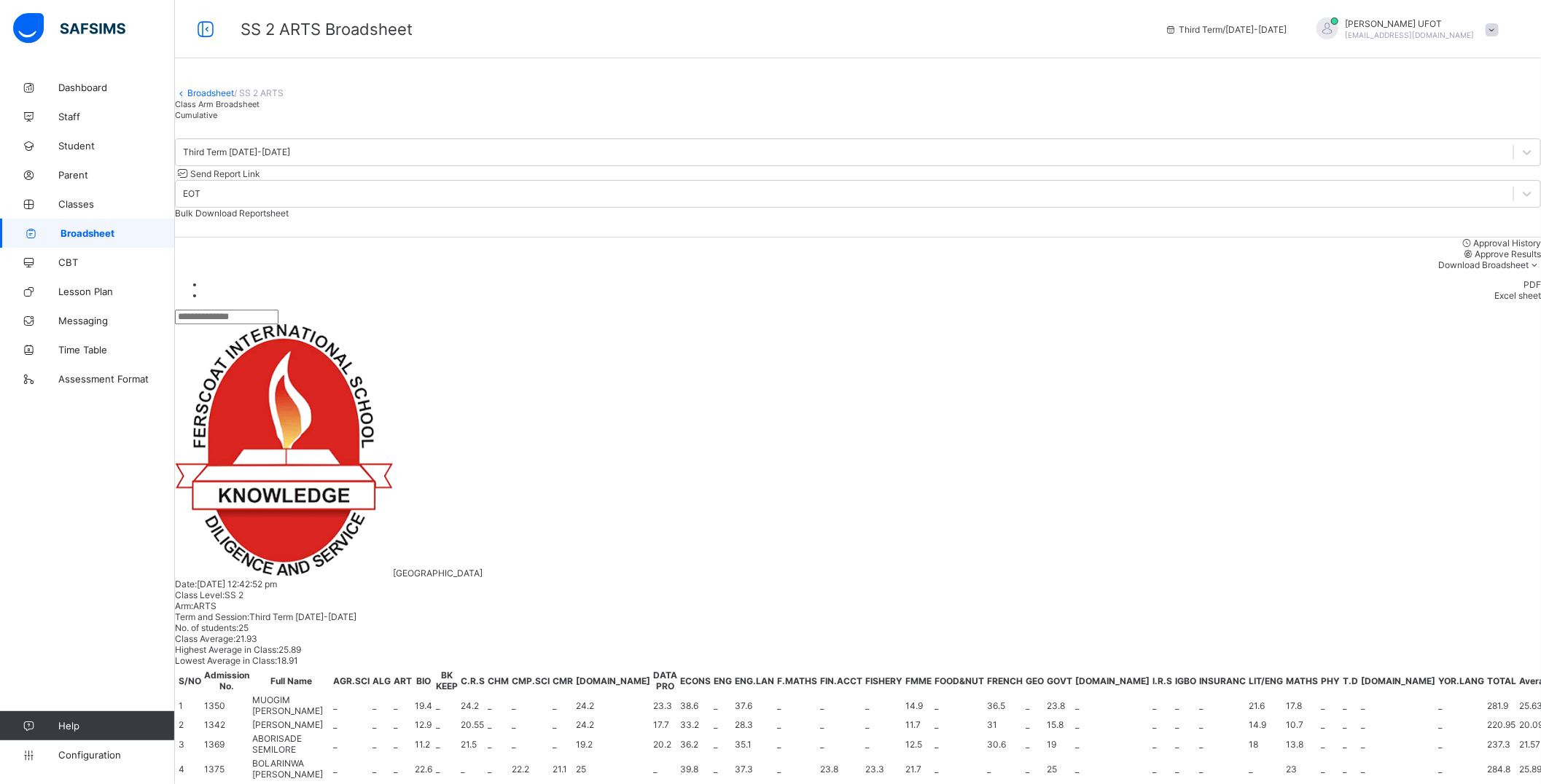 click at bounding box center [1084, 1054] 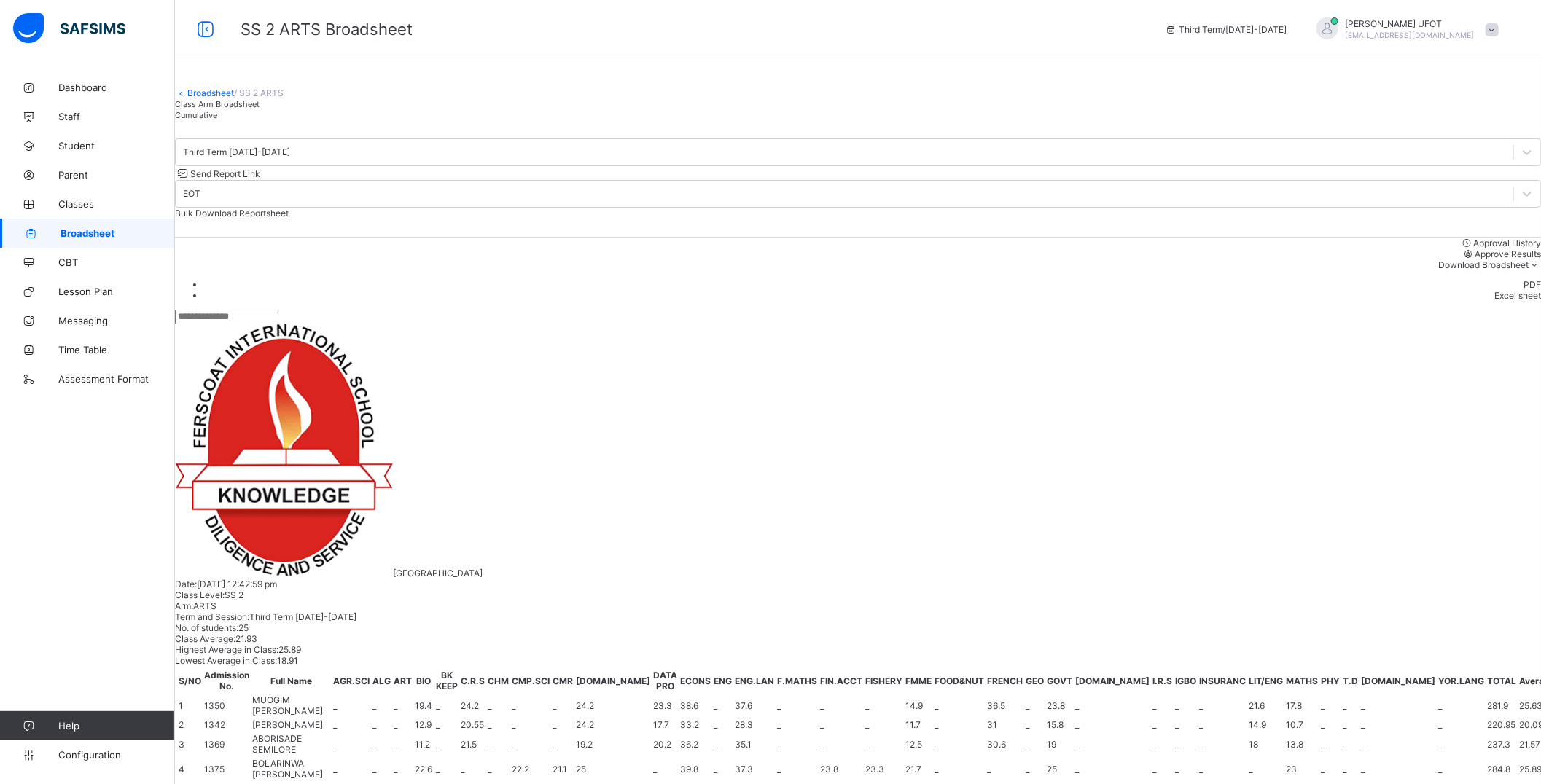 click at bounding box center (1084, 1054) 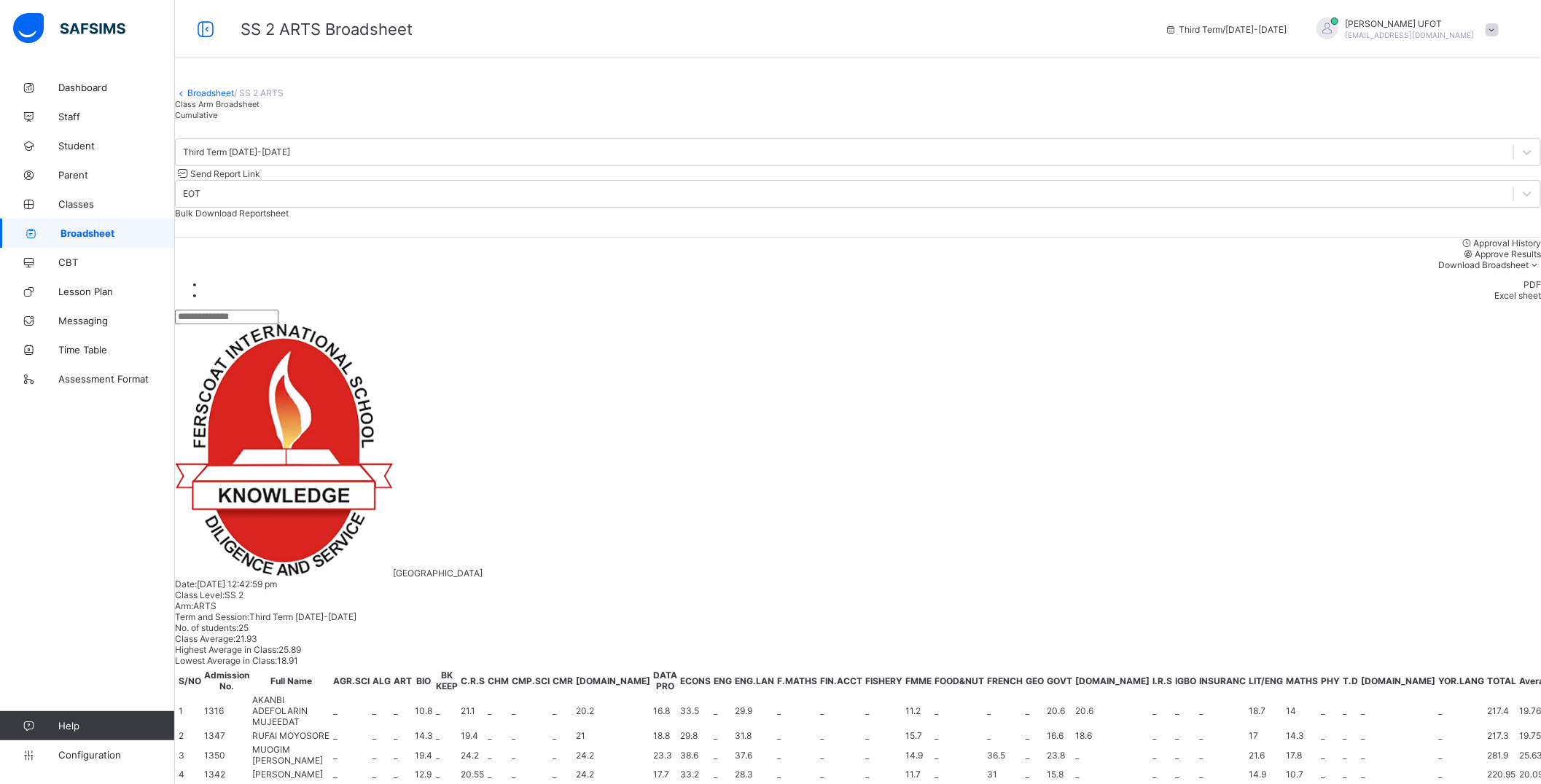 click at bounding box center (1370, 1054) 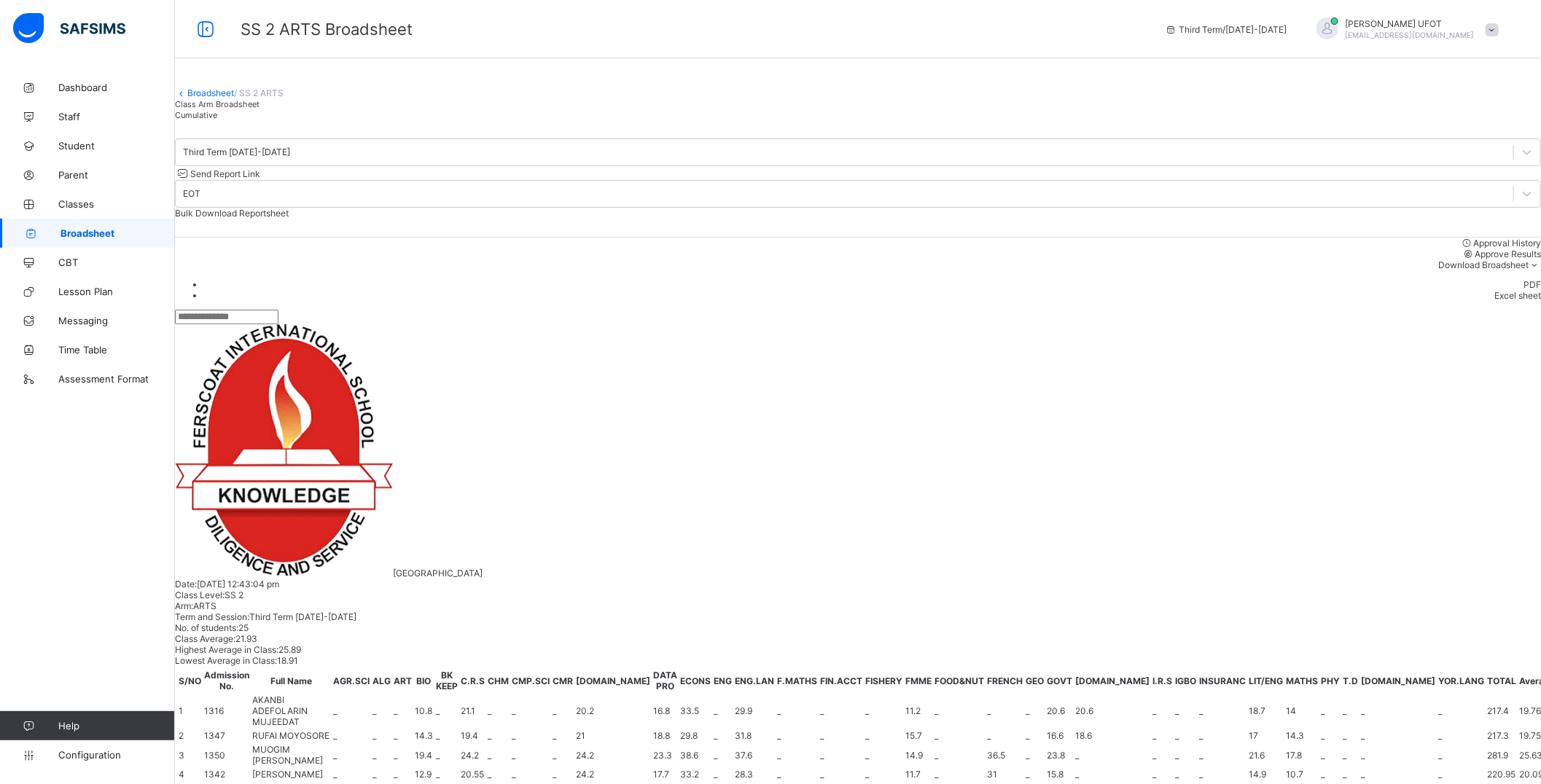 click at bounding box center (1370, 1054) 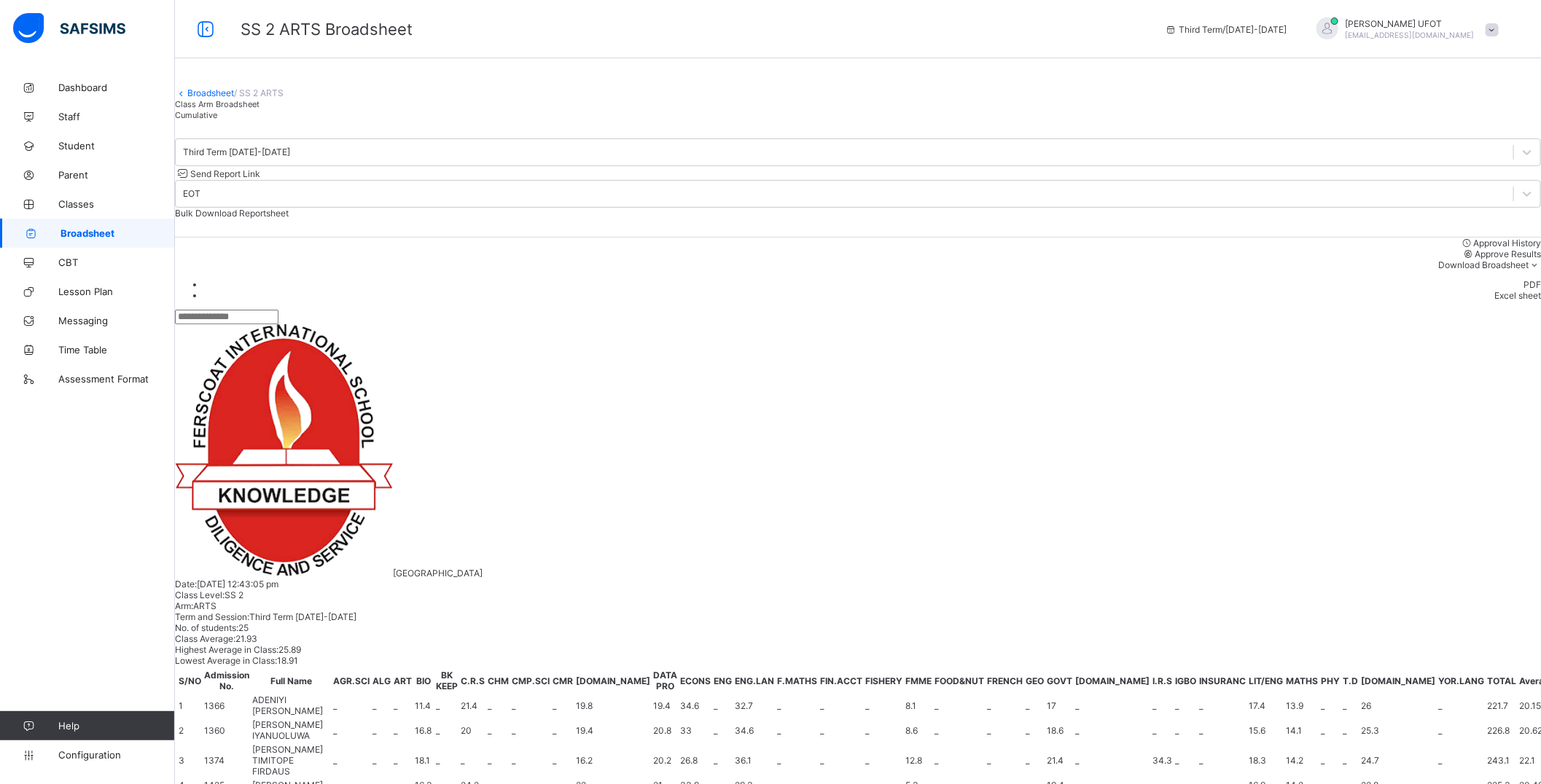 click at bounding box center [1432, 1054] 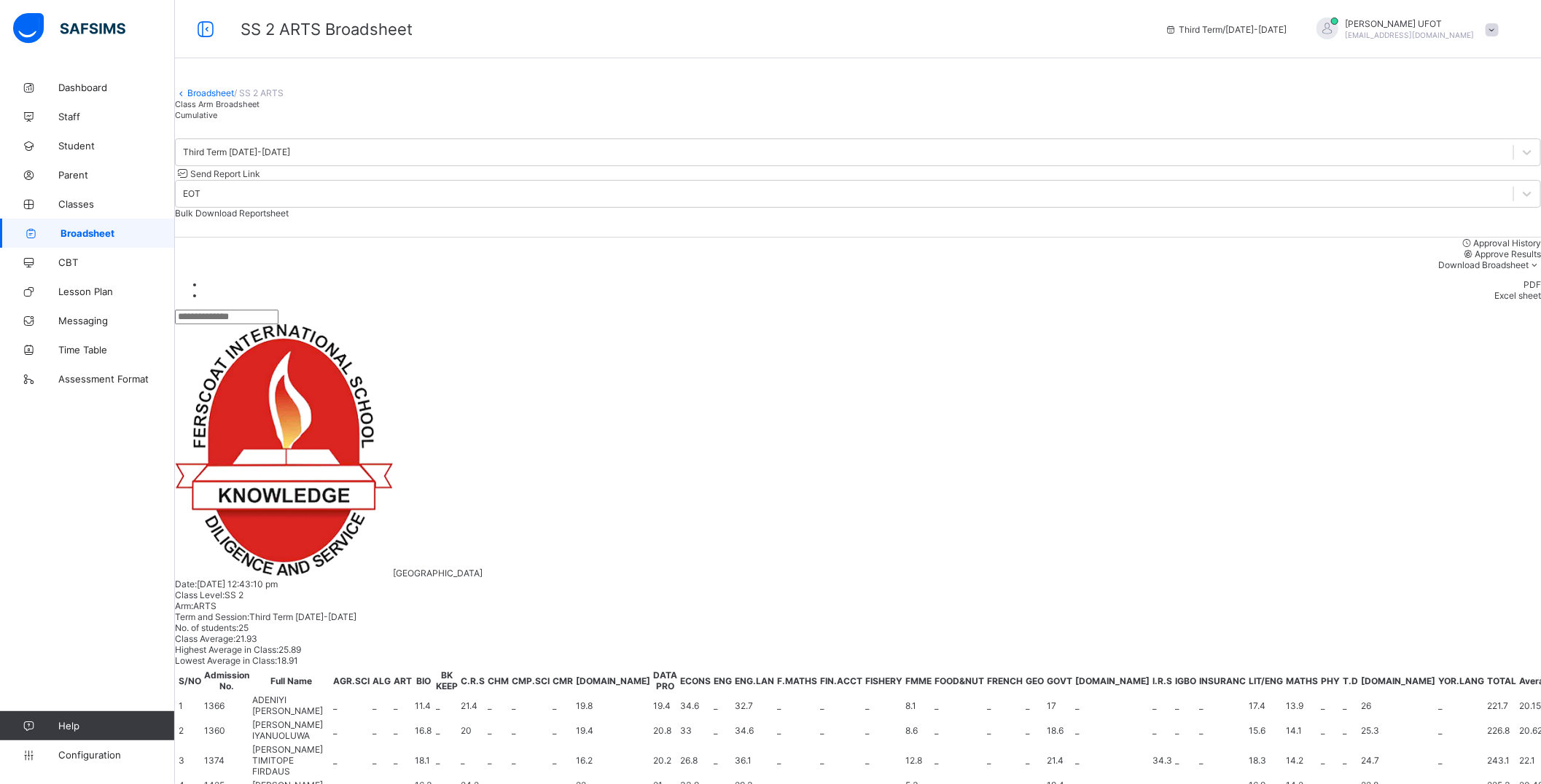click at bounding box center [1432, 1054] 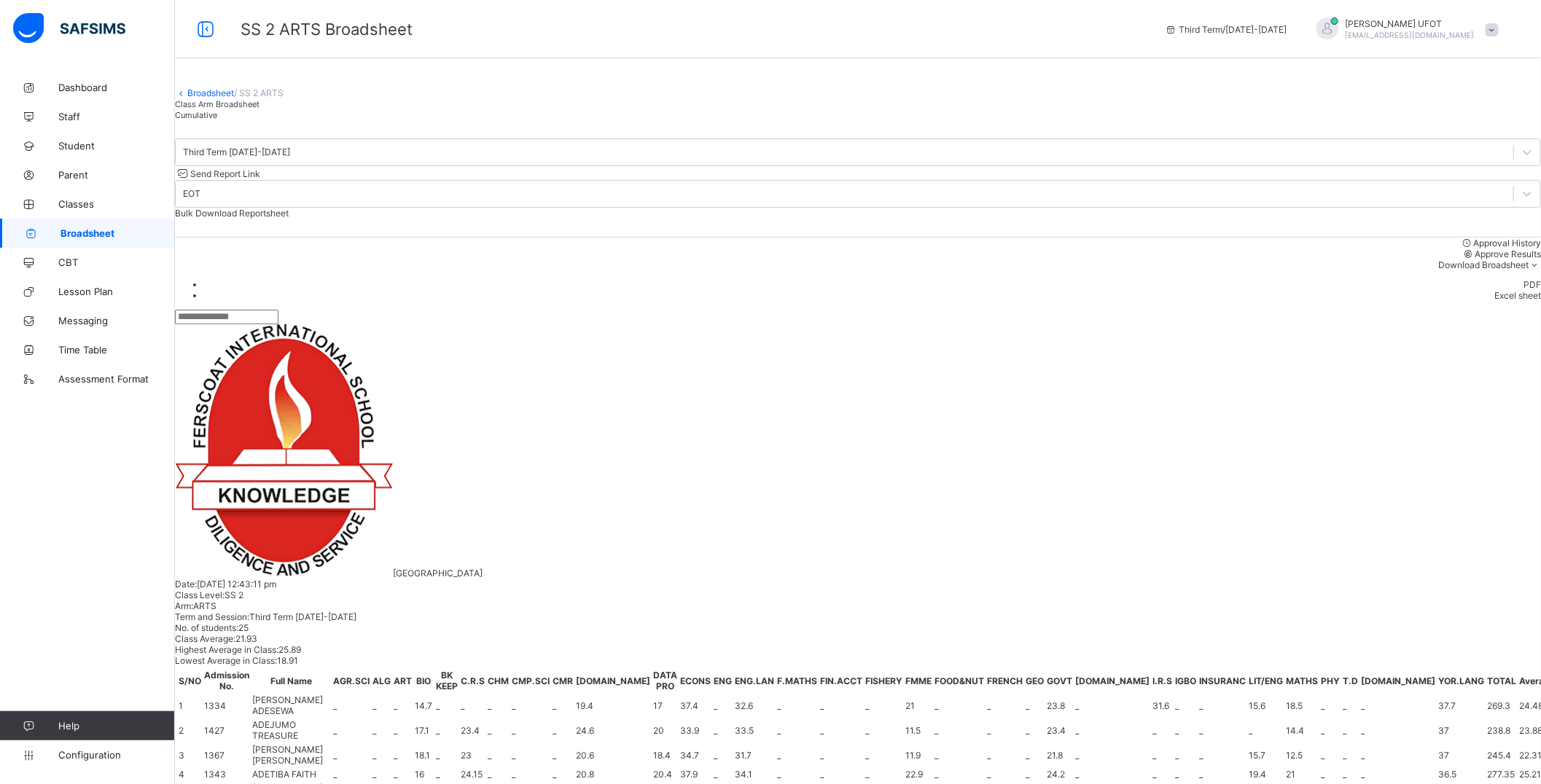 click at bounding box center (1432, 1054) 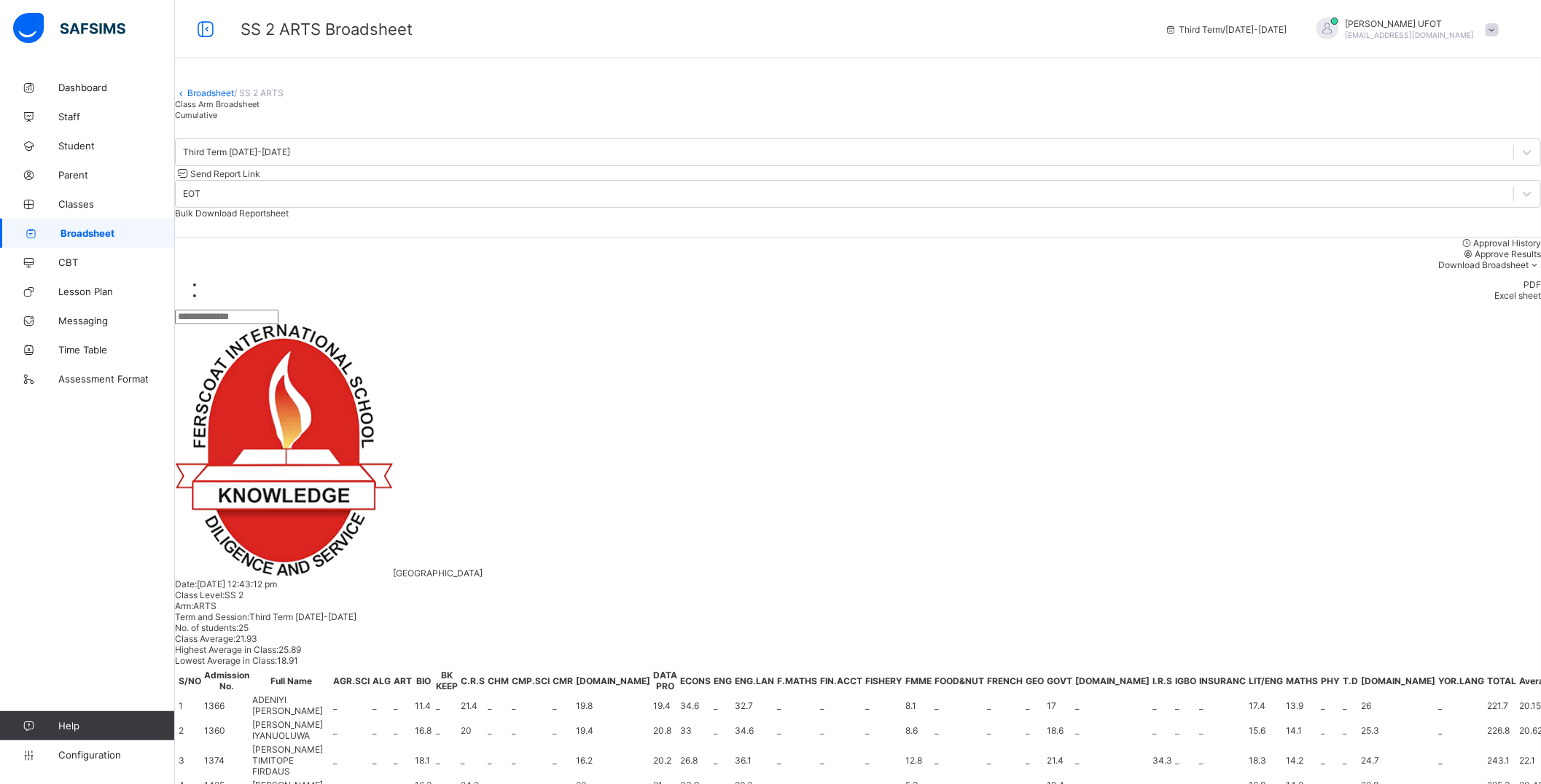 click at bounding box center [1432, 1054] 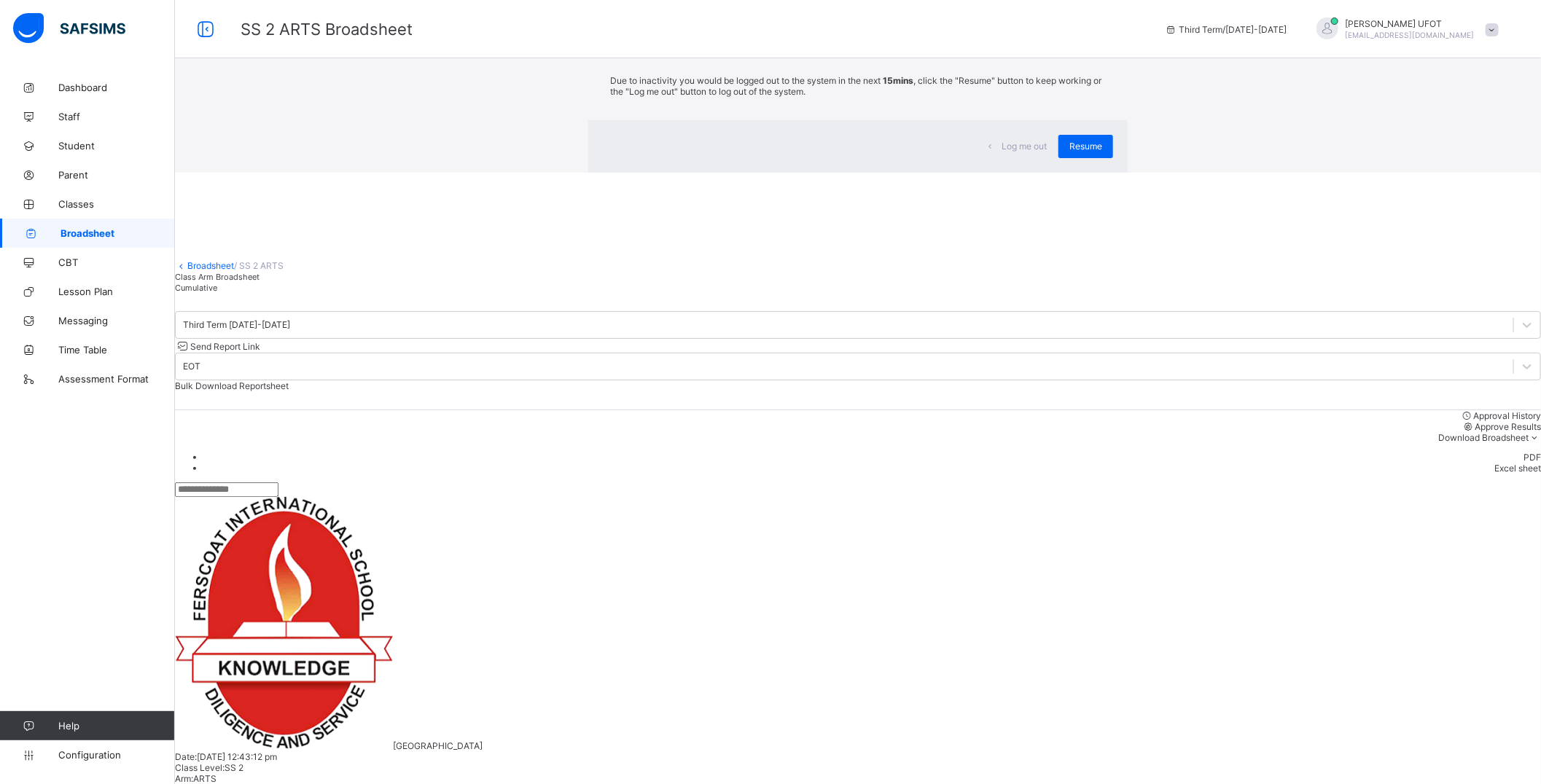 click on "× Idle Mode Due to inactivity you would be logged out to the system in the next   15mins , click the "Resume" button to keep working or the "Log me out" button to log out of the system. Log me out Resume" at bounding box center [858, 86] 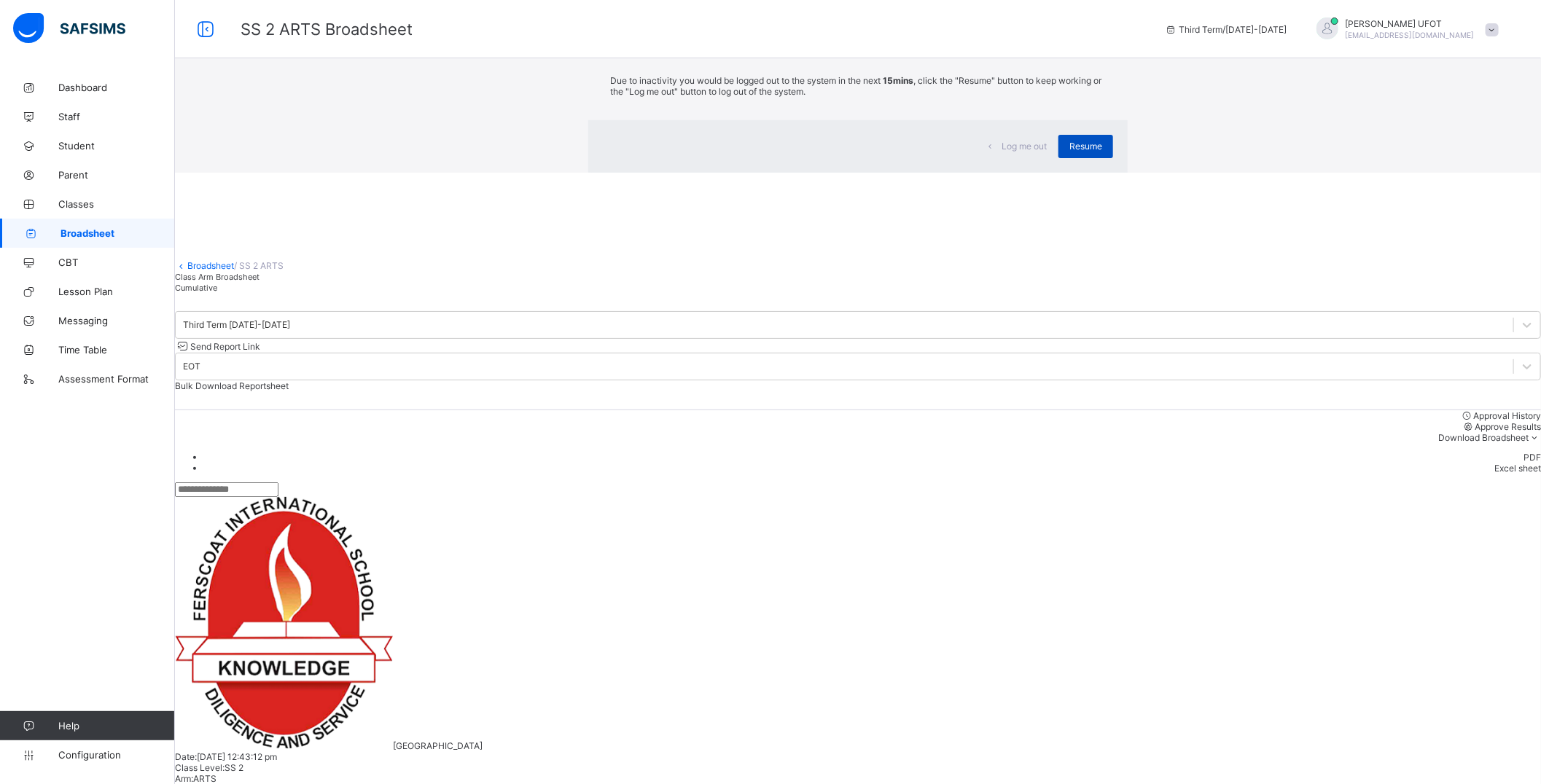 click on "Resume" at bounding box center [1085, 146] 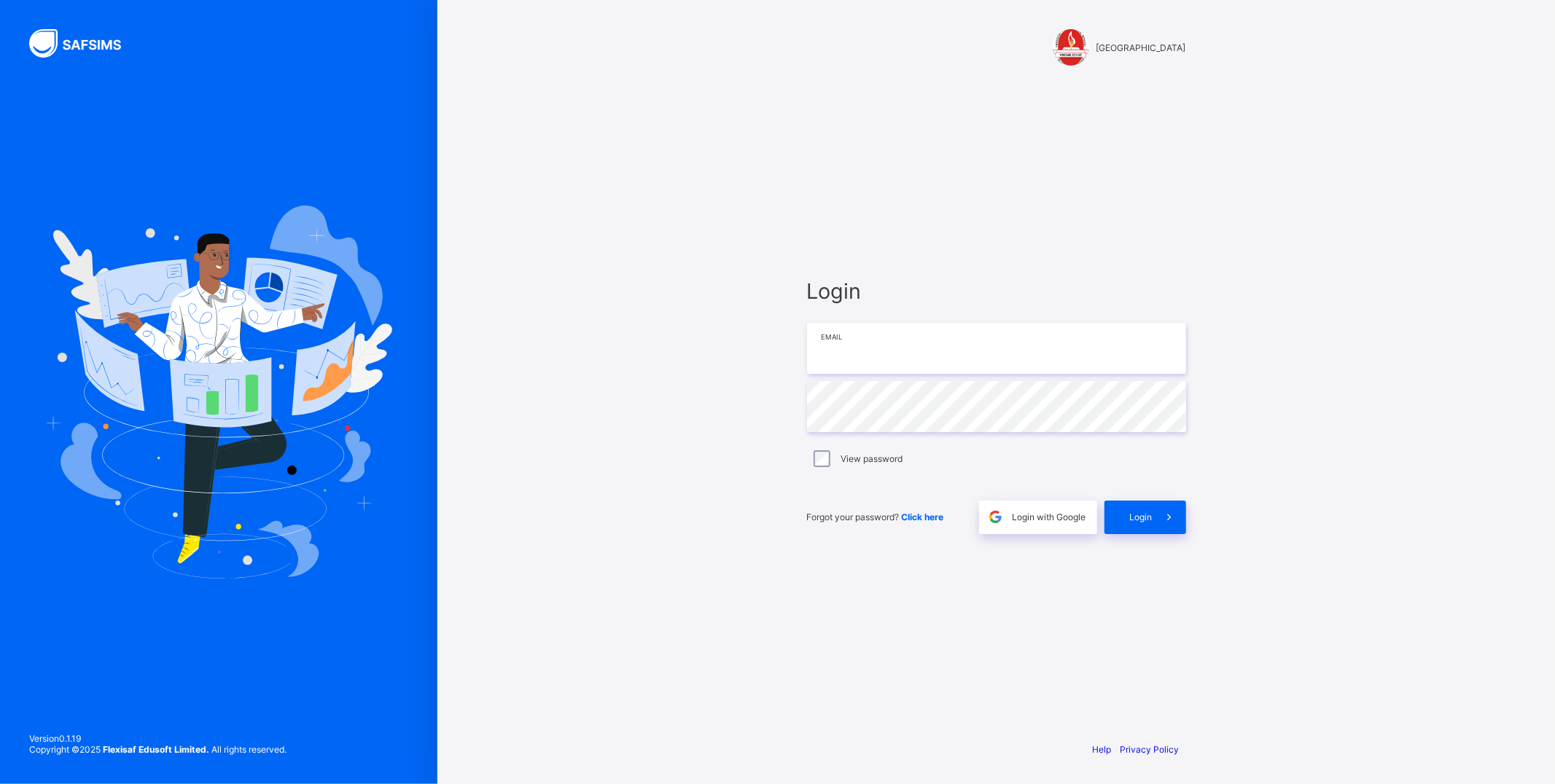 click at bounding box center (997, 348) 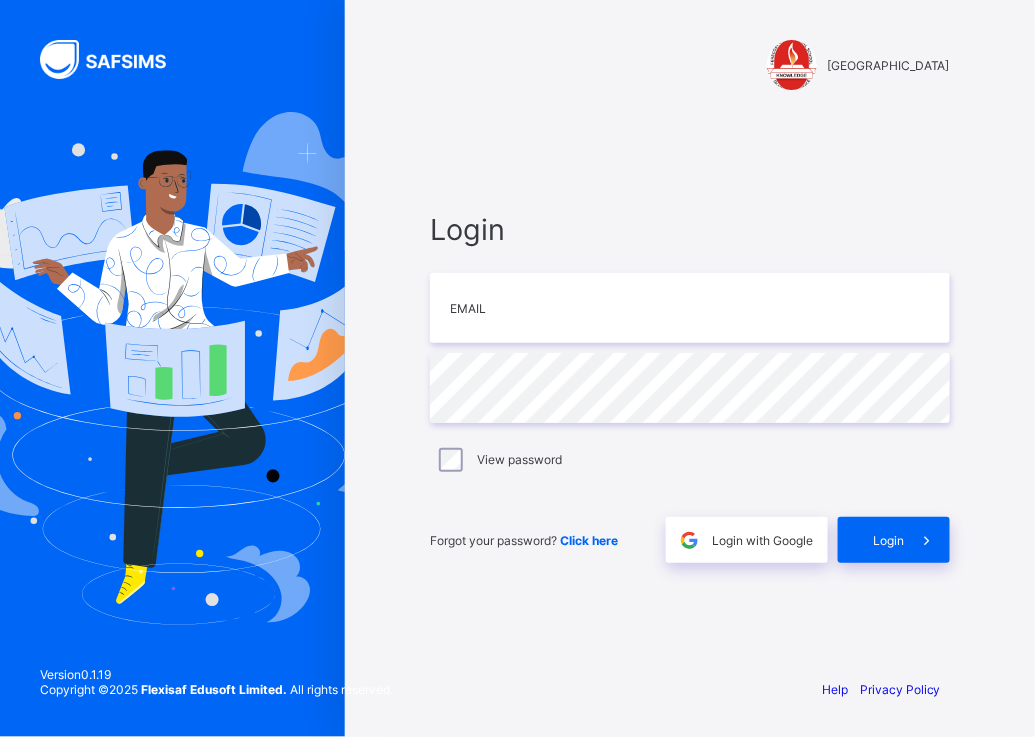 click on "Login Email Password View password Forgot your password?   Click here Login with Google Login" at bounding box center [690, 387] 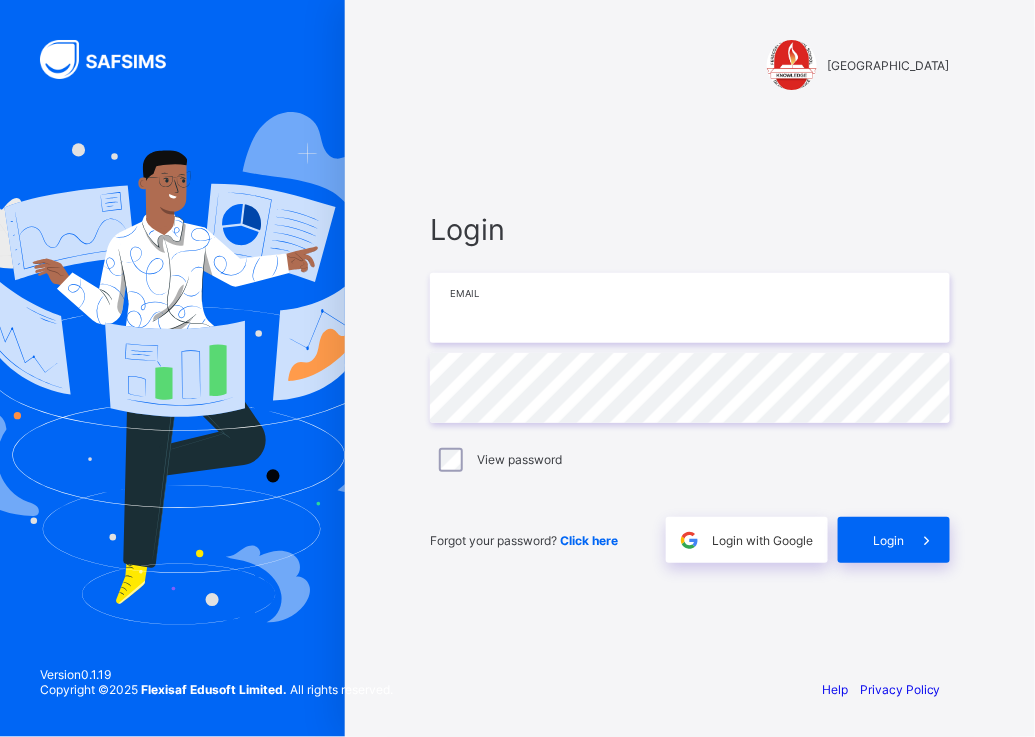 click at bounding box center [690, 308] 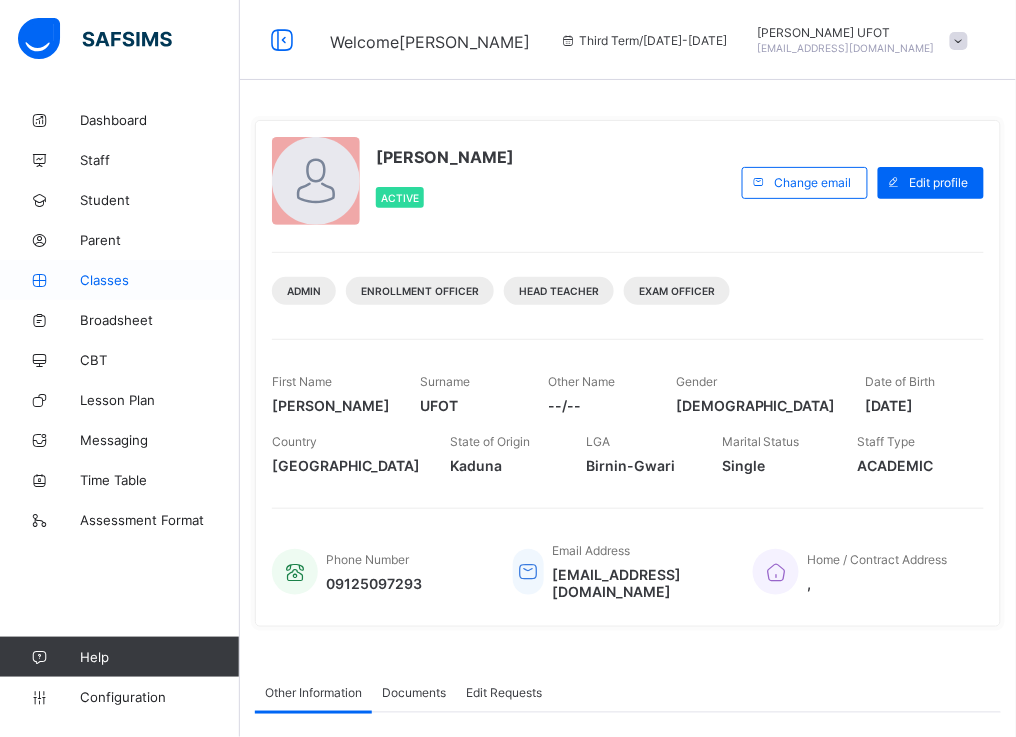 click on "Classes" at bounding box center (160, 280) 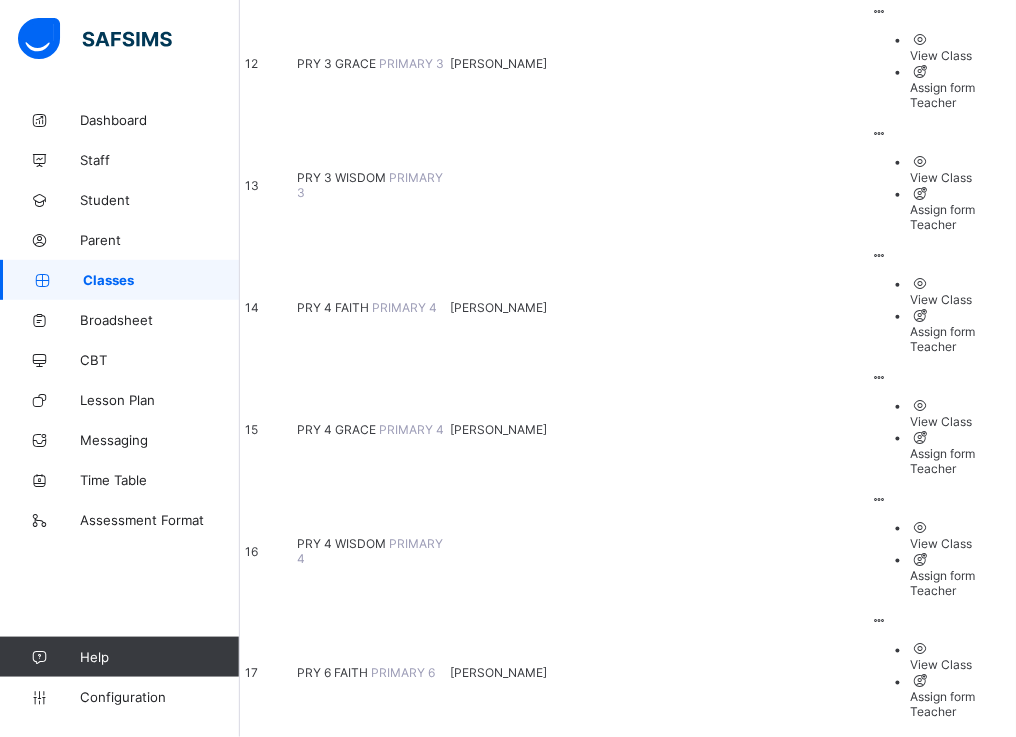 scroll, scrollTop: 2000, scrollLeft: 0, axis: vertical 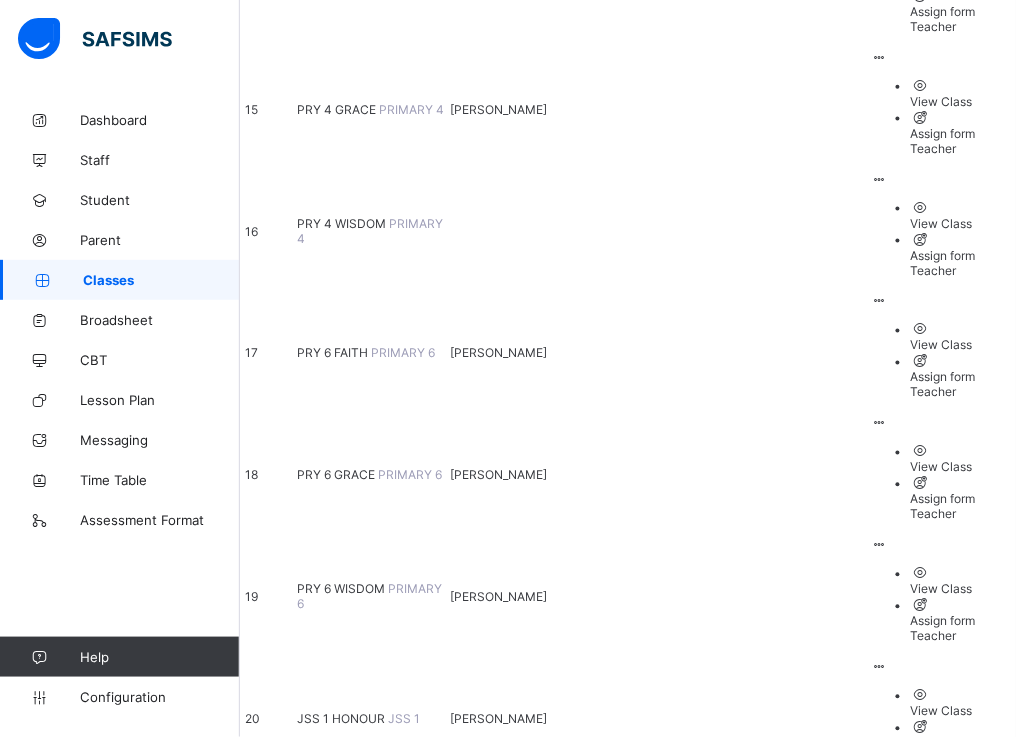 click on "SS 2   ARTS & COMM B" at bounding box center (361, 3029) 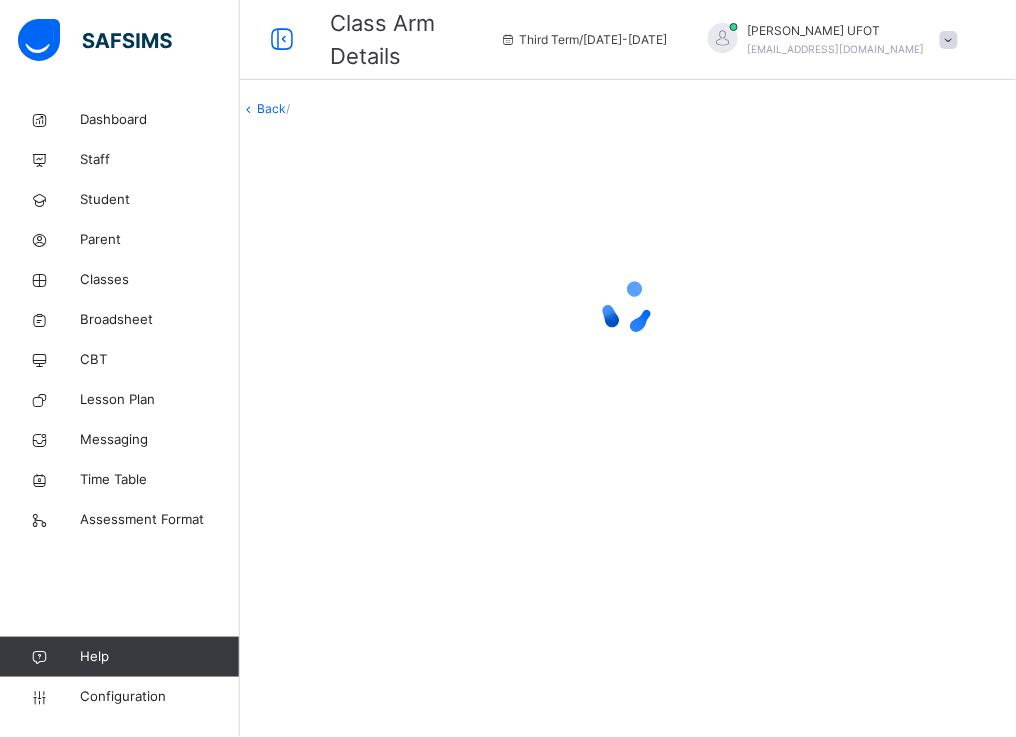 scroll, scrollTop: 0, scrollLeft: 0, axis: both 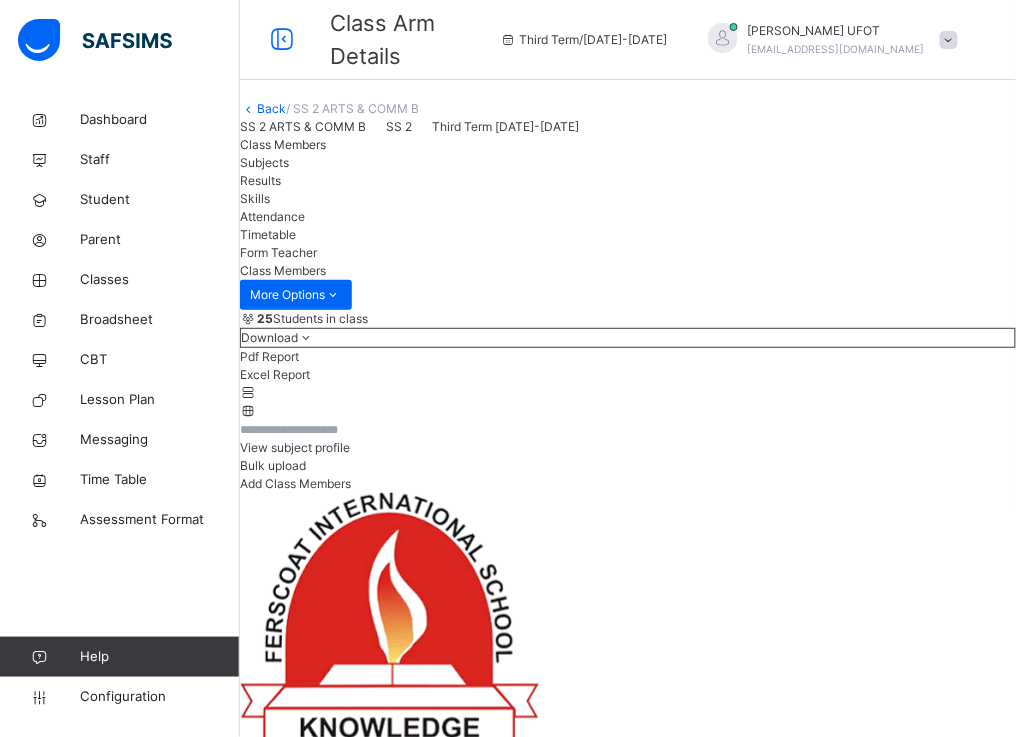 click on "Subjects" at bounding box center (264, 162) 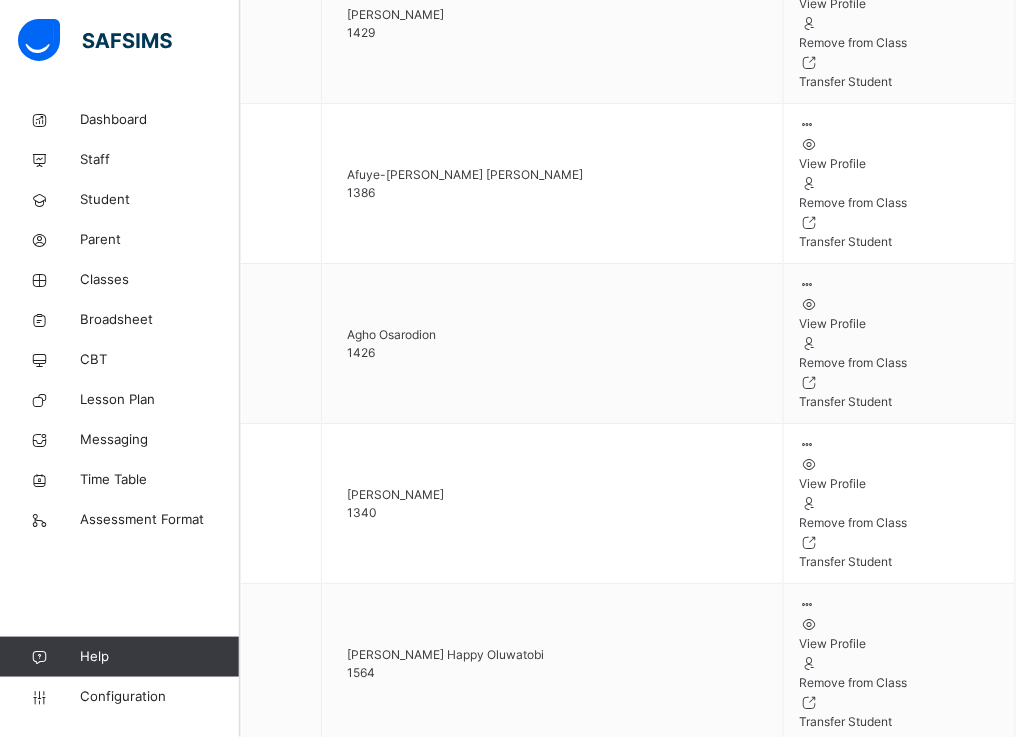 scroll, scrollTop: 2777, scrollLeft: 0, axis: vertical 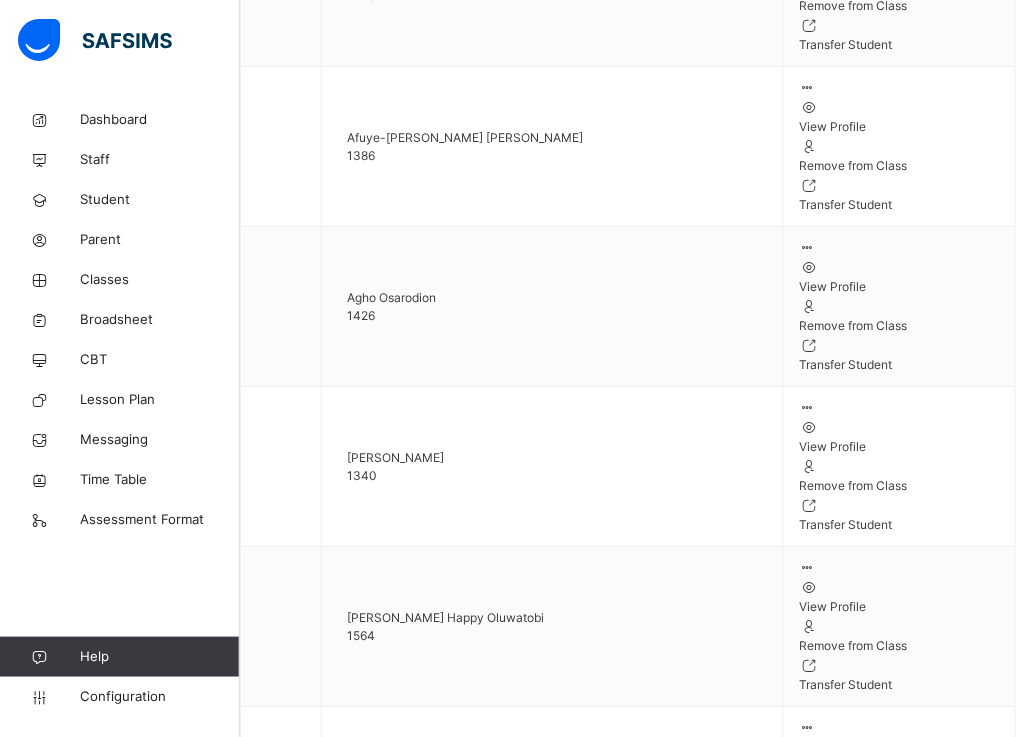 click on "Assess Students" at bounding box center [975, 6180] 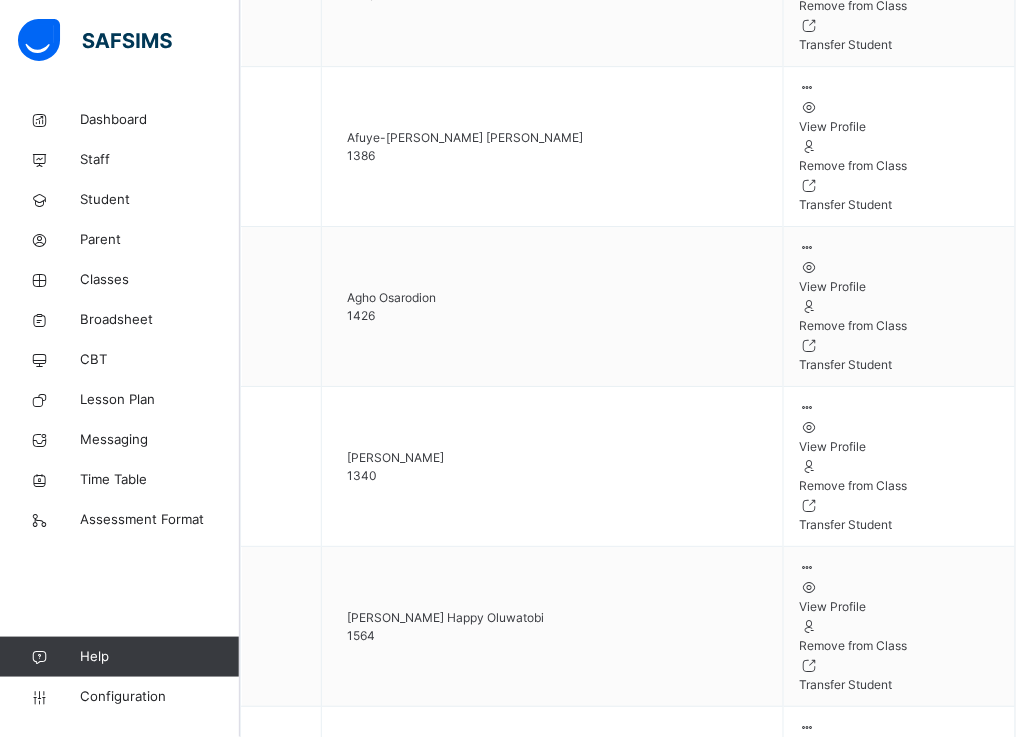 type on "*" 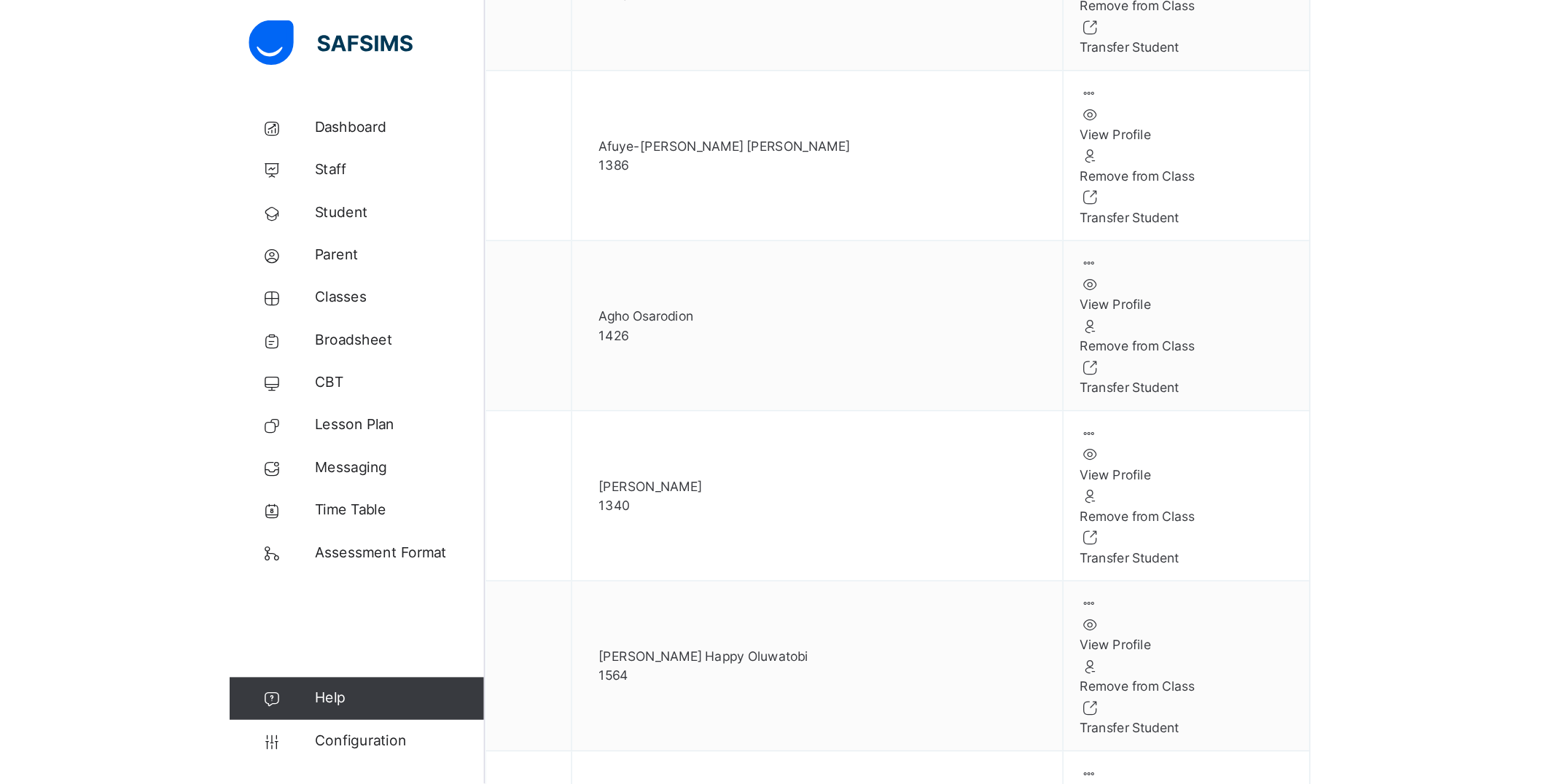 scroll, scrollTop: 1234, scrollLeft: 0, axis: vertical 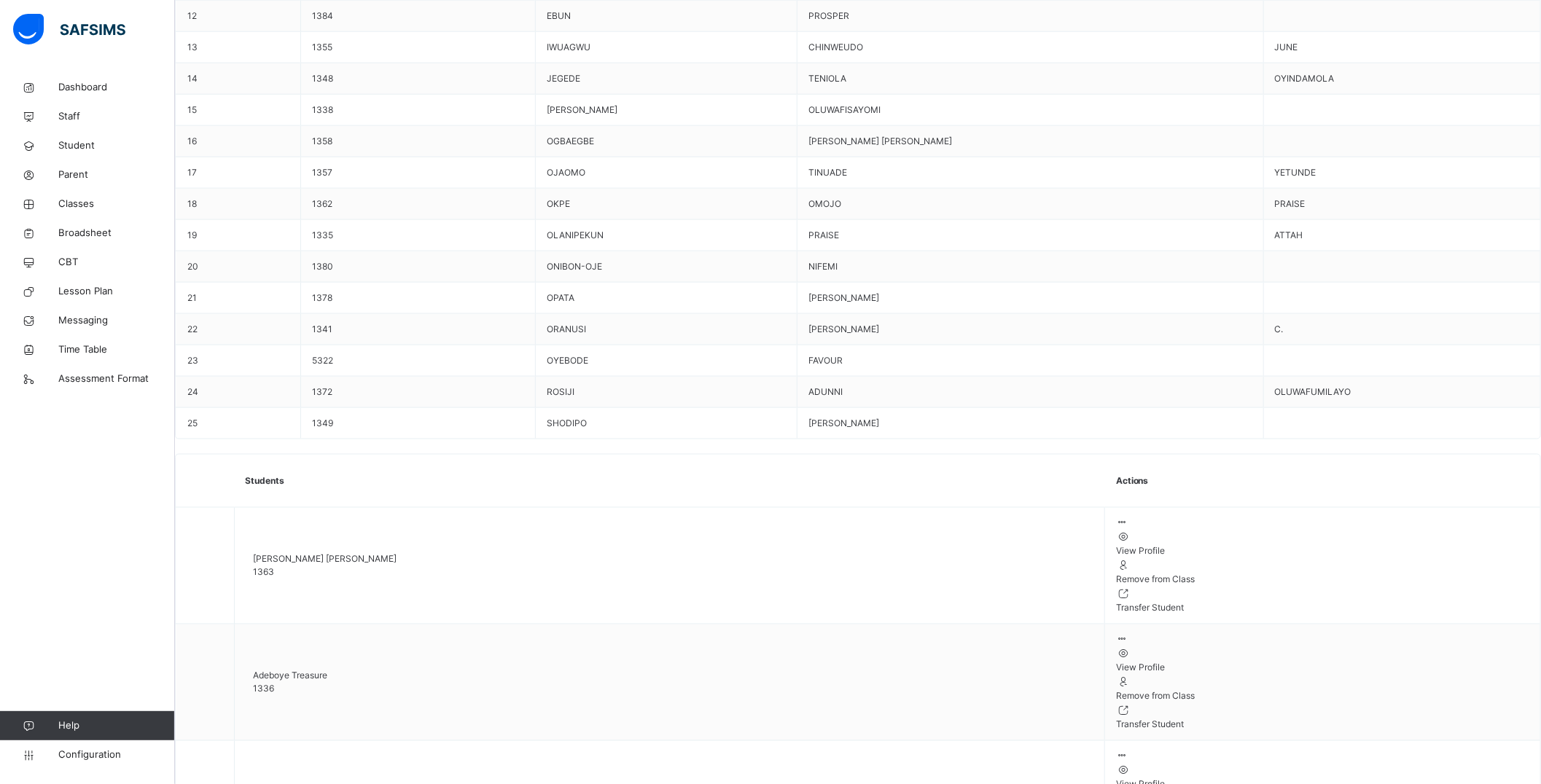 click on "×" at bounding box center (858, 5307) 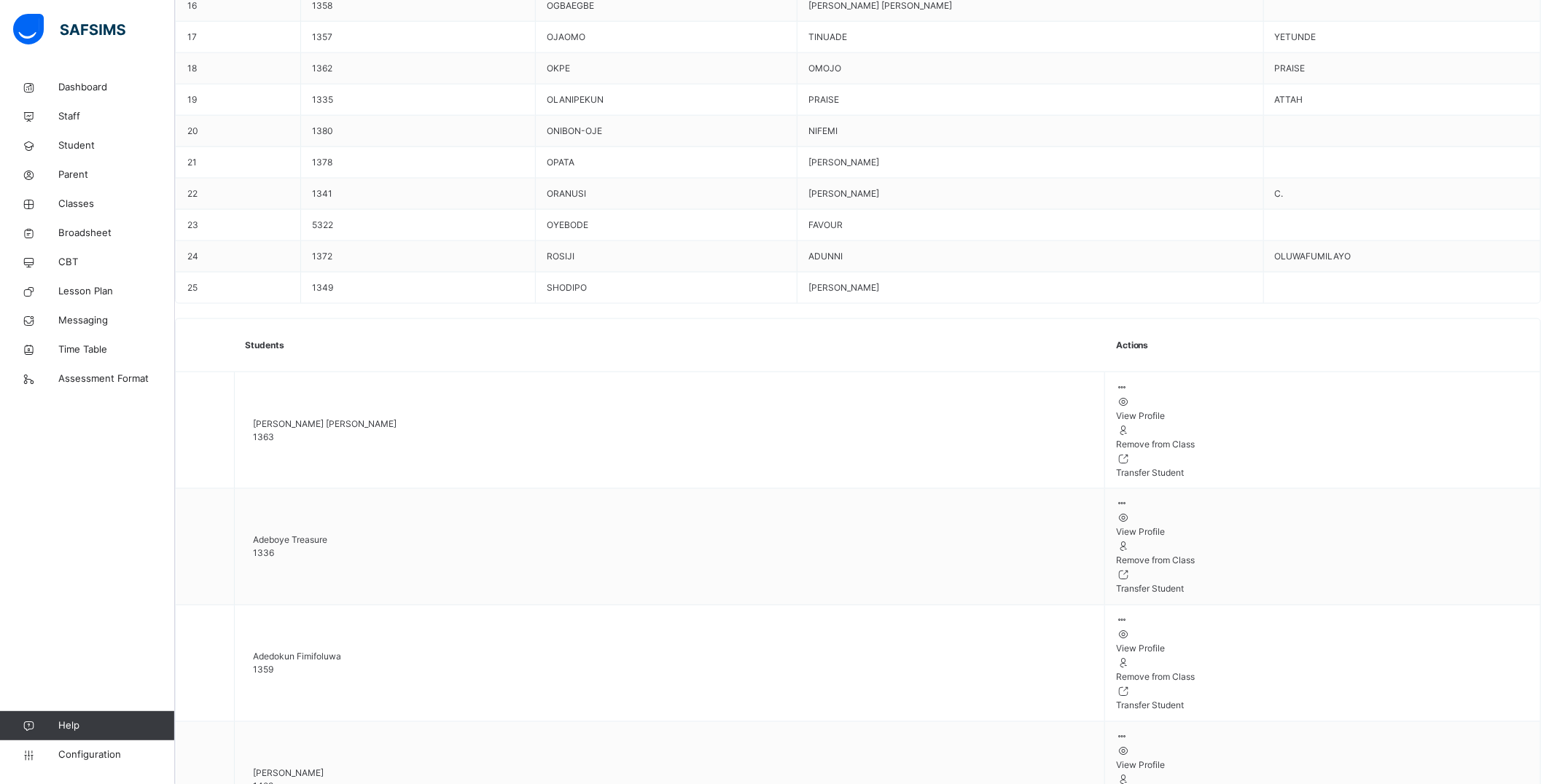 click on "Assess Students" at bounding box center (1496, 4813) 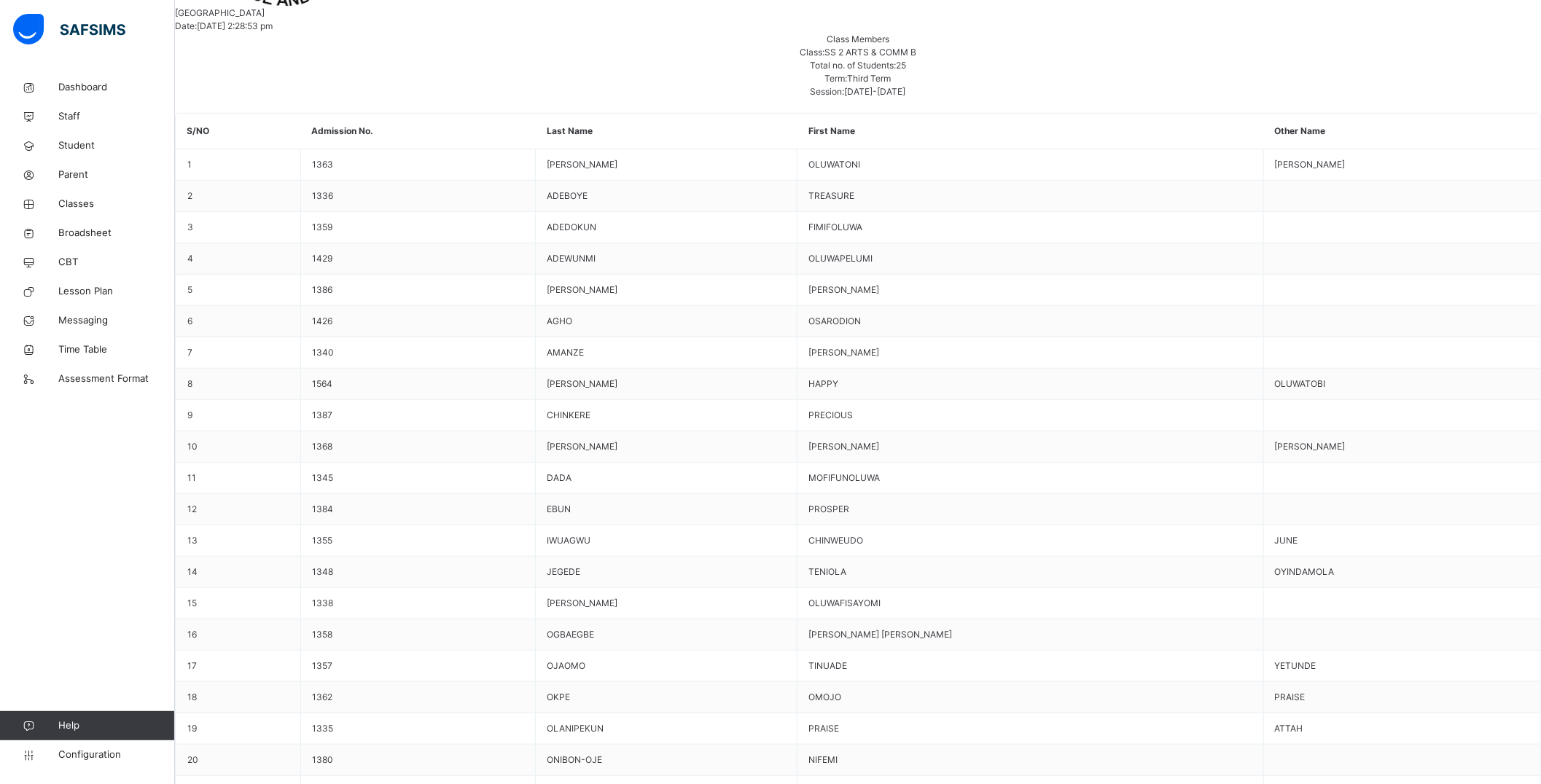 scroll, scrollTop: 586, scrollLeft: 0, axis: vertical 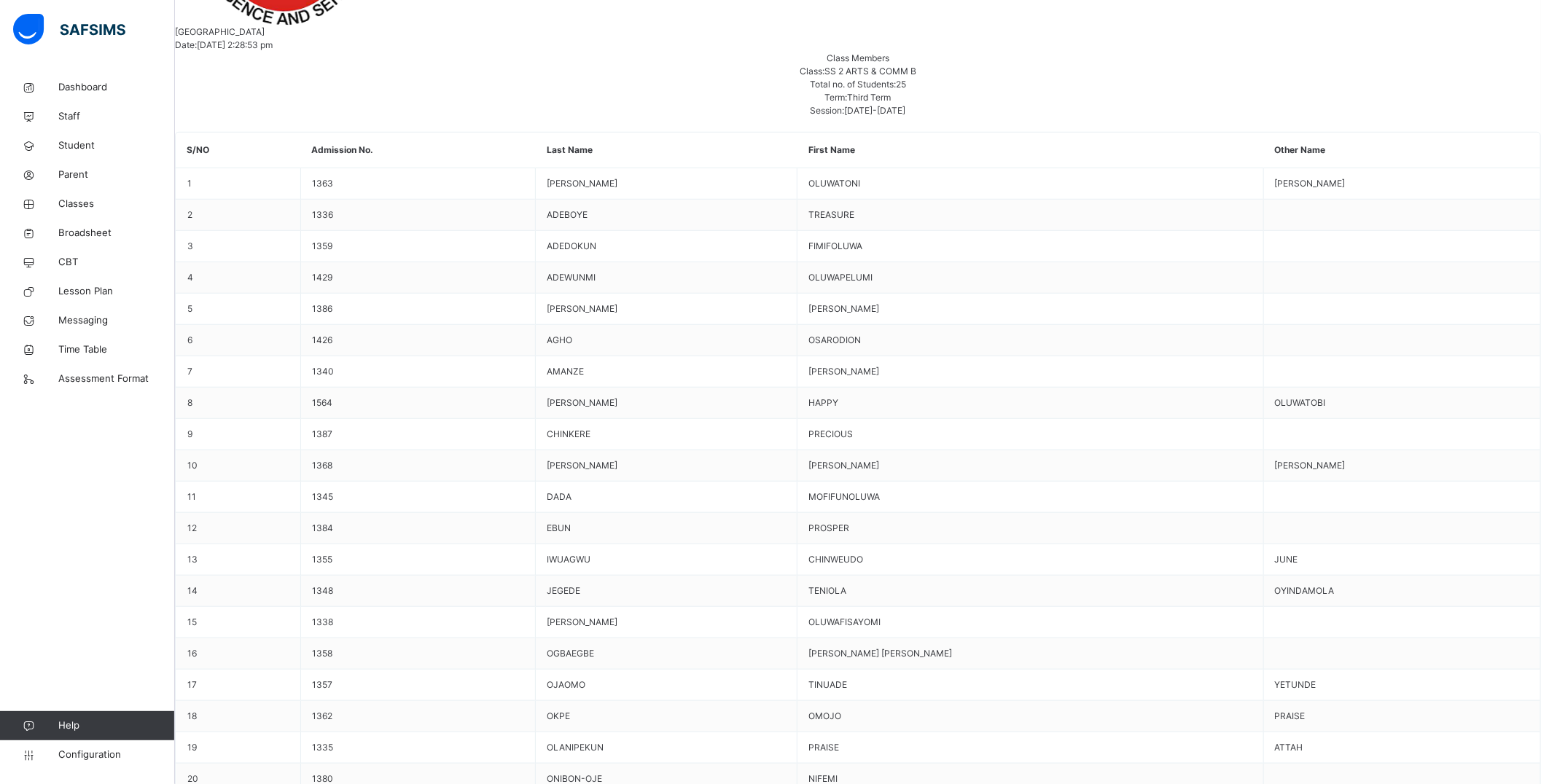 click at bounding box center [717, 6722] 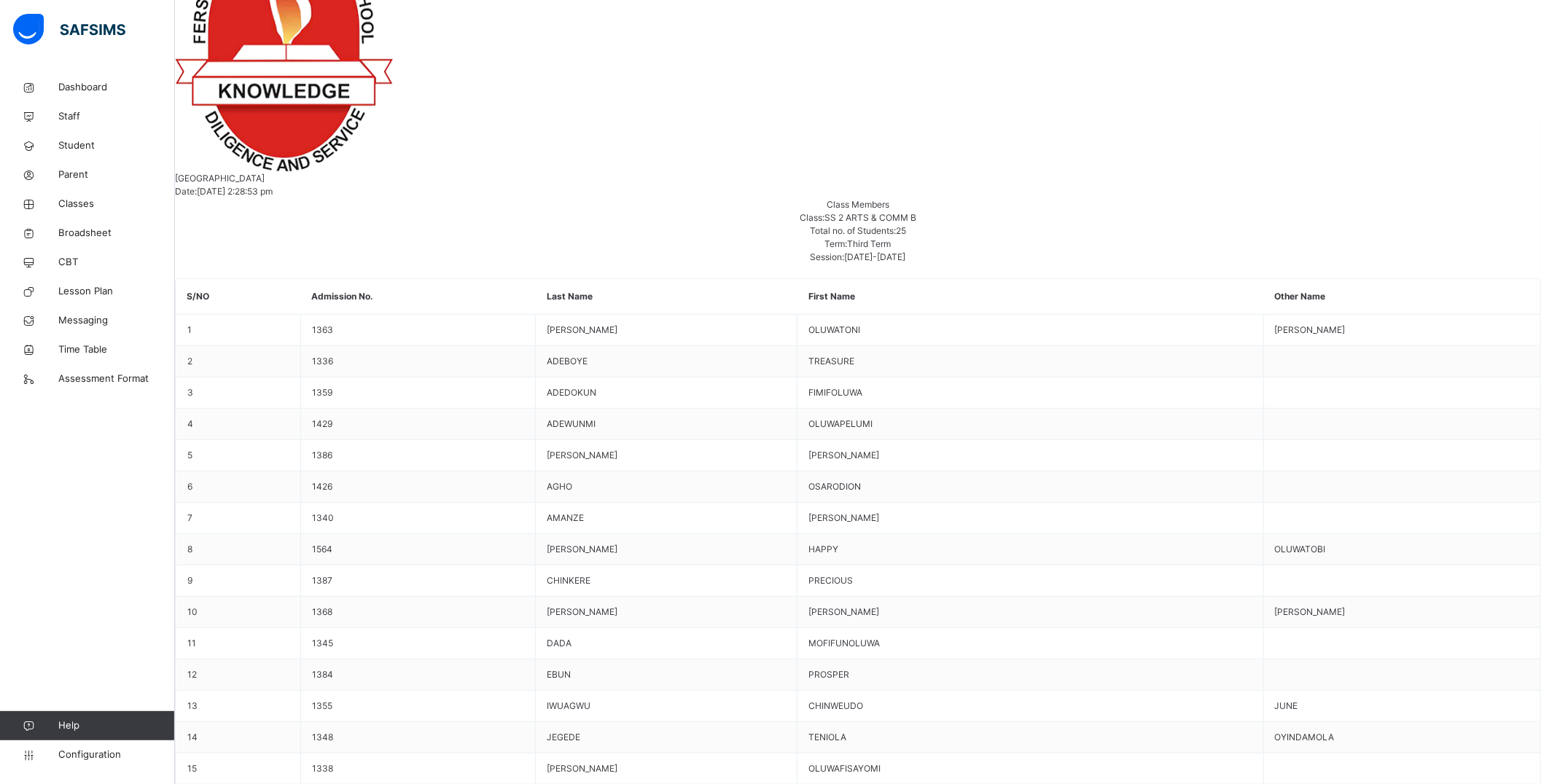 scroll, scrollTop: 262, scrollLeft: 0, axis: vertical 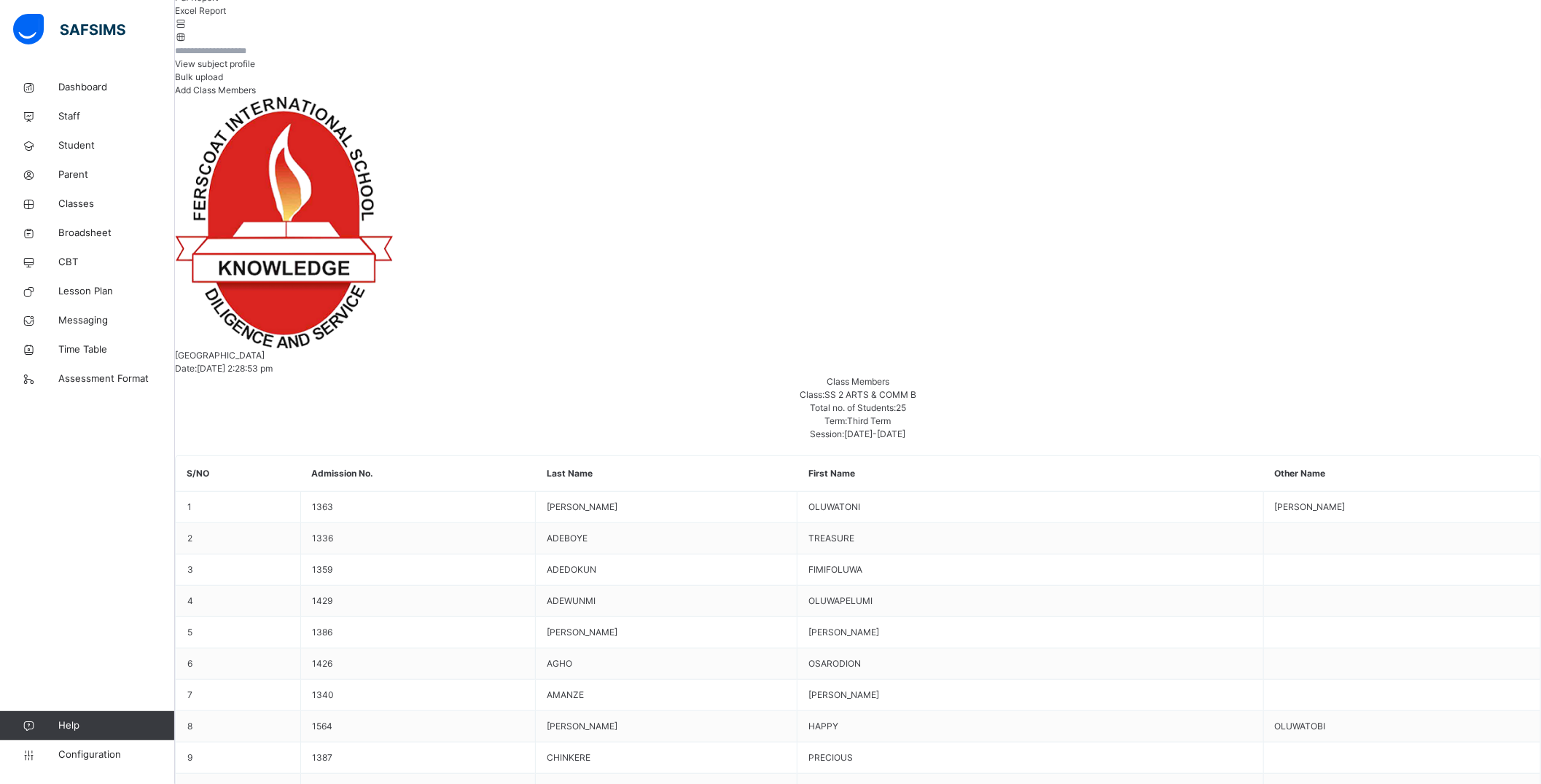 click on "×" at bounding box center [858, 6143] 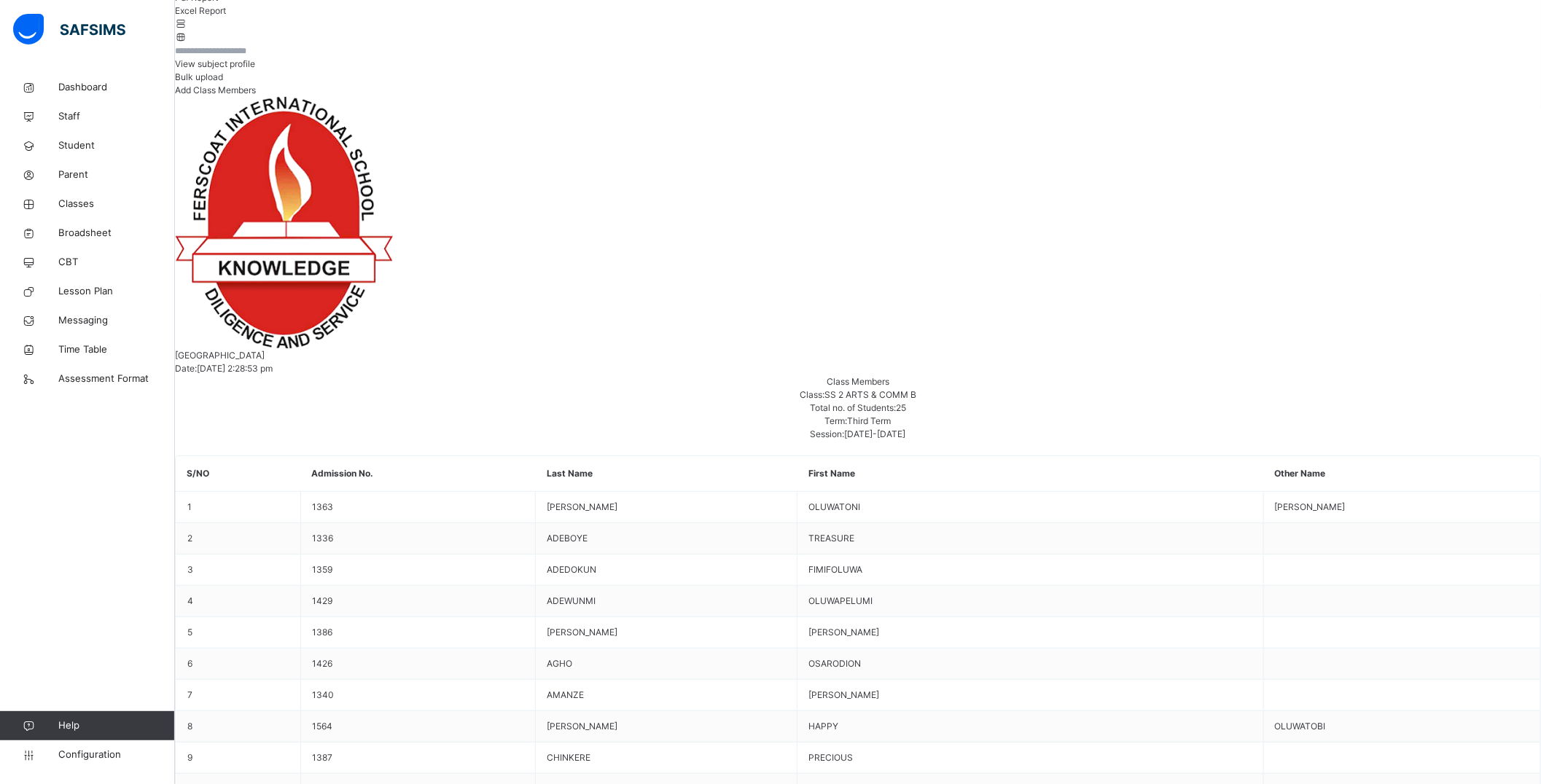 scroll, scrollTop: 0, scrollLeft: 0, axis: both 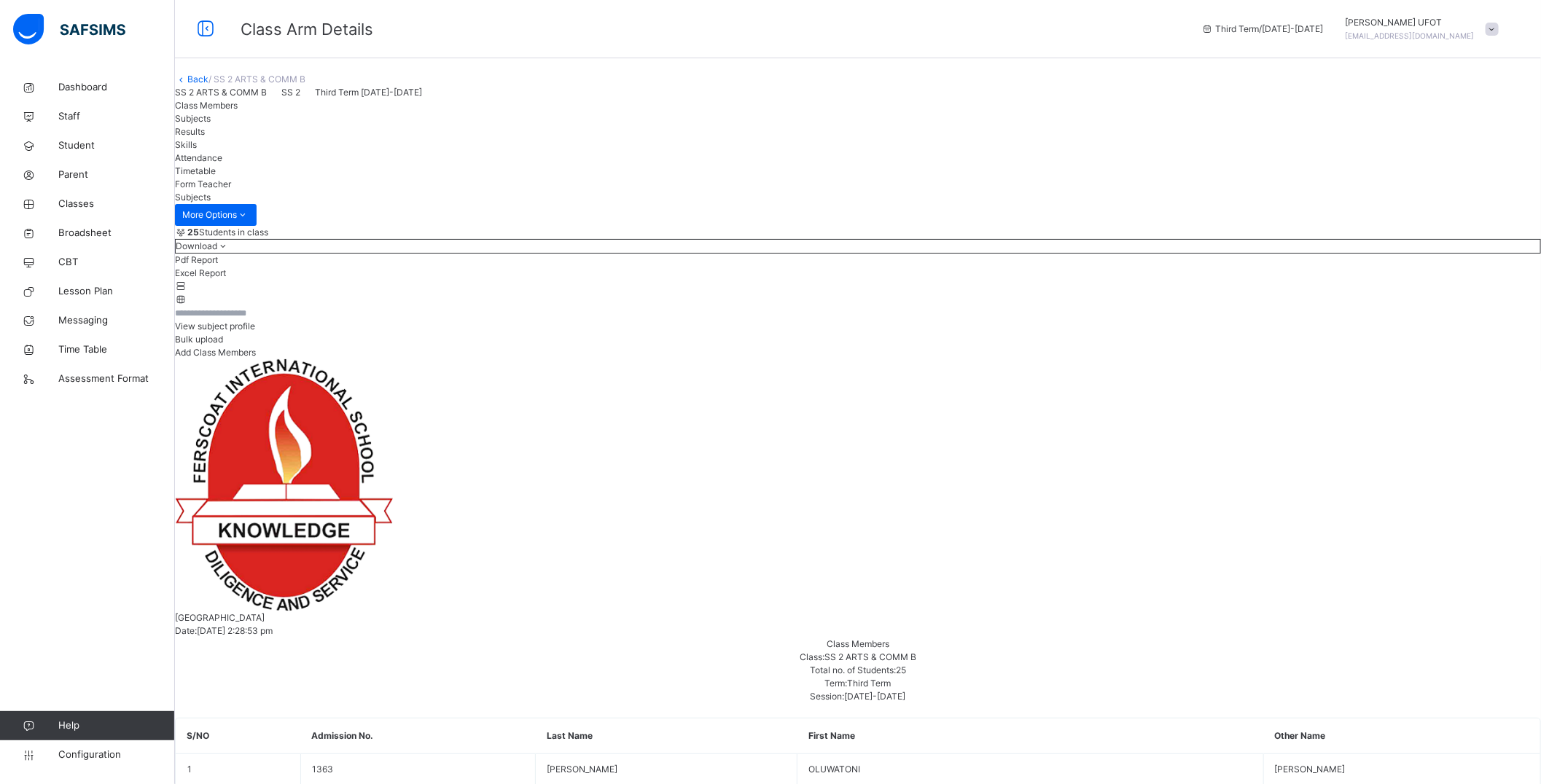 click on "Back" at bounding box center [198, 79] 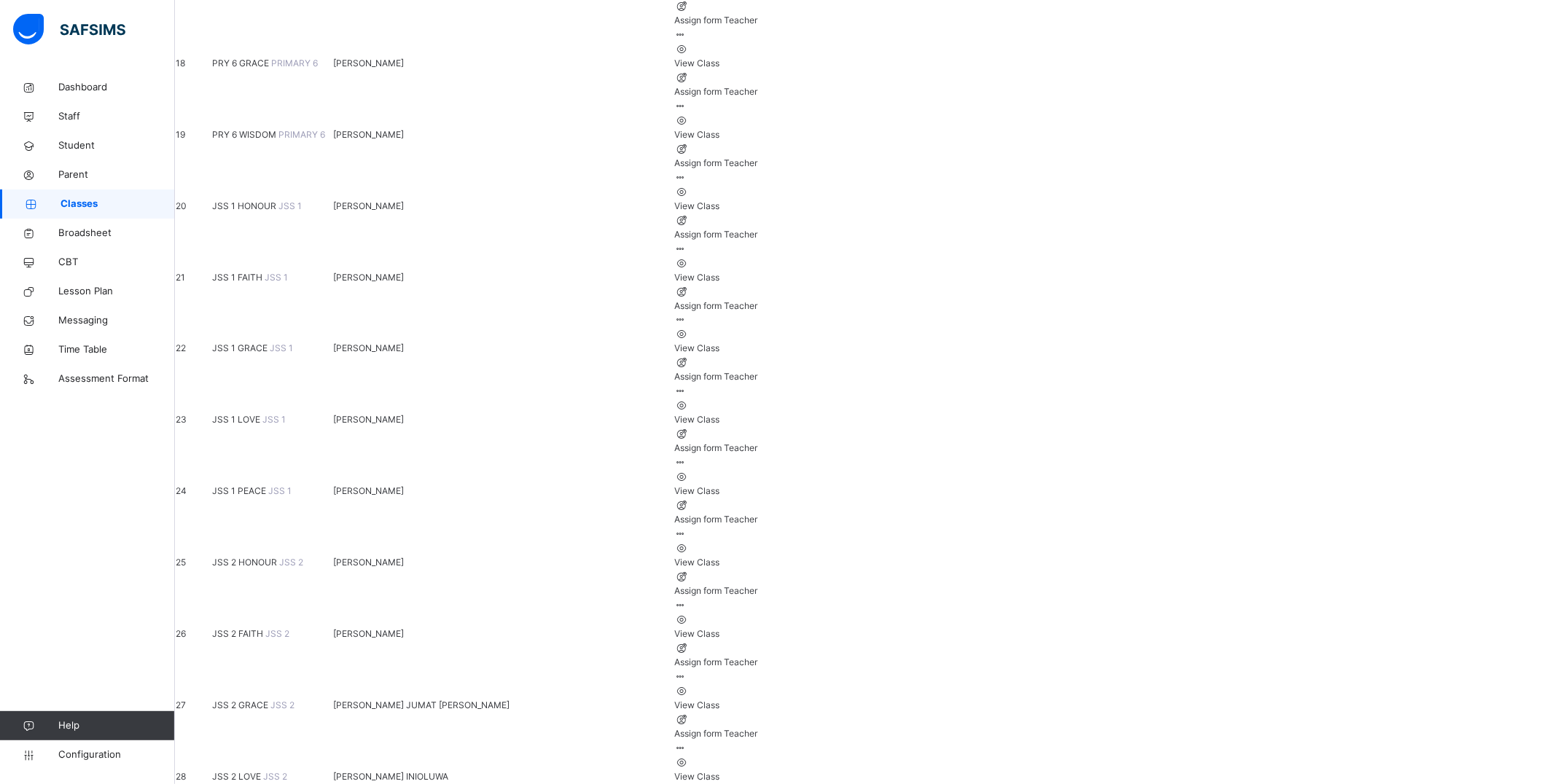 scroll, scrollTop: 1428, scrollLeft: 0, axis: vertical 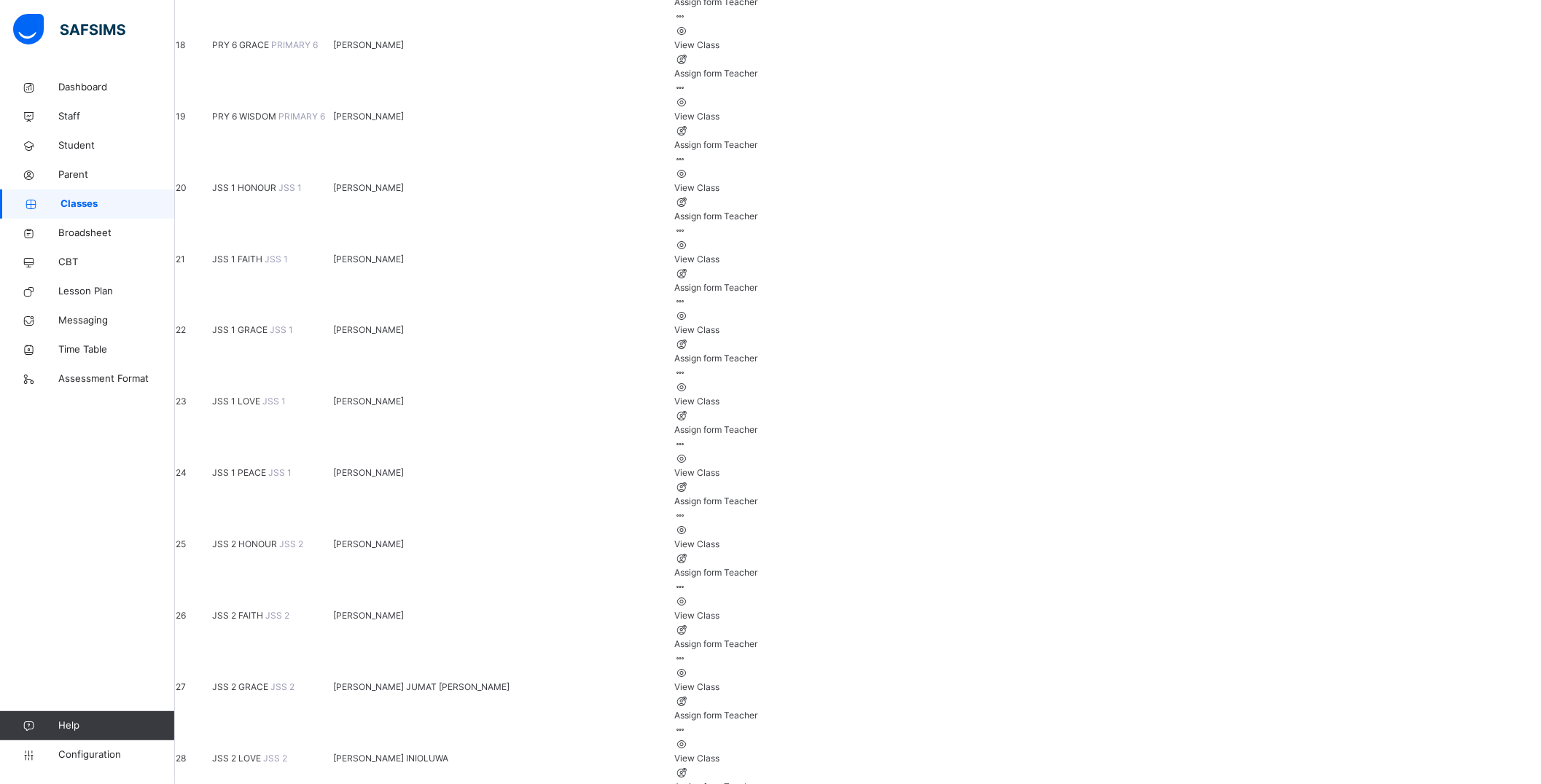 click on "SS 1   ARTS & COMM B" at bounding box center (259, 1258) 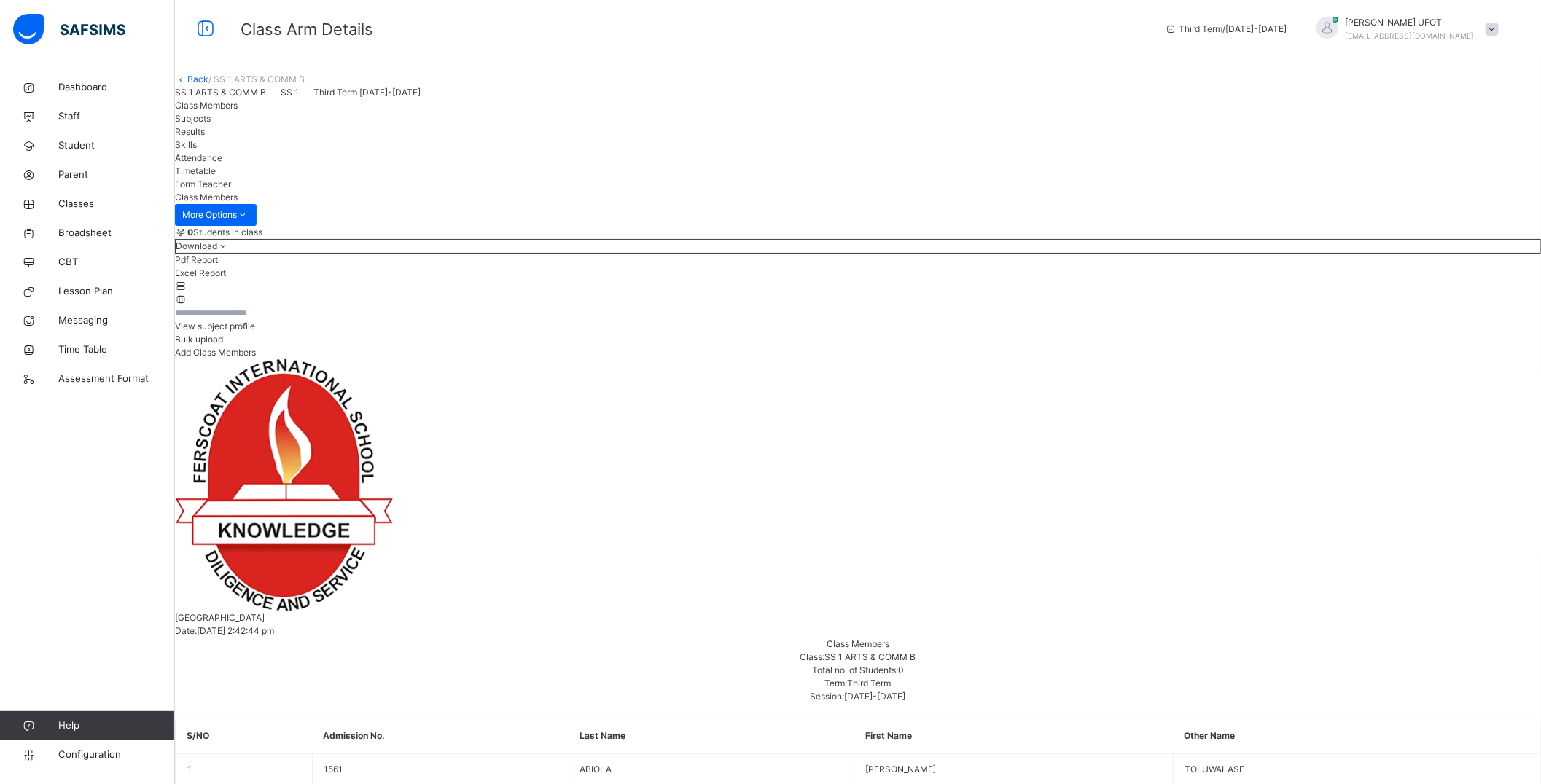 click on "Subjects" at bounding box center (192, 118) 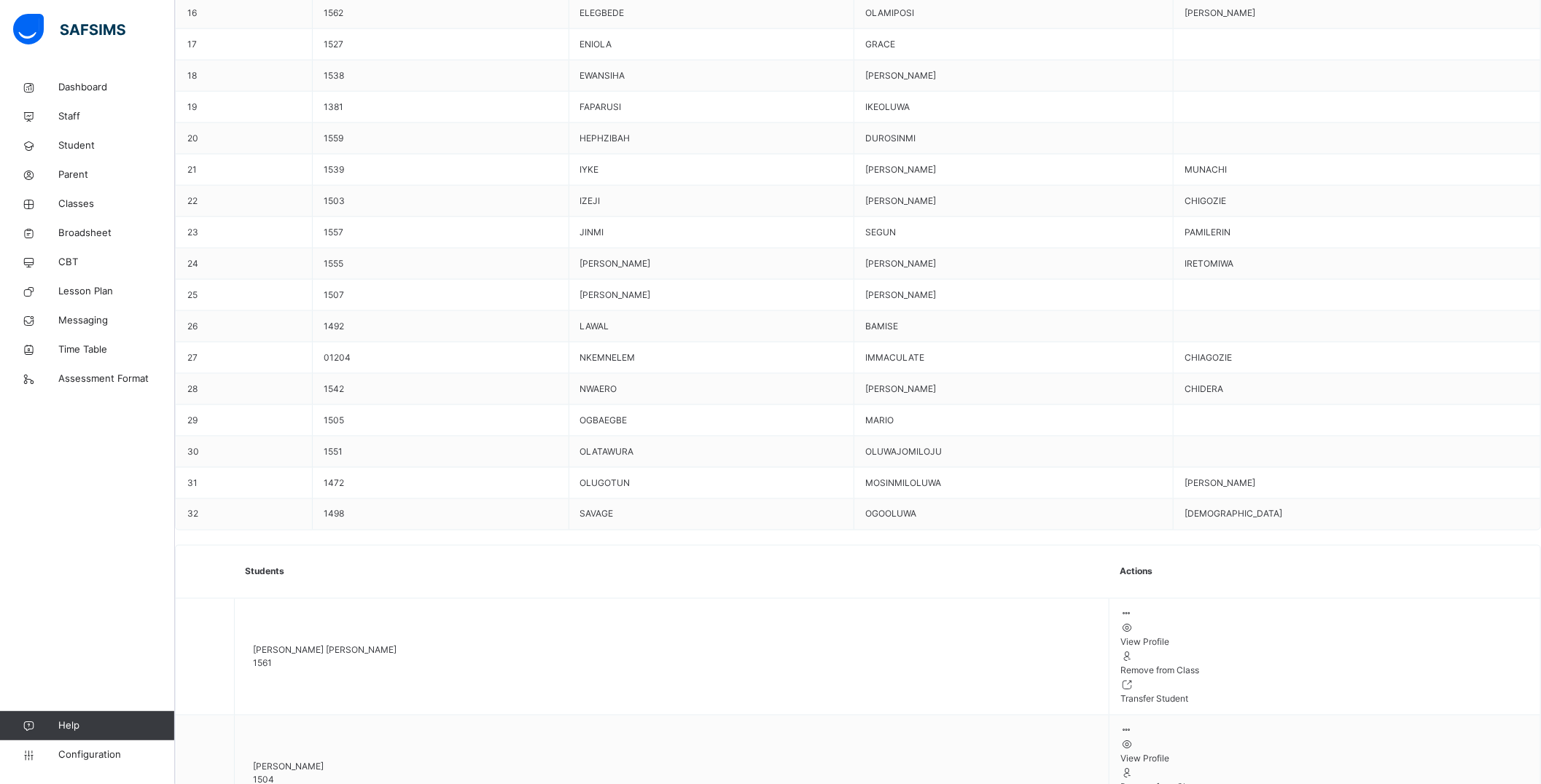 scroll, scrollTop: 1234, scrollLeft: 0, axis: vertical 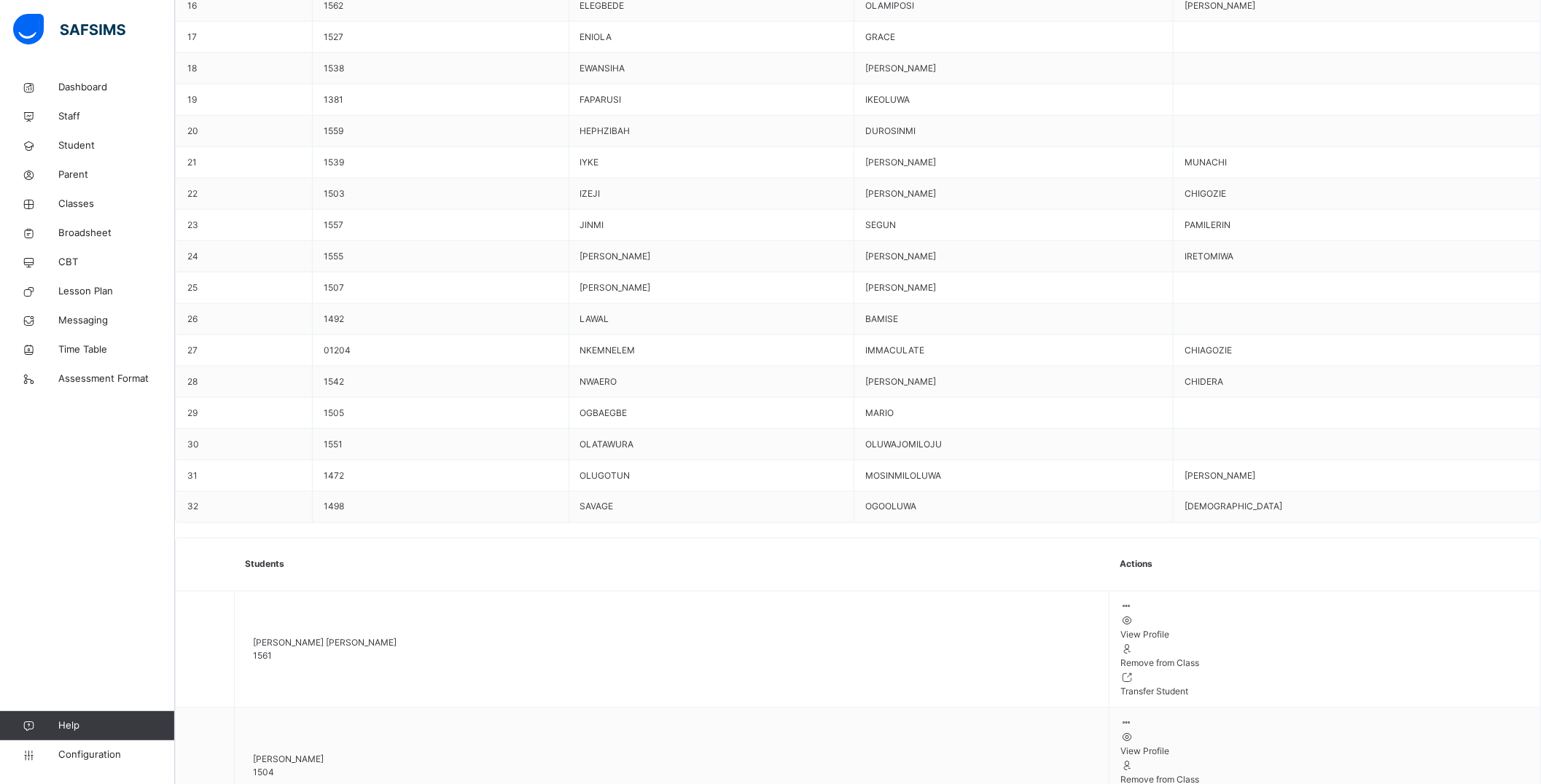 click on "Assess Students" at bounding box center [1496, 5849] 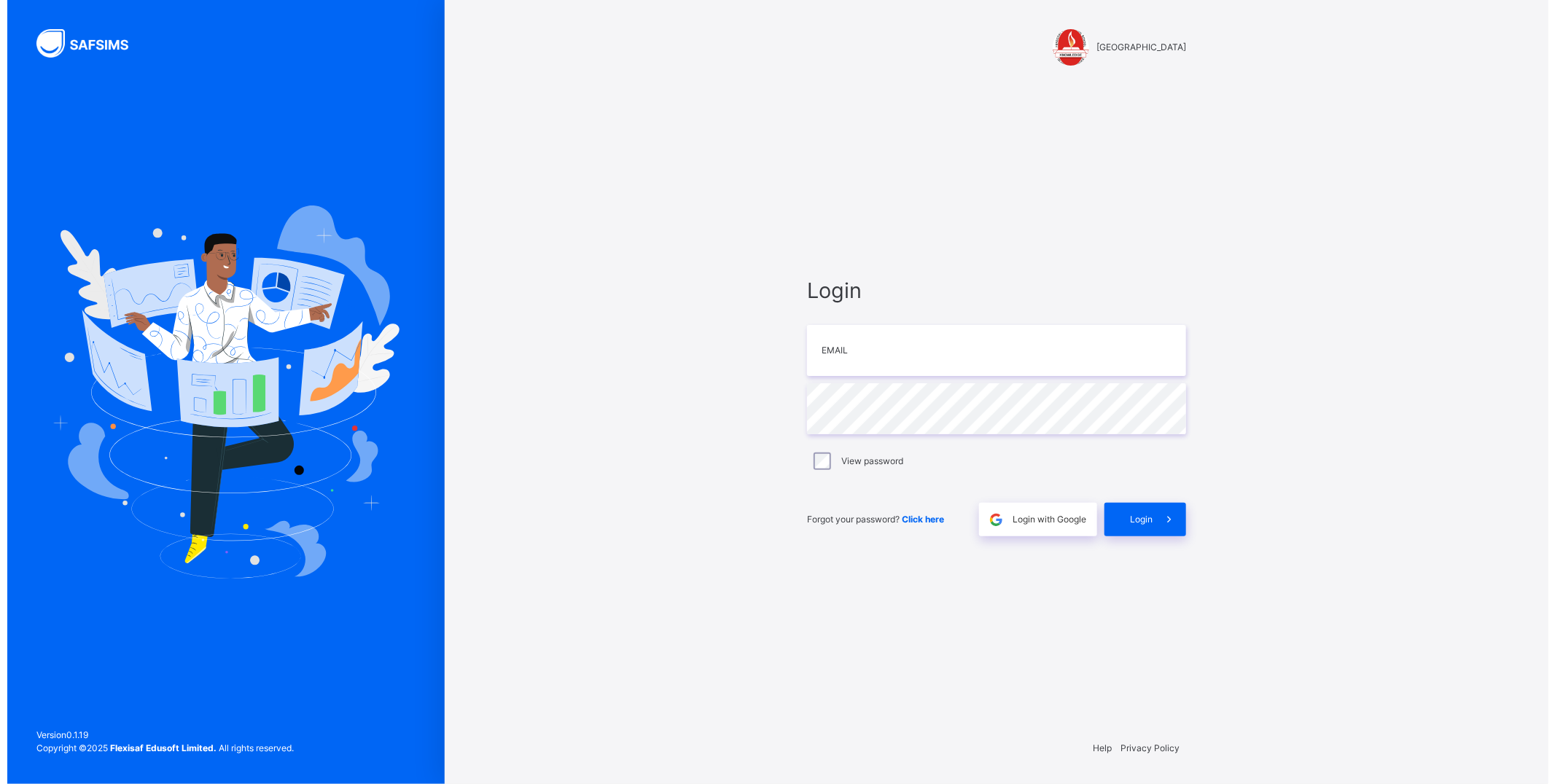 scroll, scrollTop: 0, scrollLeft: 0, axis: both 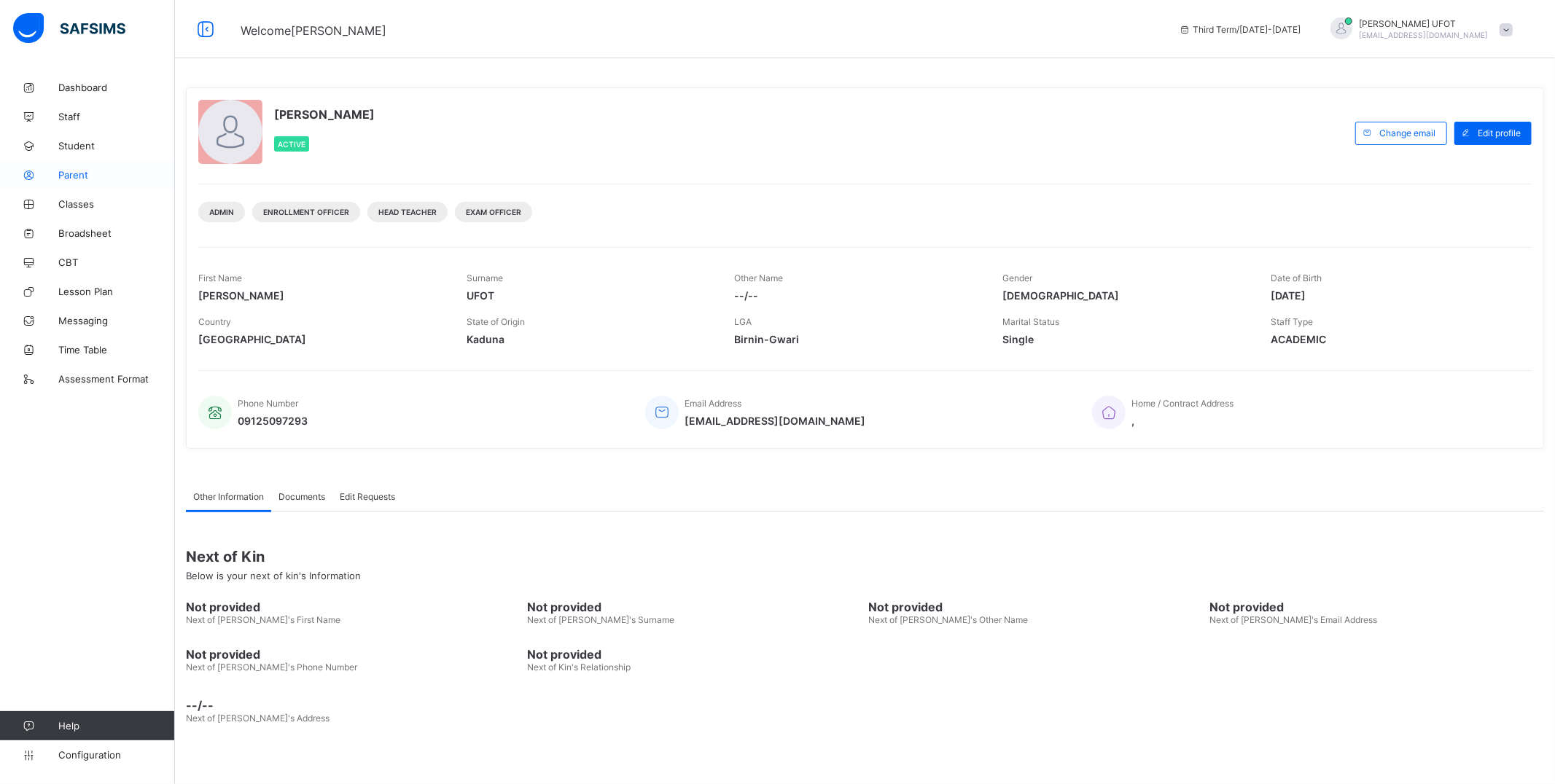 click on "Parent" at bounding box center [117, 175] 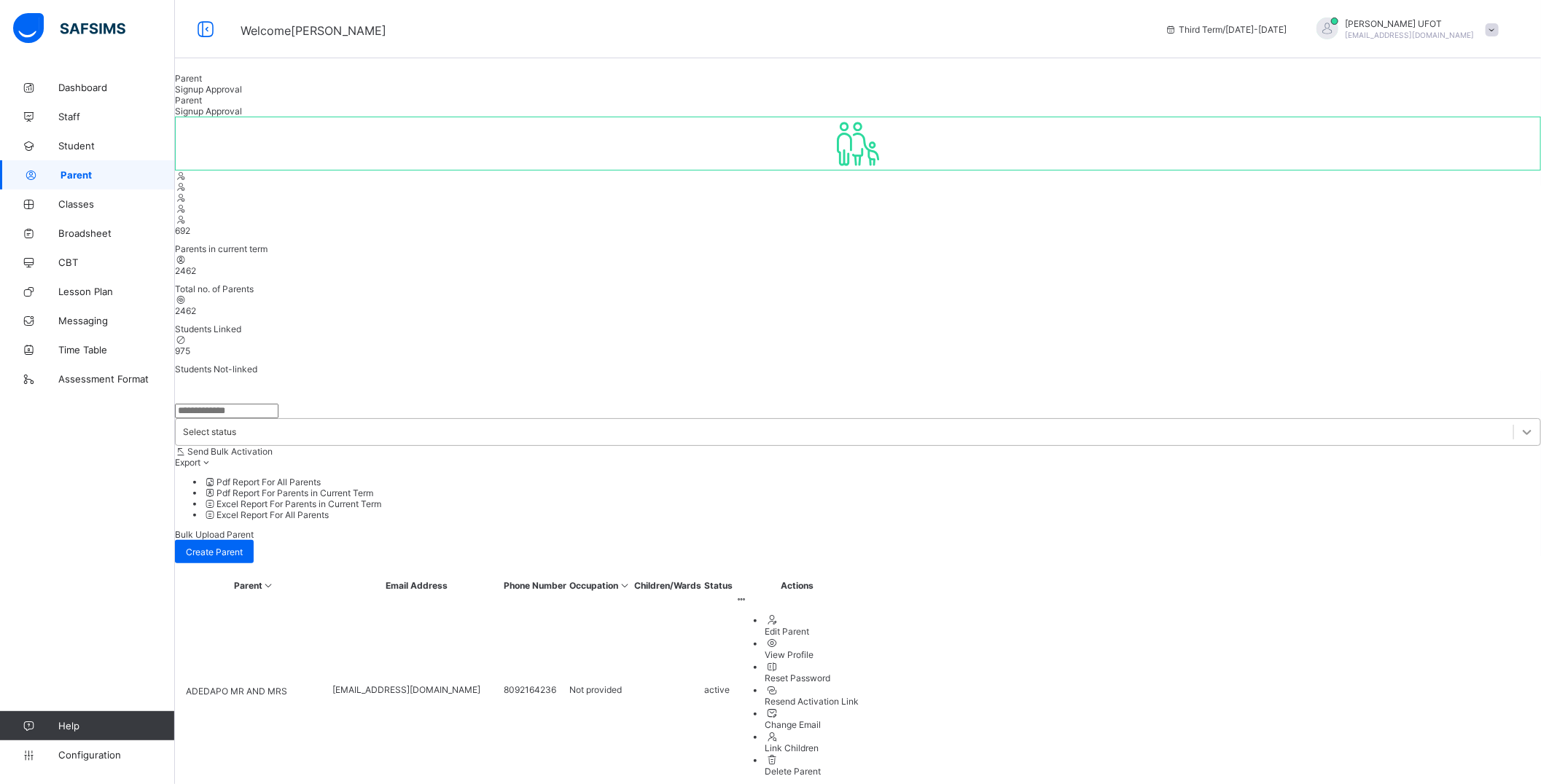 click at bounding box center (1527, 432) 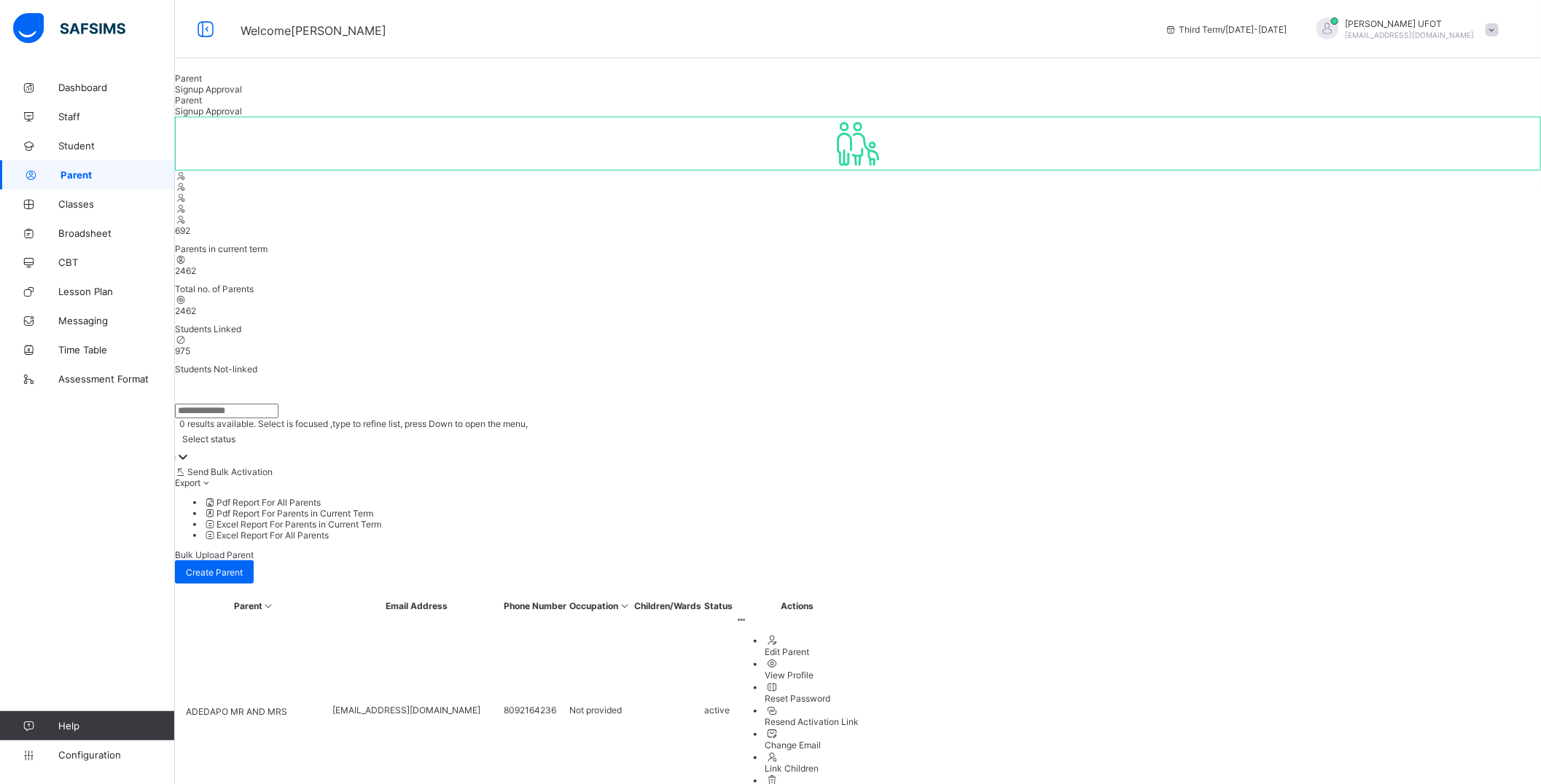 click at bounding box center (183, 458) 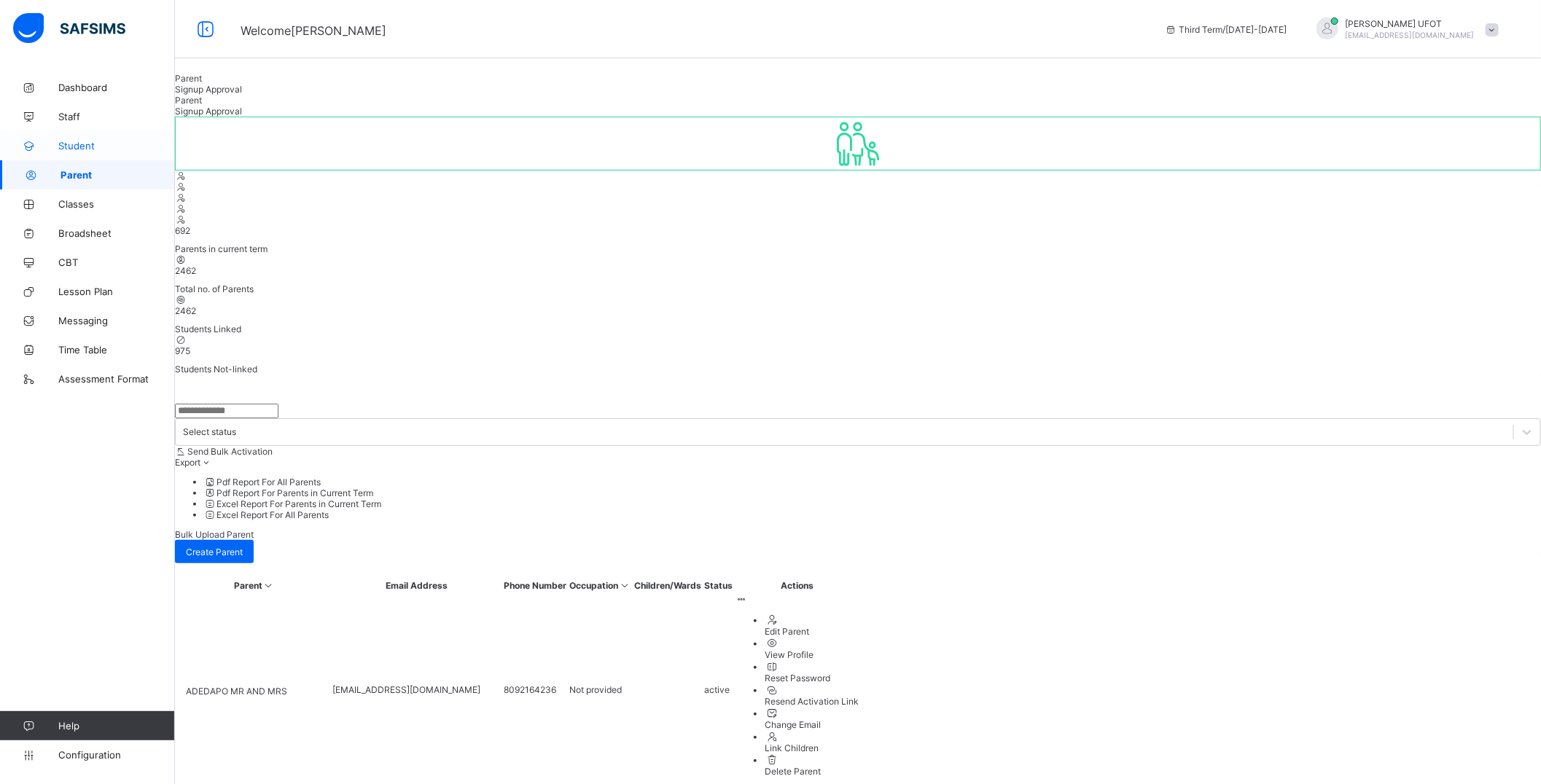 click on "Student" at bounding box center [117, 146] 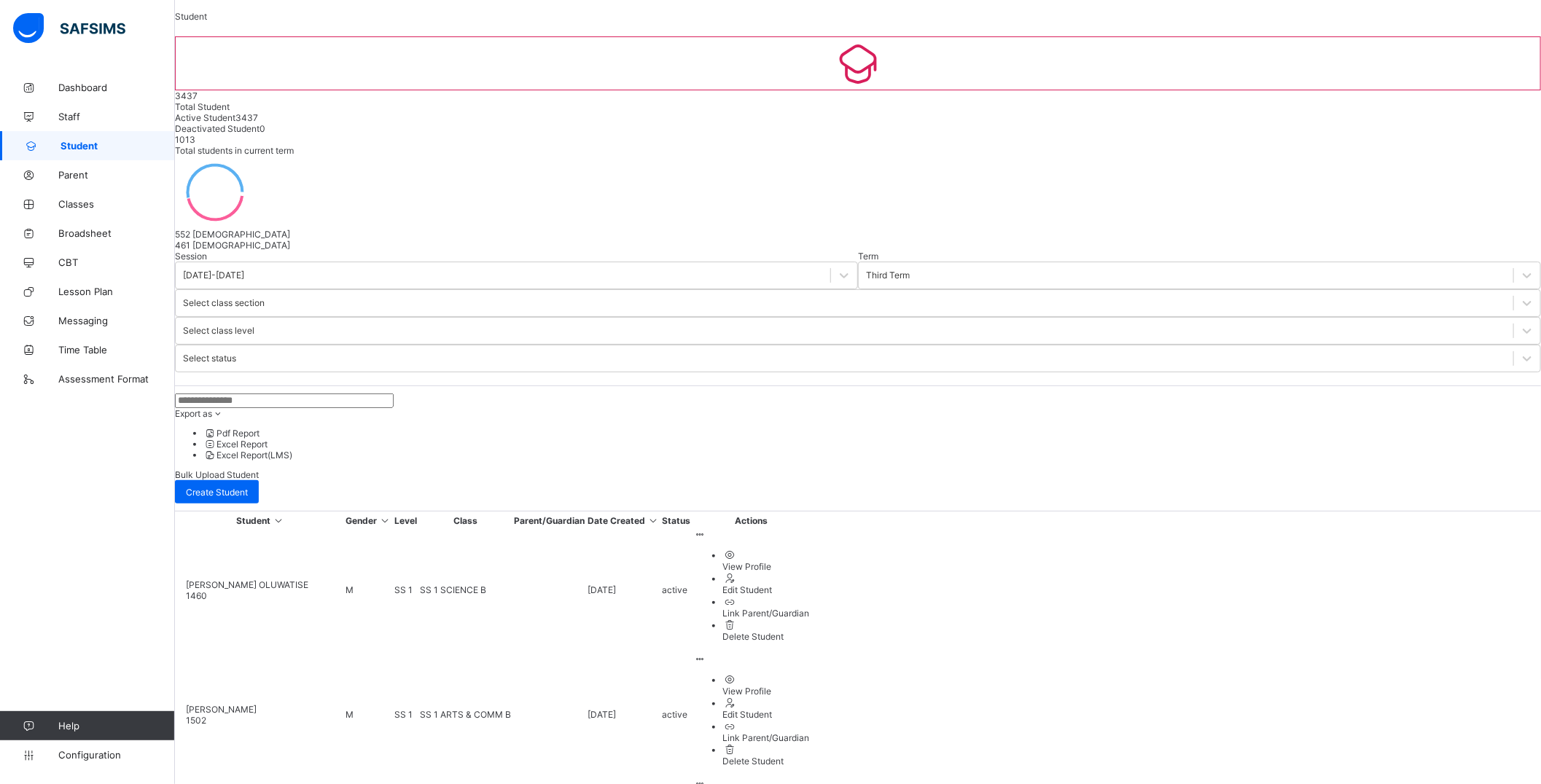 scroll, scrollTop: 144, scrollLeft: 0, axis: vertical 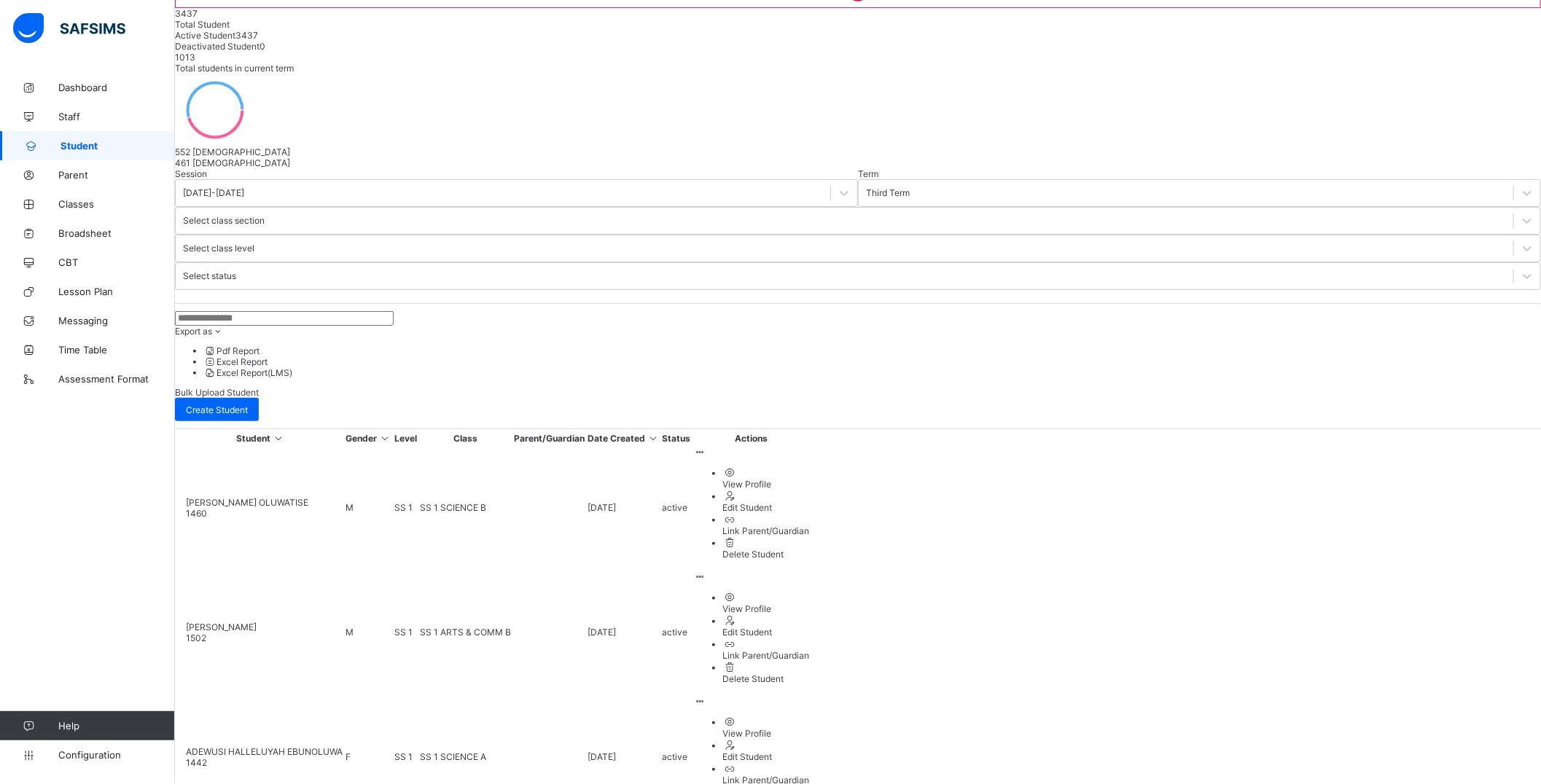 click at bounding box center (284, 318) 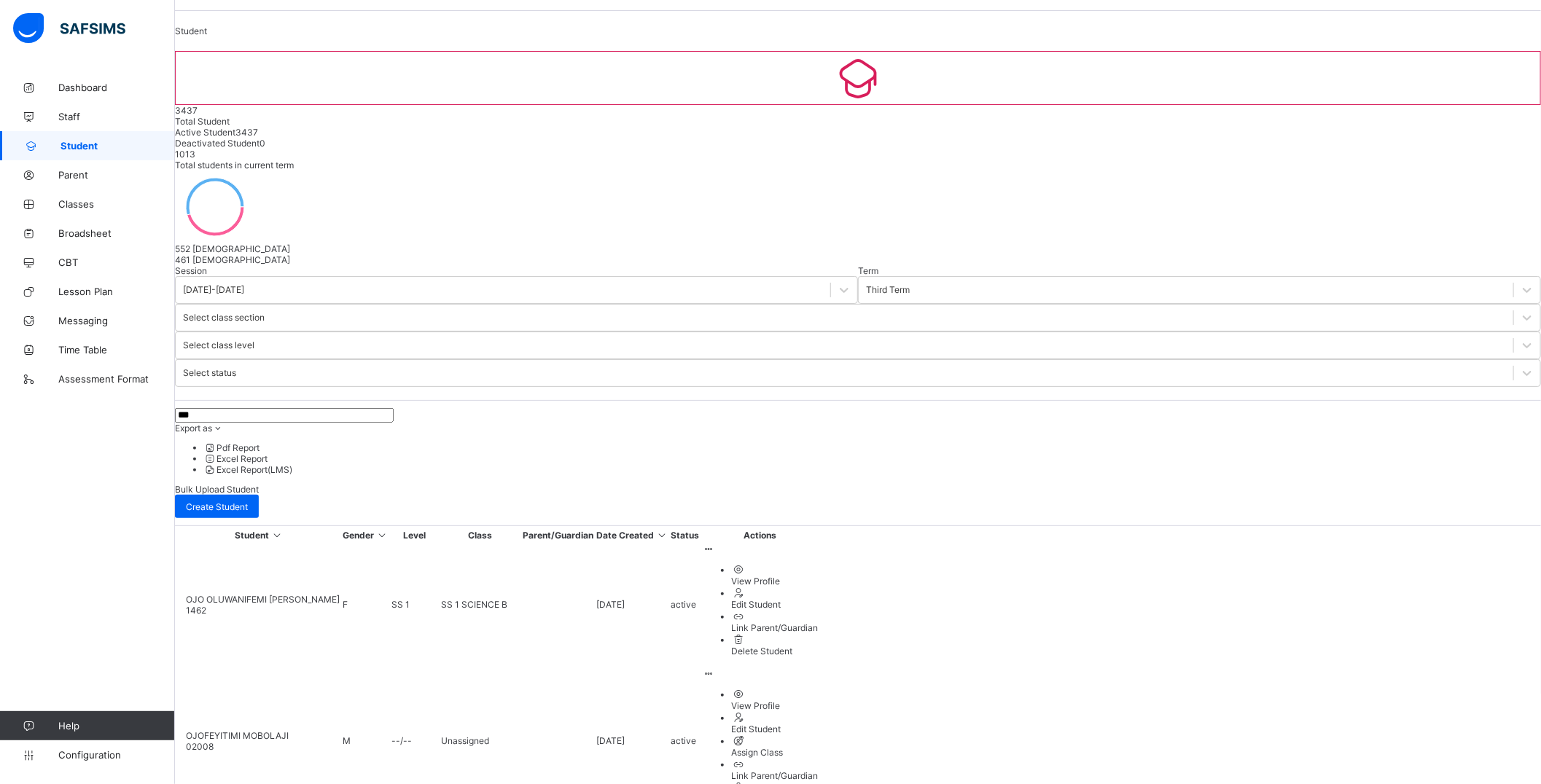 scroll, scrollTop: 131, scrollLeft: 0, axis: vertical 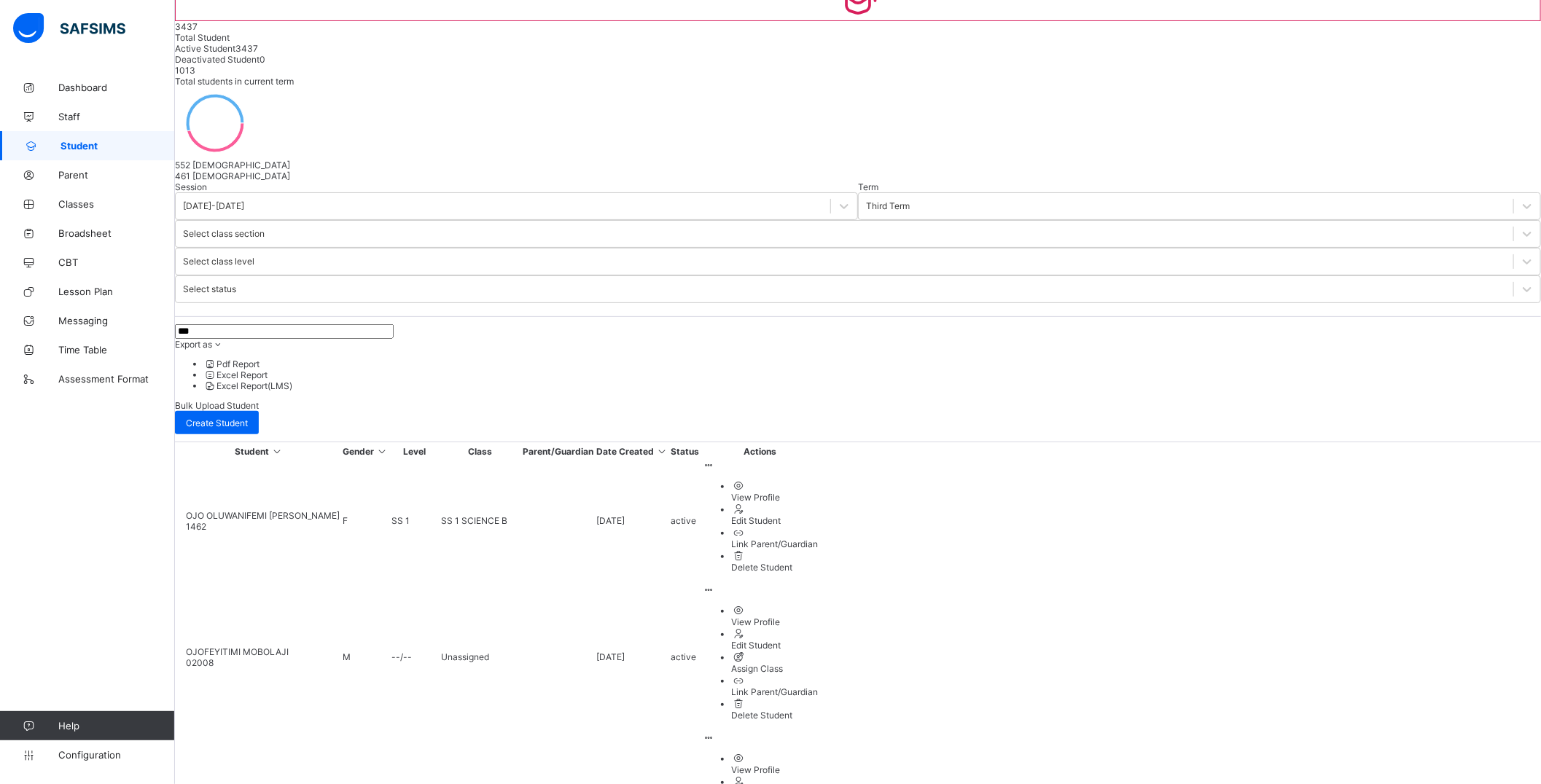 click on "2" at bounding box center (369, 1801) 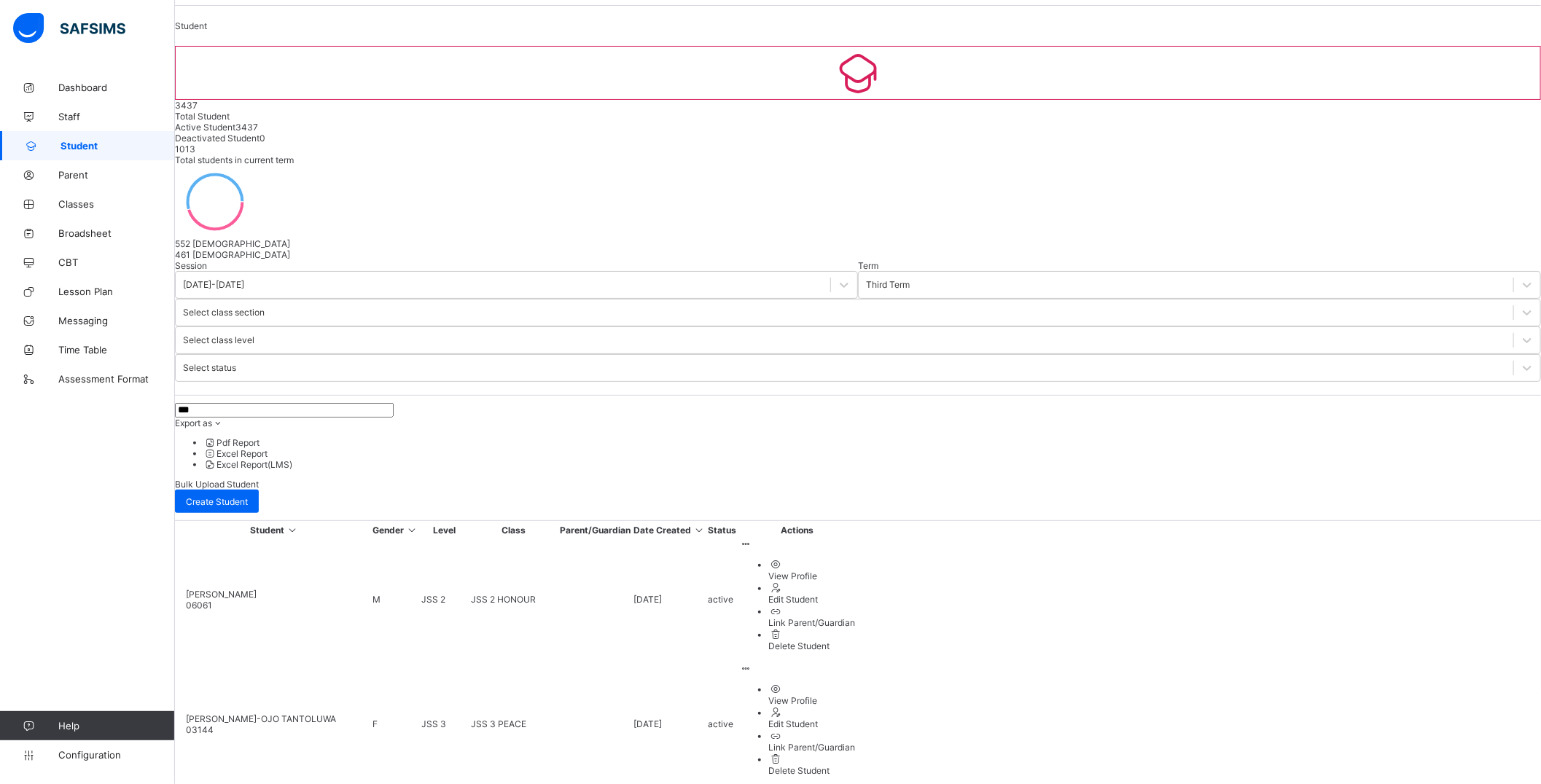 scroll, scrollTop: 126, scrollLeft: 0, axis: vertical 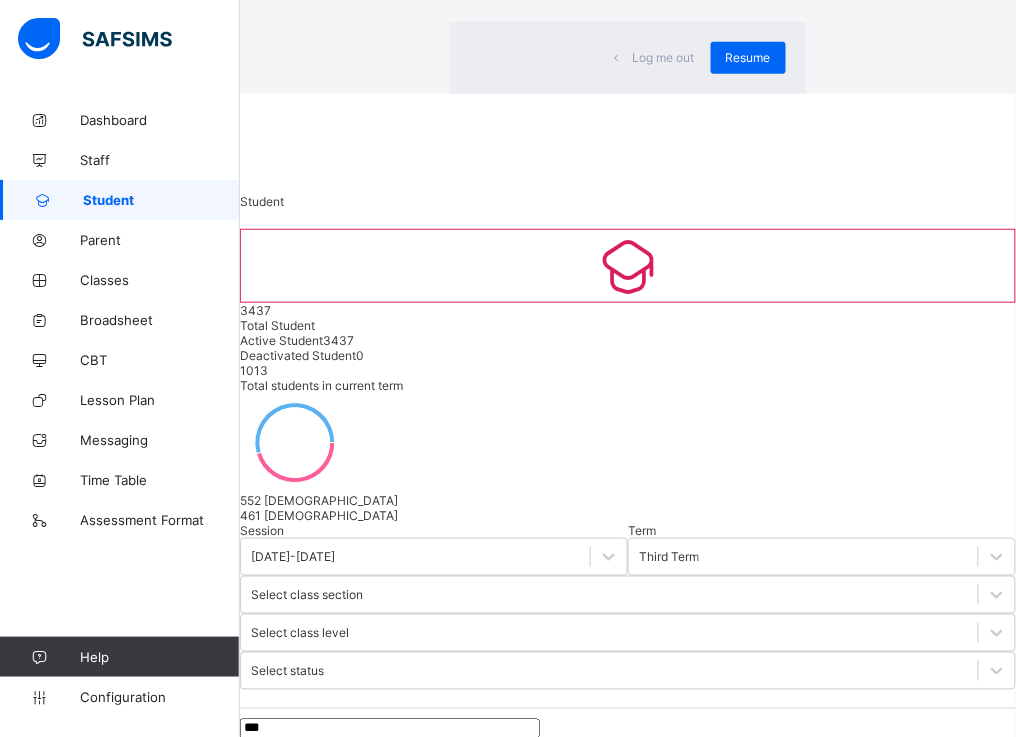 click on "× Idle Mode Due to inactivity you would be logged out to the system in the next   15mins , click the "Resume" button to keep working or the "Log me out" button to log out of the system. Log me out Resume" at bounding box center (628, -40) 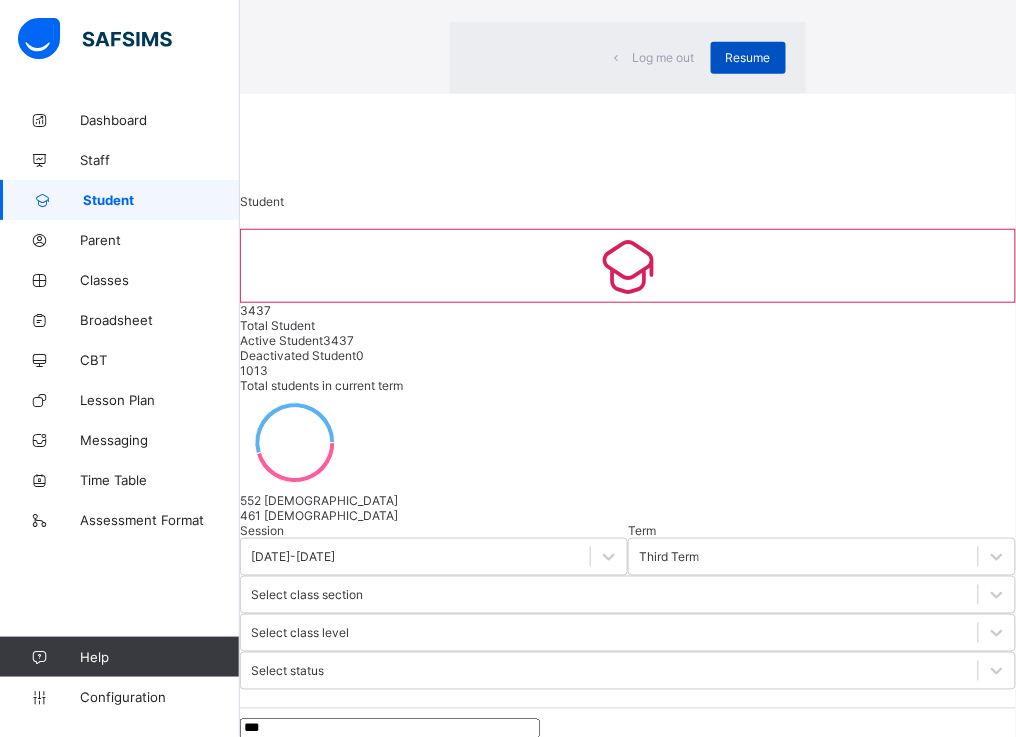 click on "Resume" at bounding box center [748, 57] 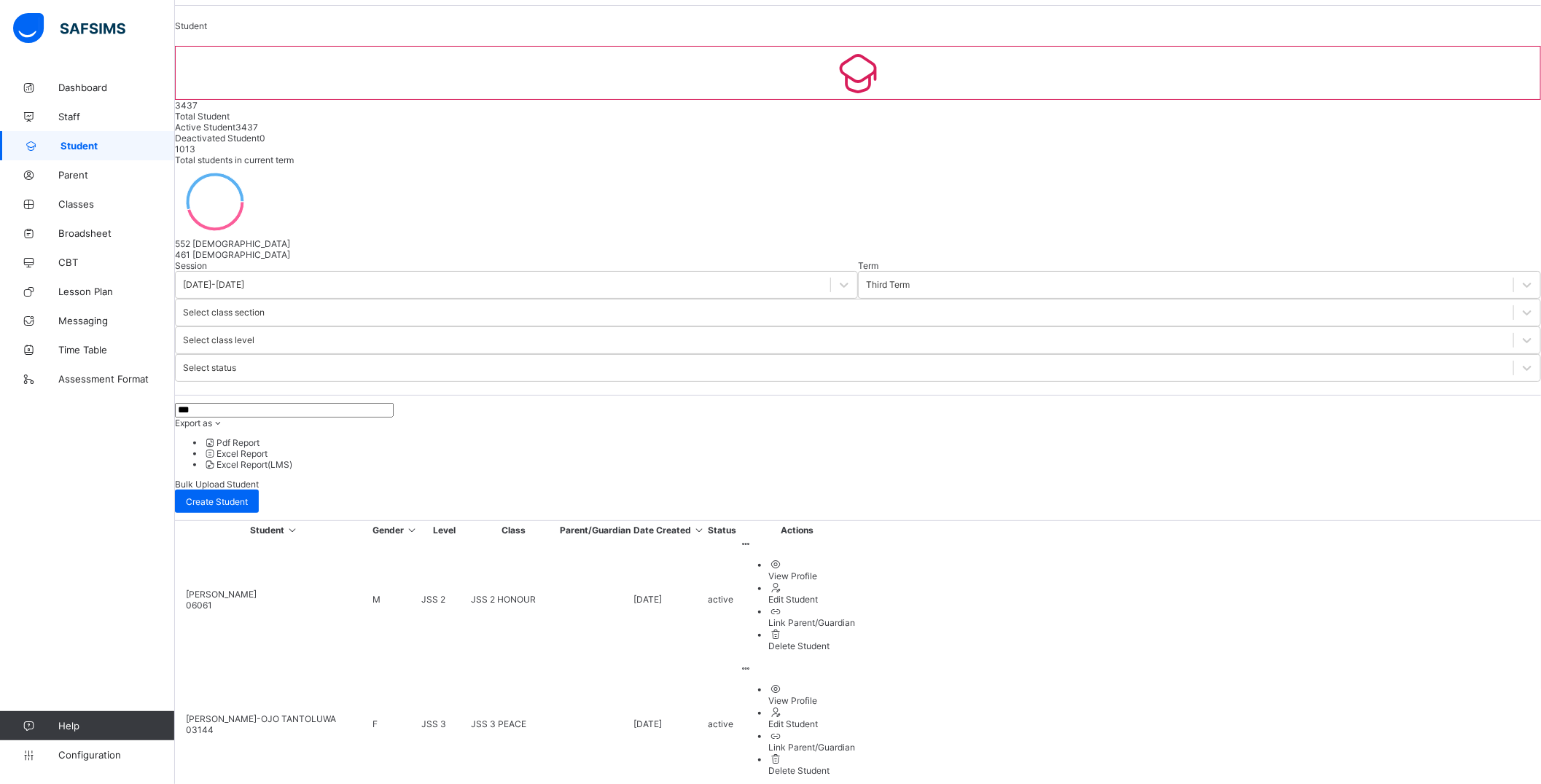 scroll, scrollTop: 0, scrollLeft: 0, axis: both 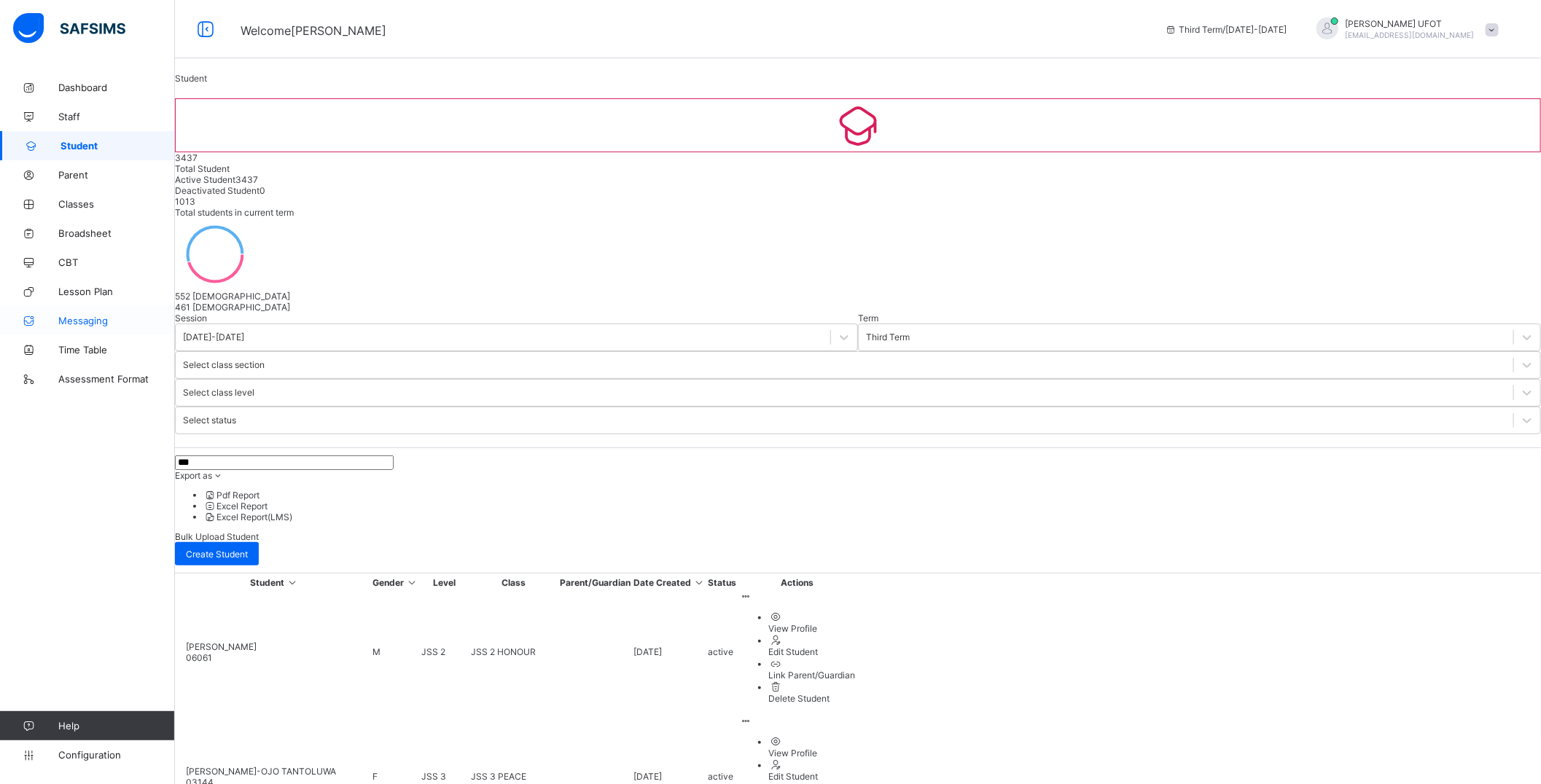 drag, startPoint x: 267, startPoint y: 324, endPoint x: 121, endPoint y: 324, distance: 146 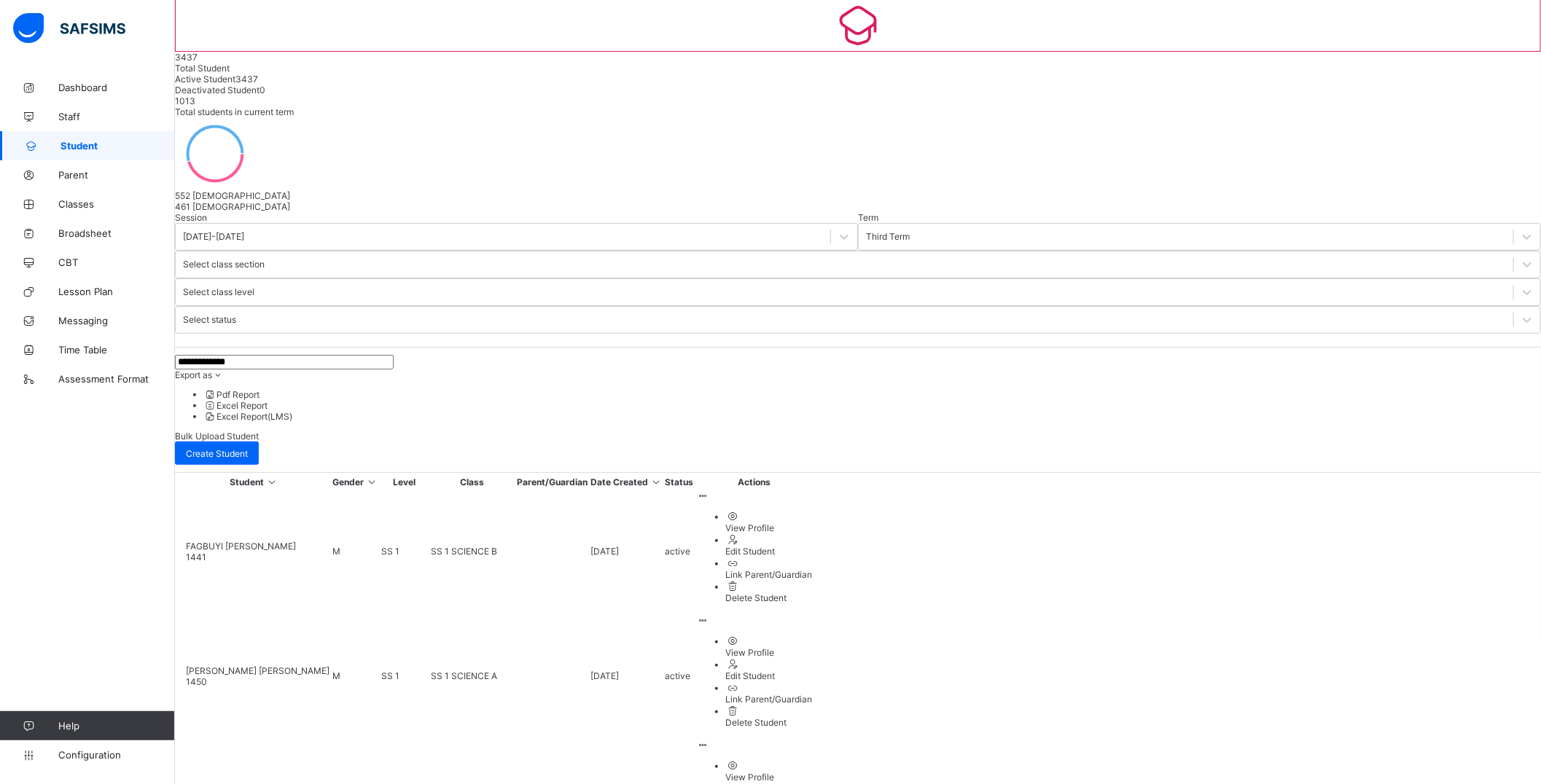 scroll, scrollTop: 140, scrollLeft: 0, axis: vertical 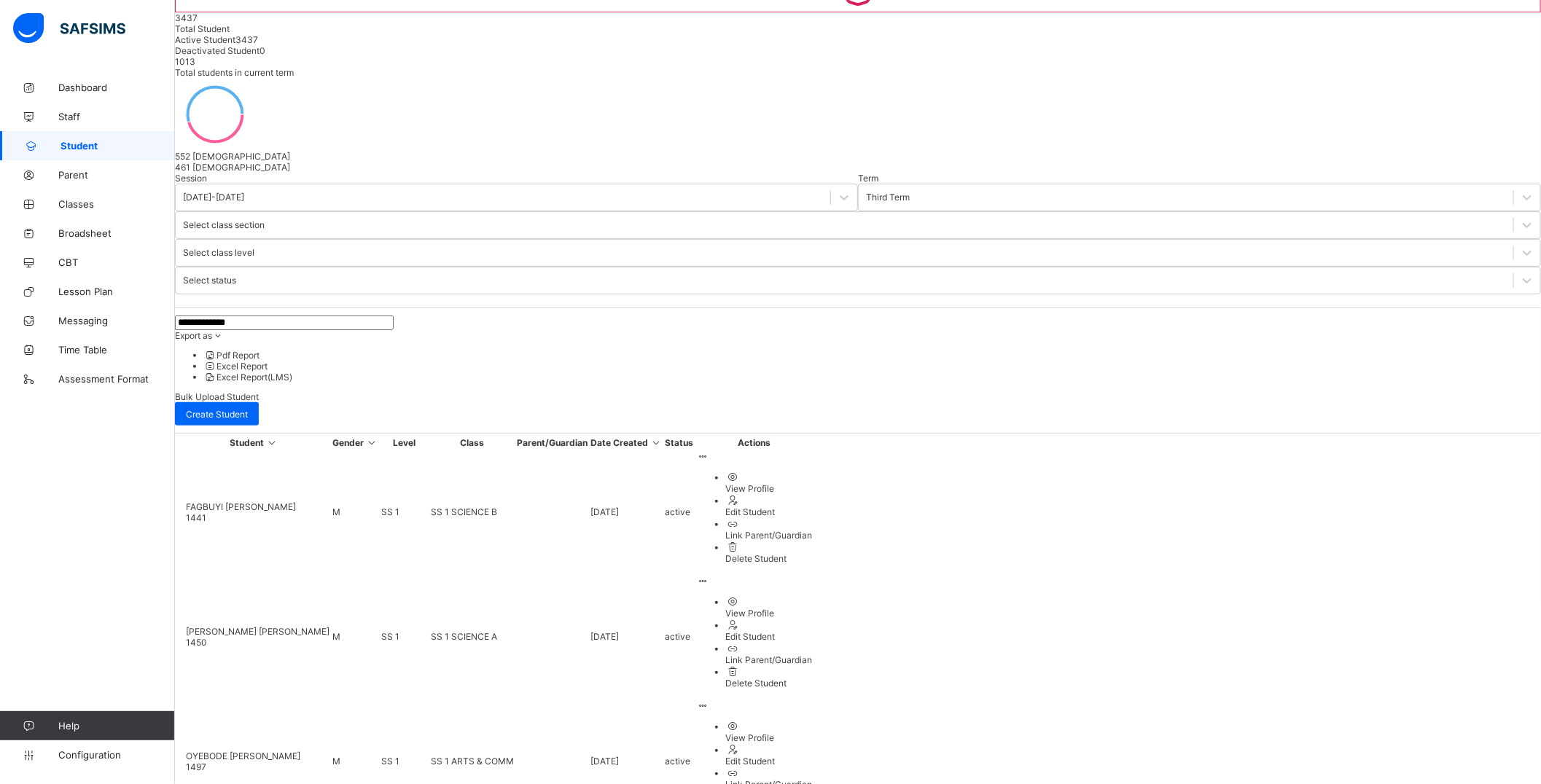 click on "2" at bounding box center (374, 1746) 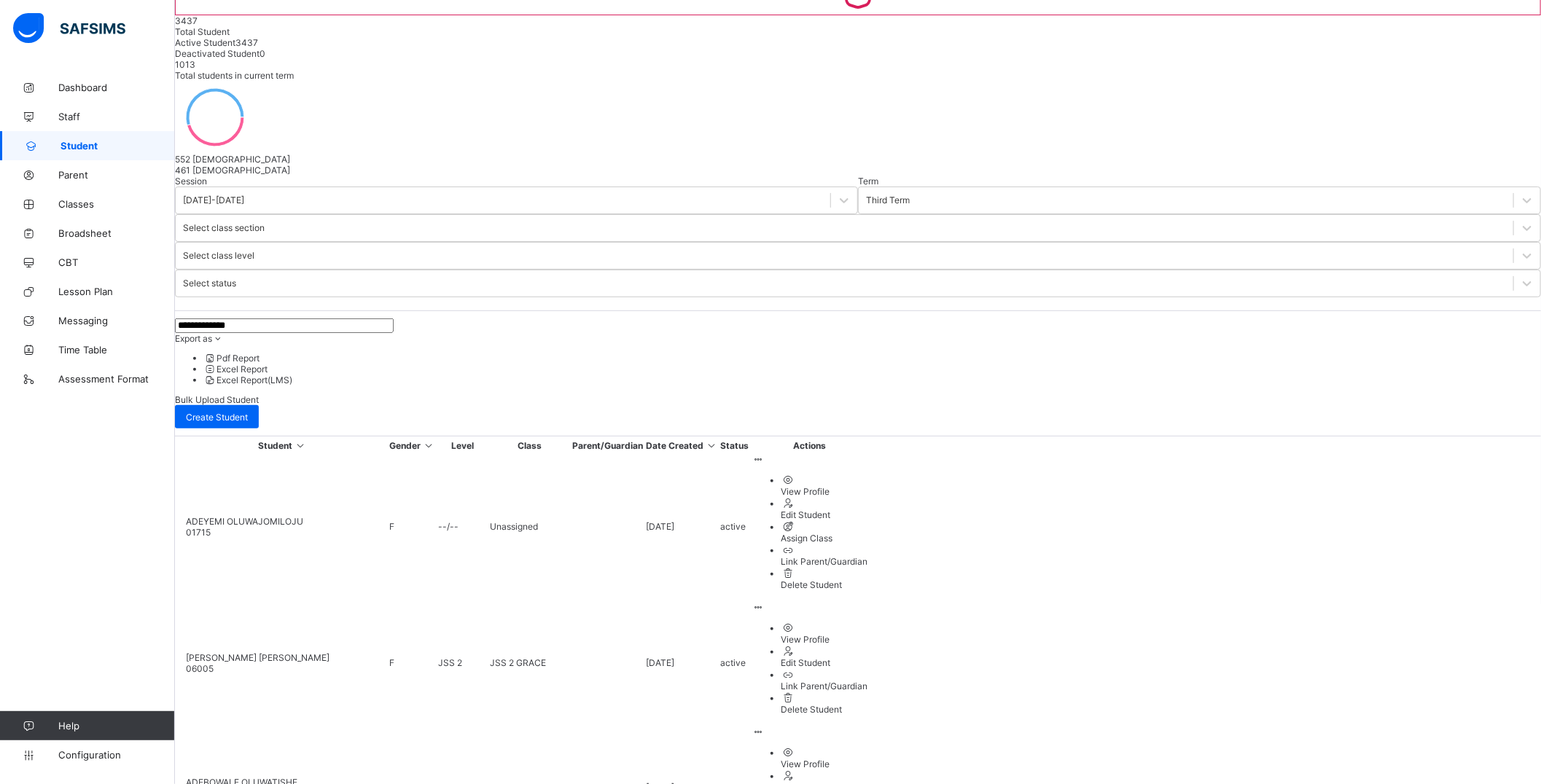 scroll, scrollTop: 140, scrollLeft: 0, axis: vertical 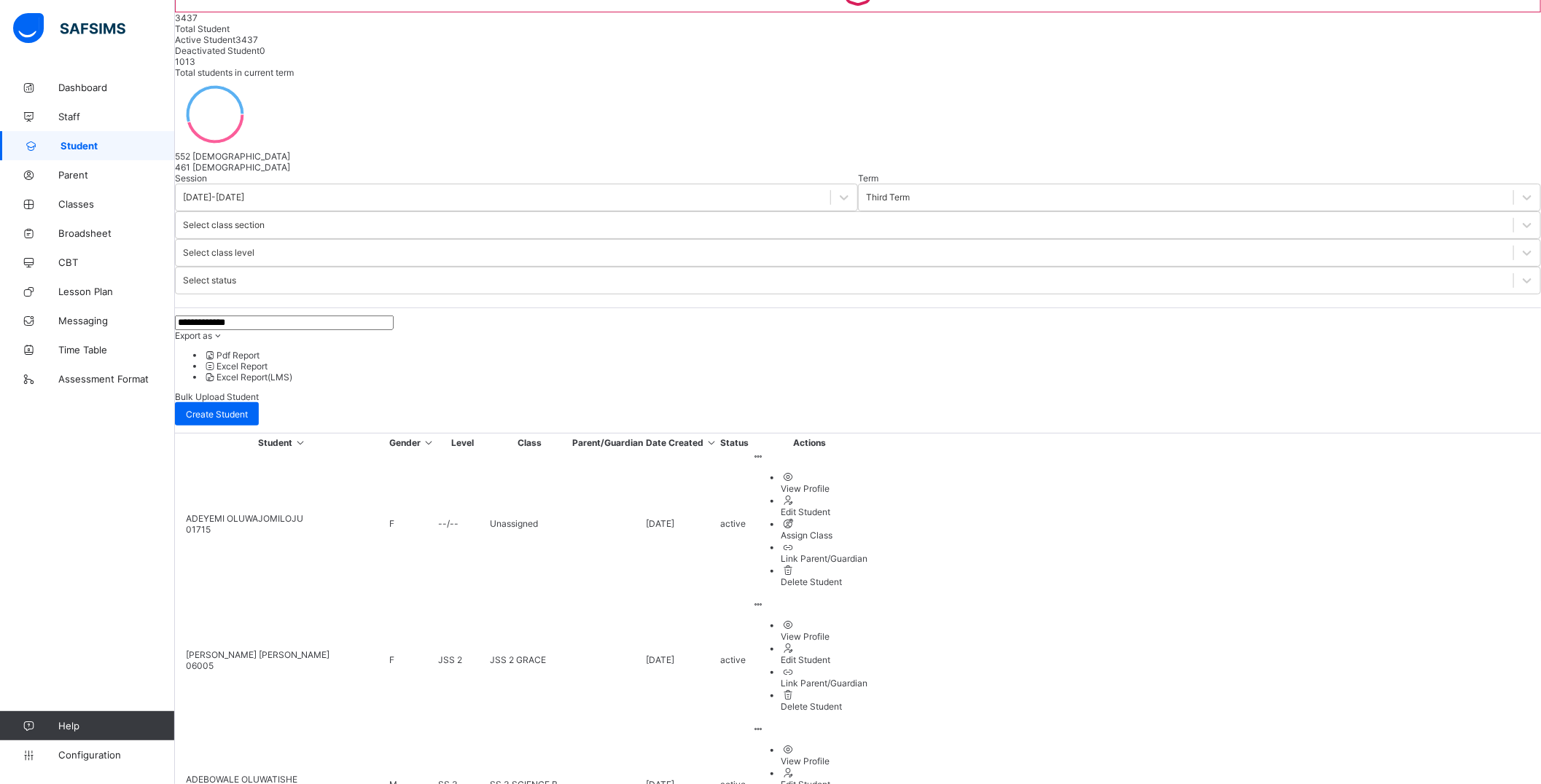 click on "3" at bounding box center (406, 1746) 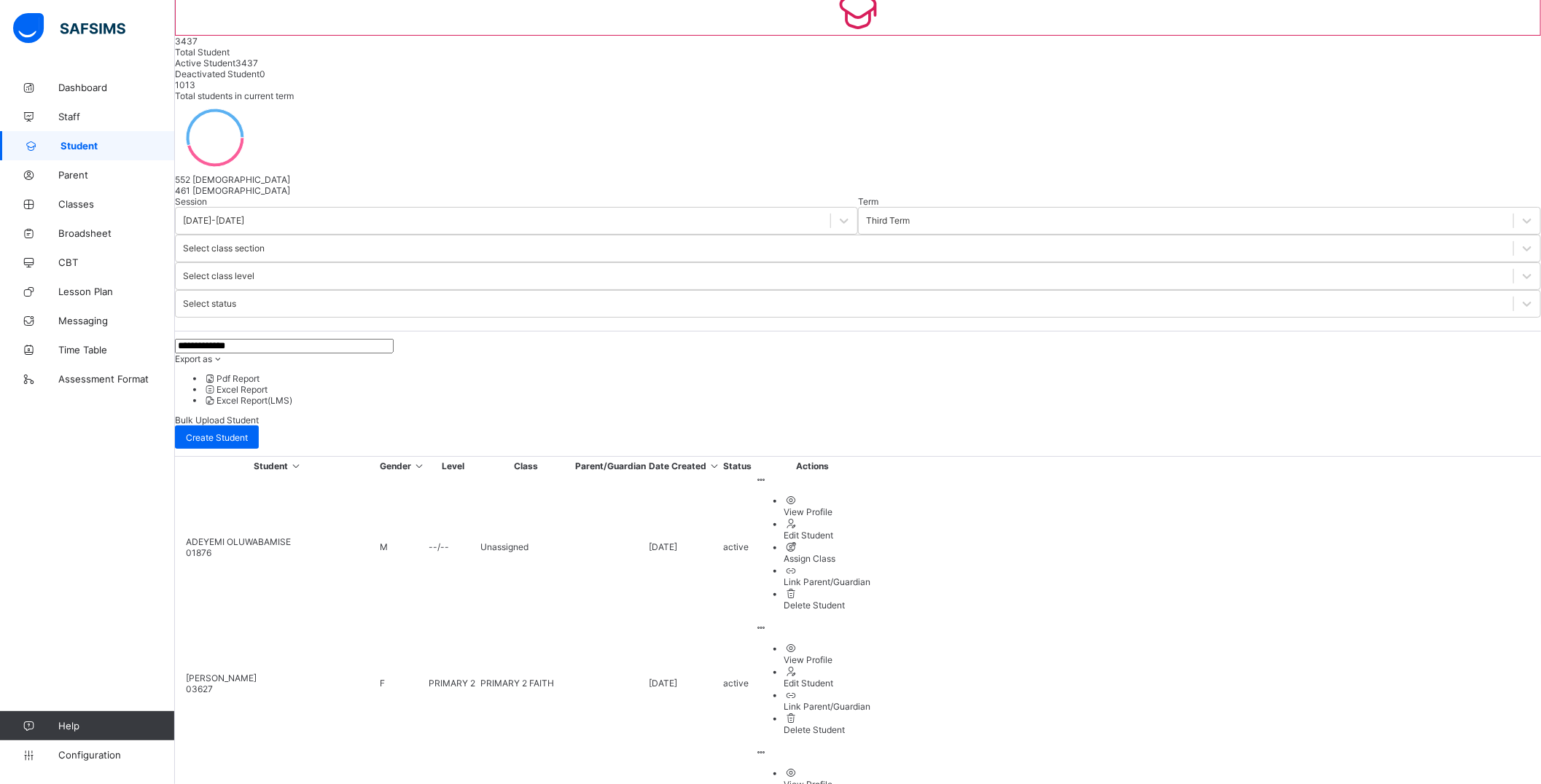 scroll, scrollTop: 136, scrollLeft: 0, axis: vertical 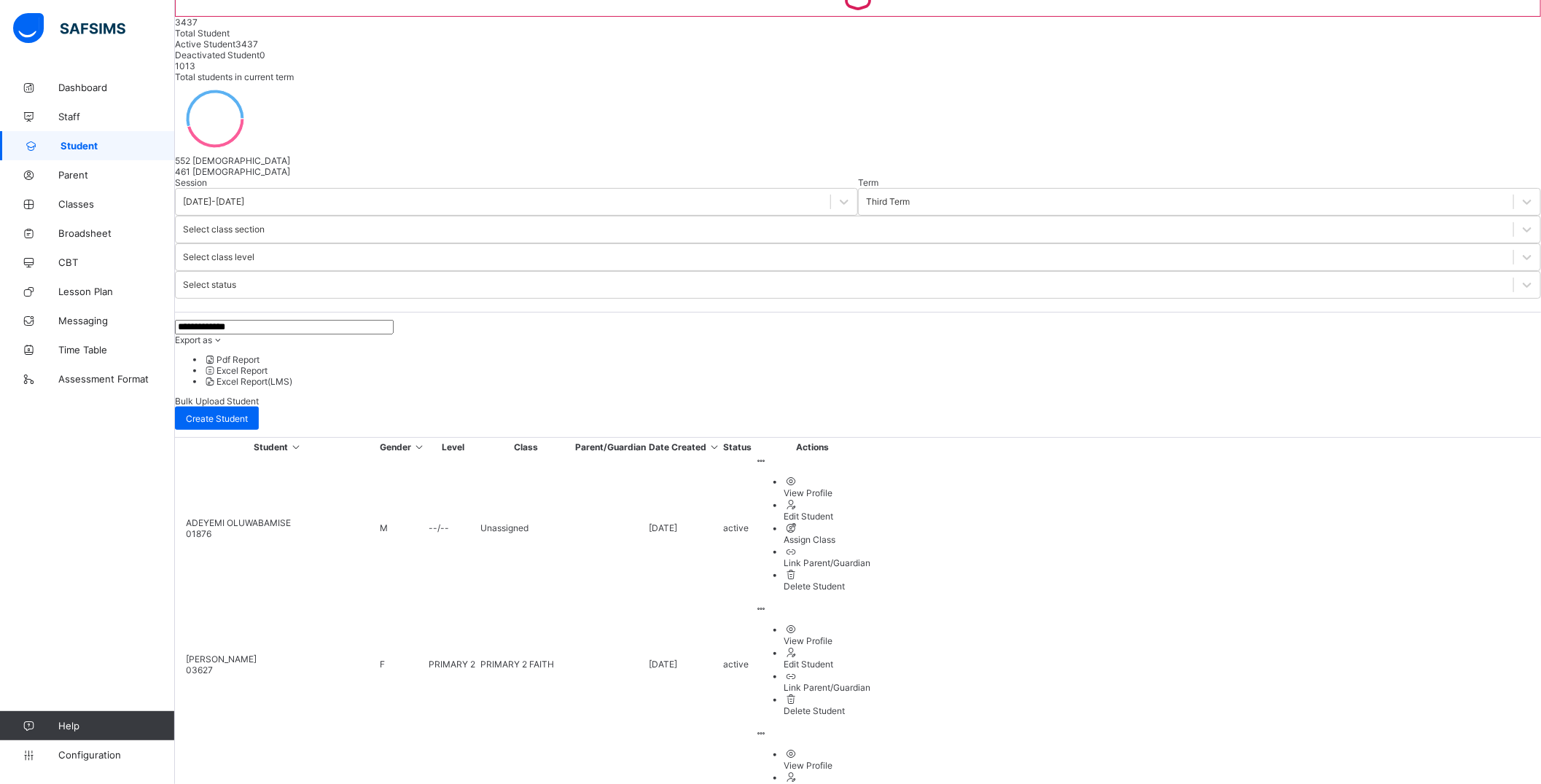 click on "4" at bounding box center (434, 1843) 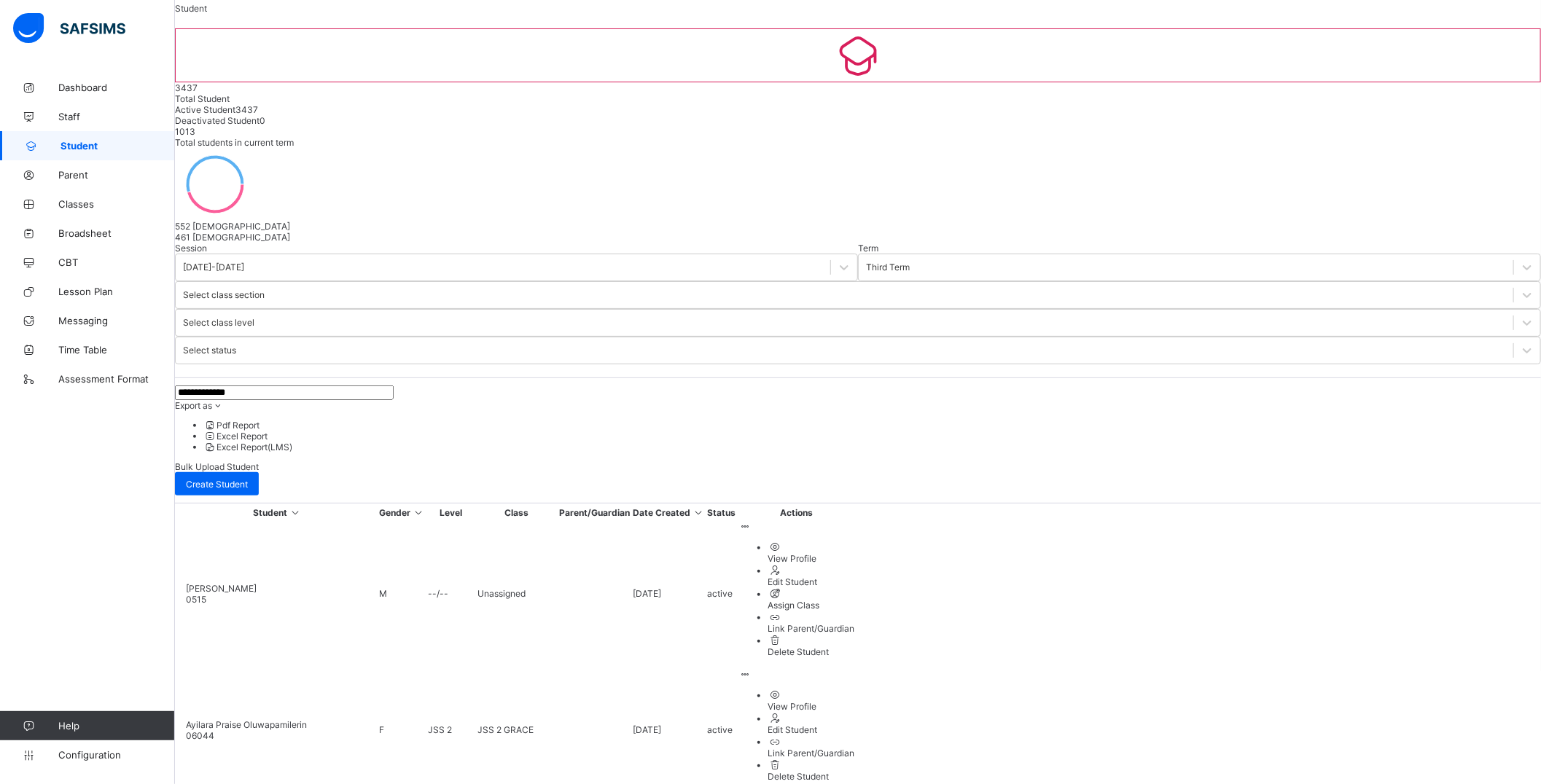 scroll, scrollTop: 140, scrollLeft: 0, axis: vertical 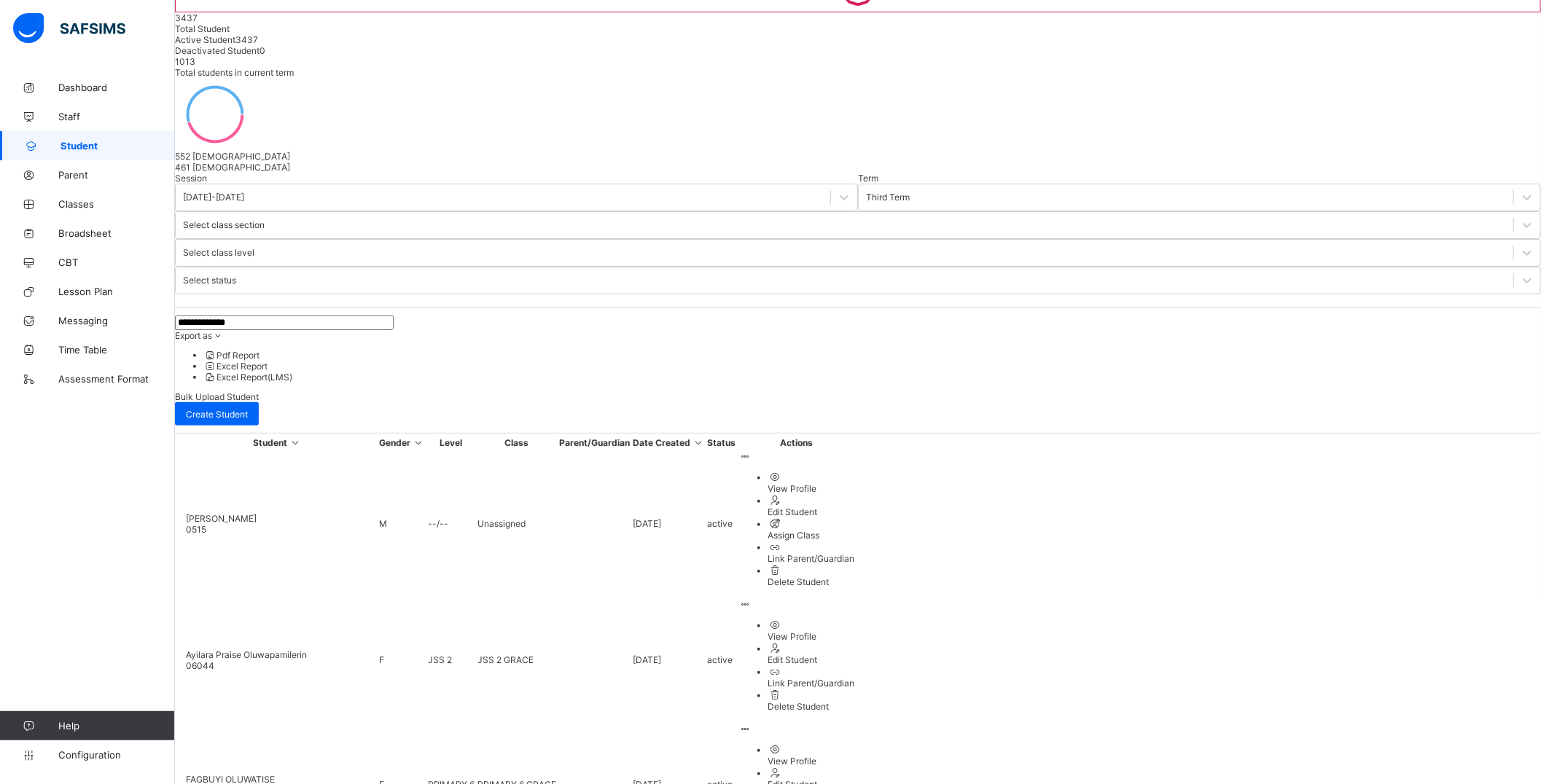 click on "5" at bounding box center (461, 1792) 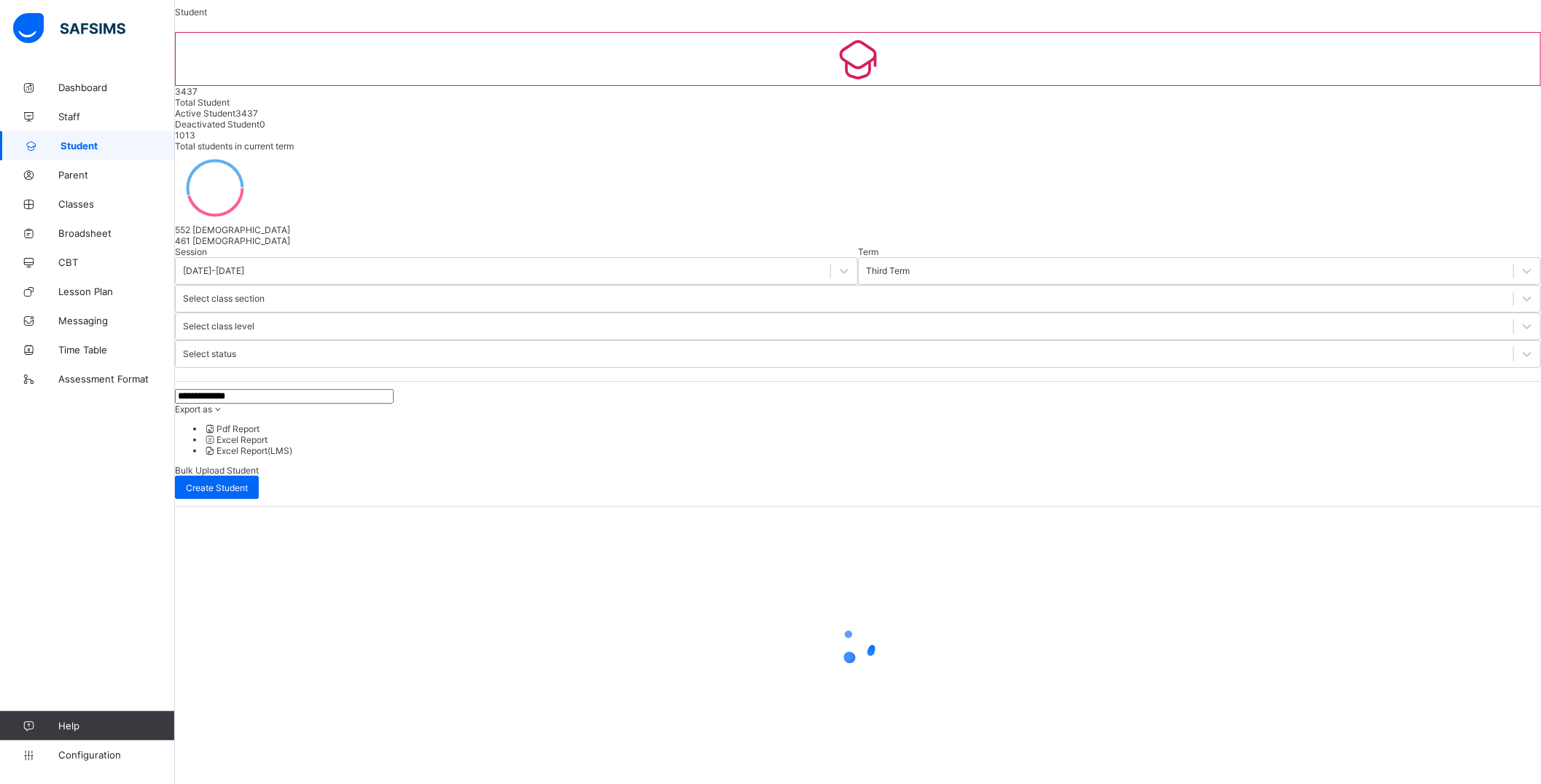 scroll, scrollTop: 0, scrollLeft: 0, axis: both 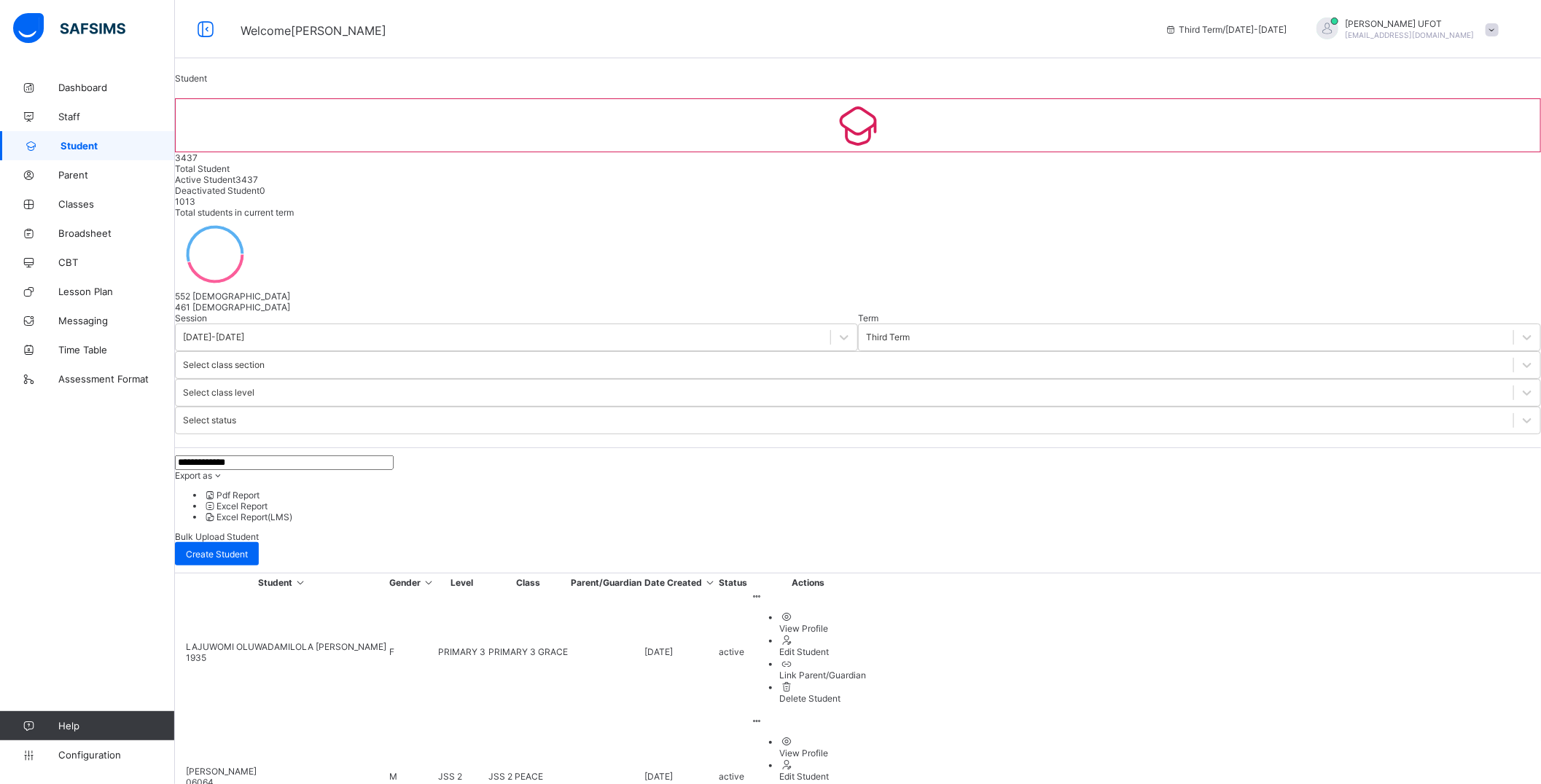 click on "**********" at bounding box center (284, 463) 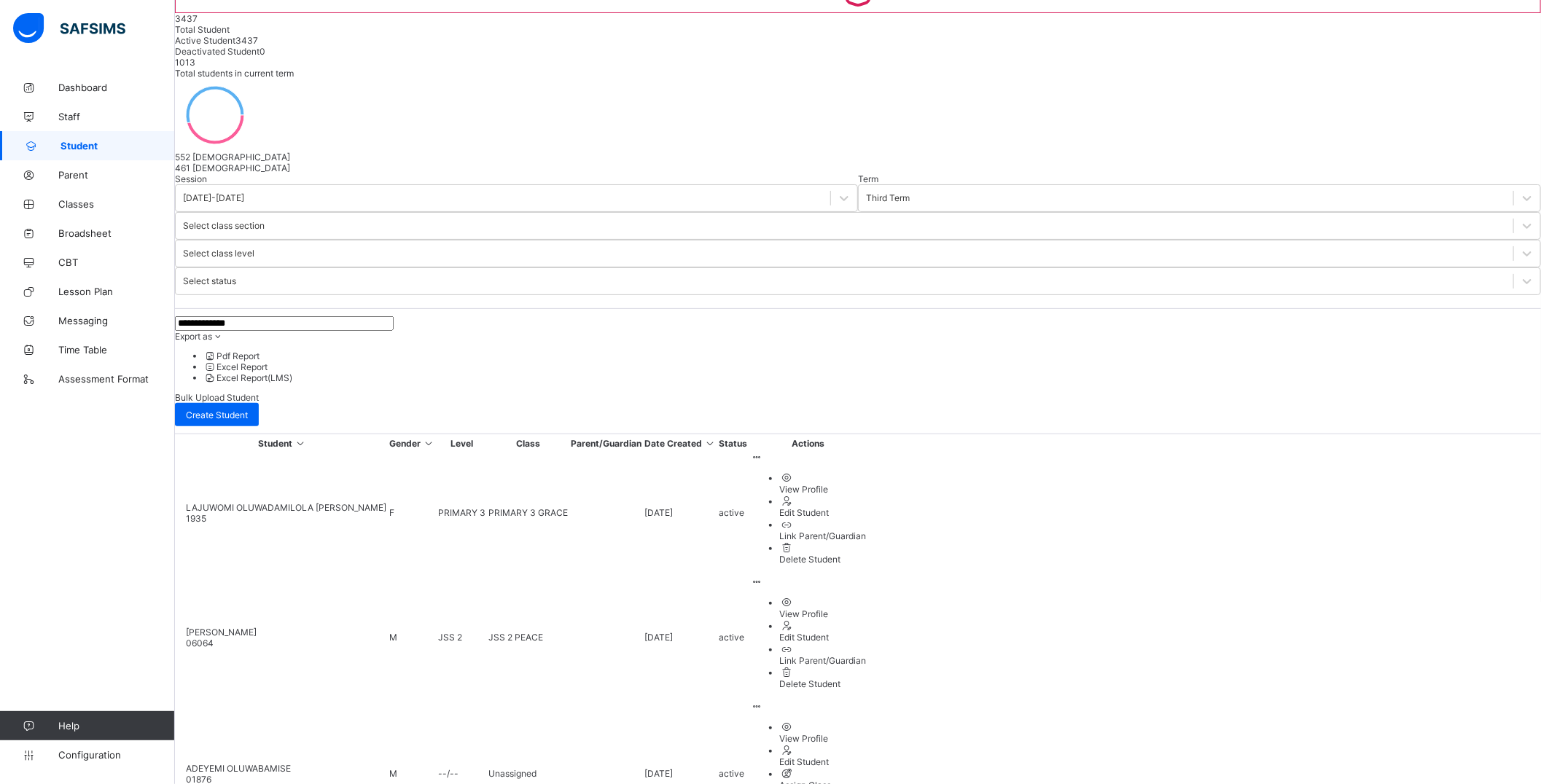 scroll, scrollTop: 140, scrollLeft: 0, axis: vertical 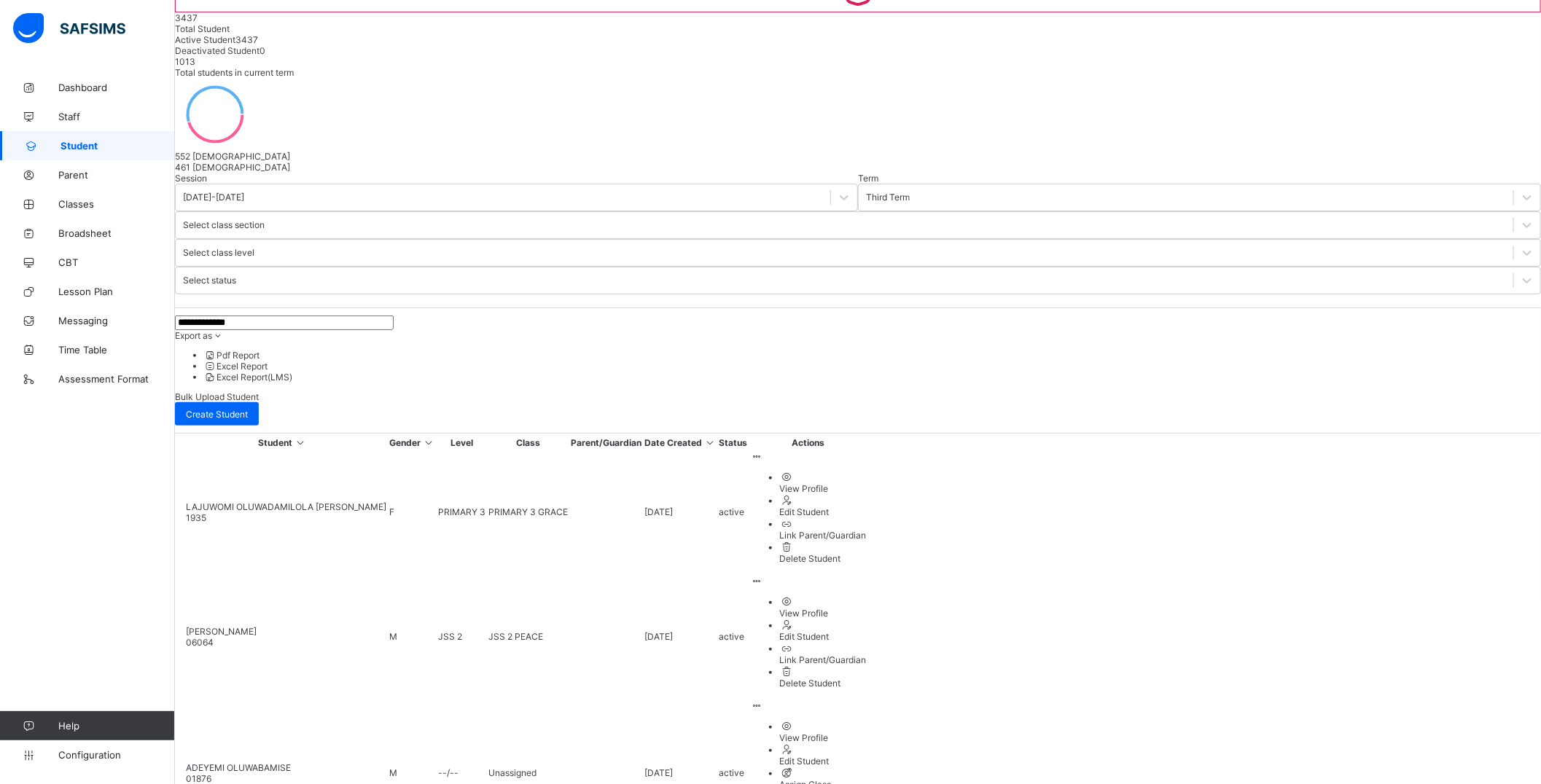 click on "**********" at bounding box center (284, 323) 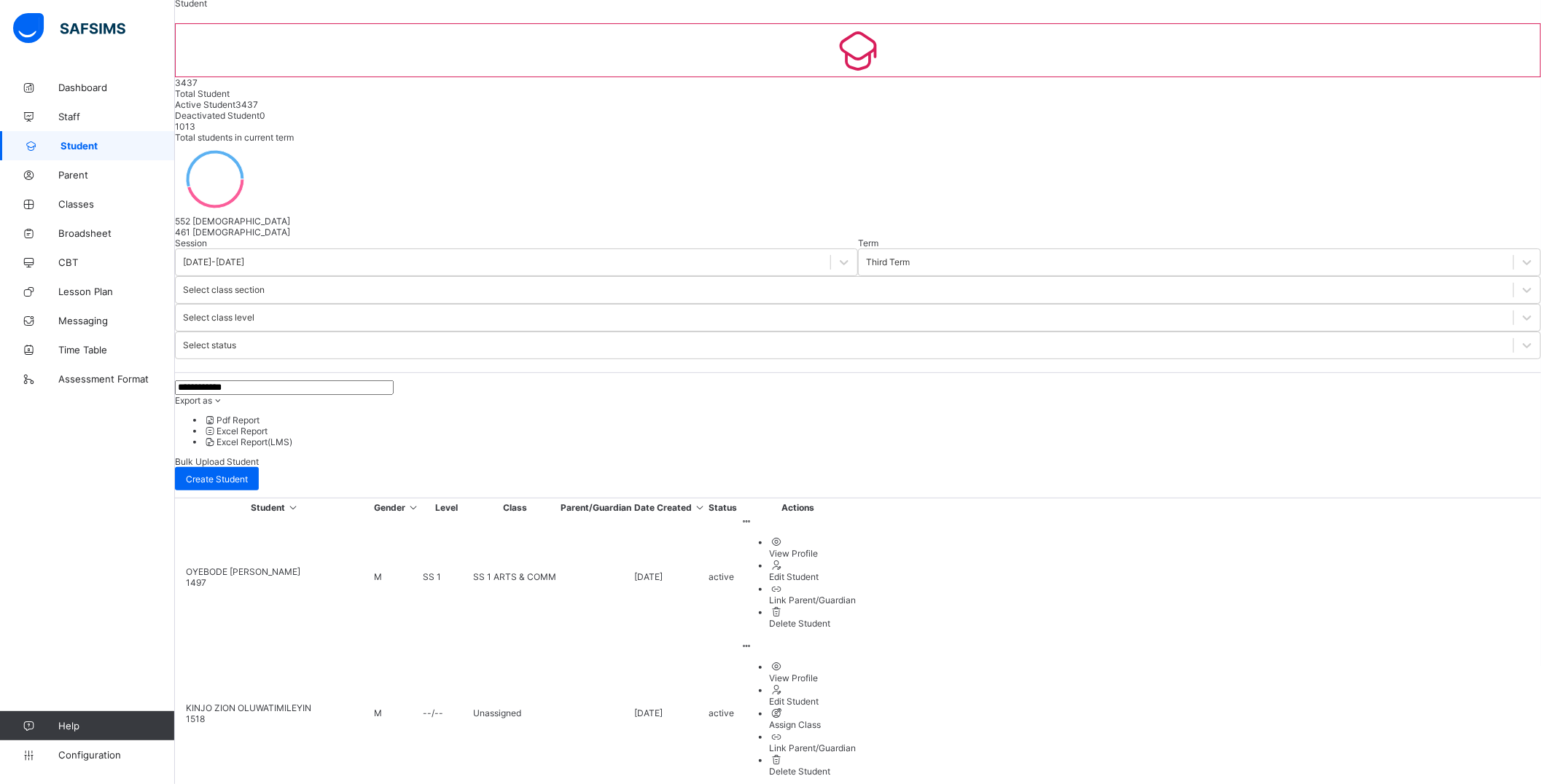 scroll, scrollTop: 144, scrollLeft: 0, axis: vertical 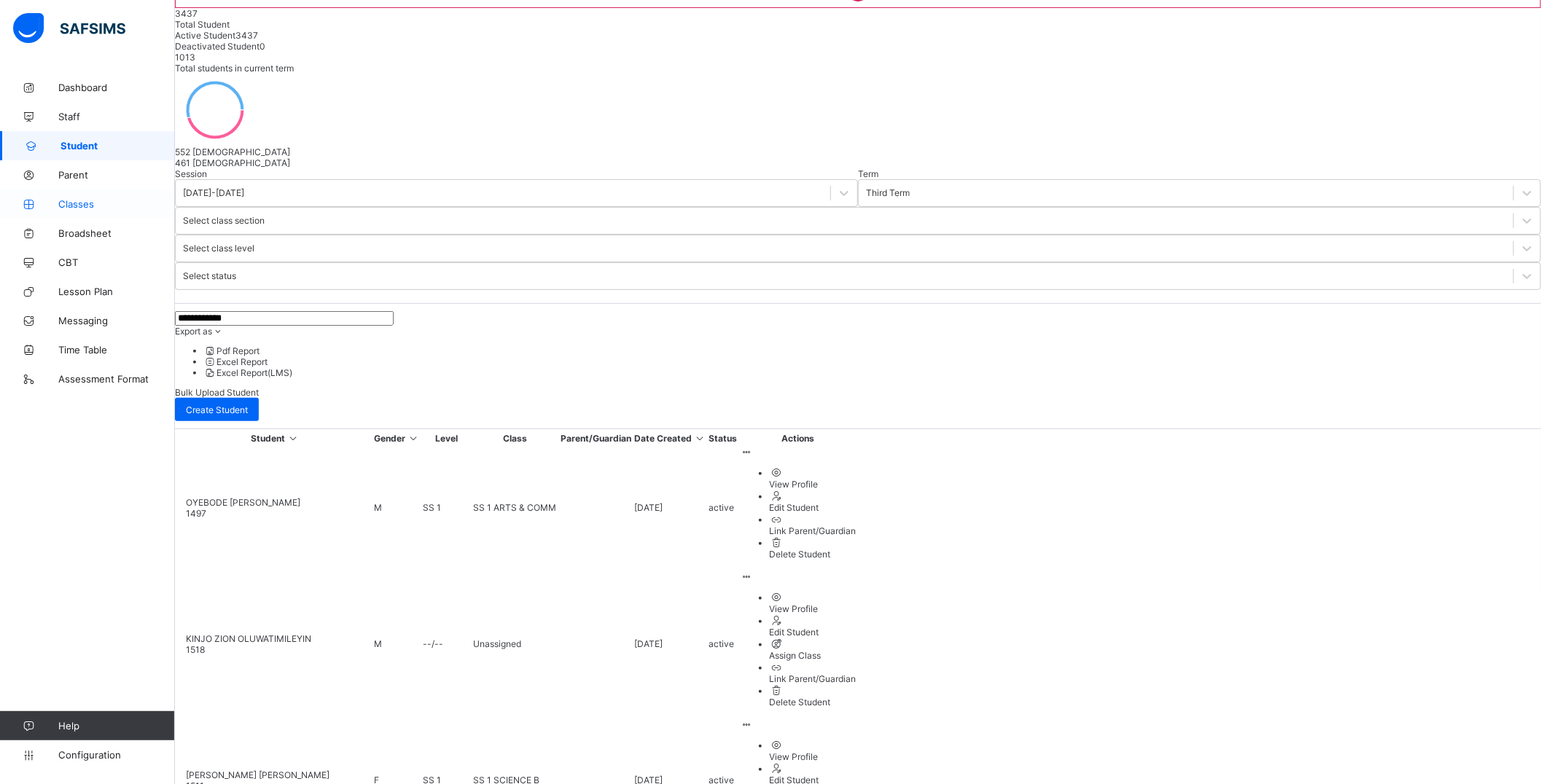 drag, startPoint x: 330, startPoint y: 178, endPoint x: 51, endPoint y: 193, distance: 279.4029 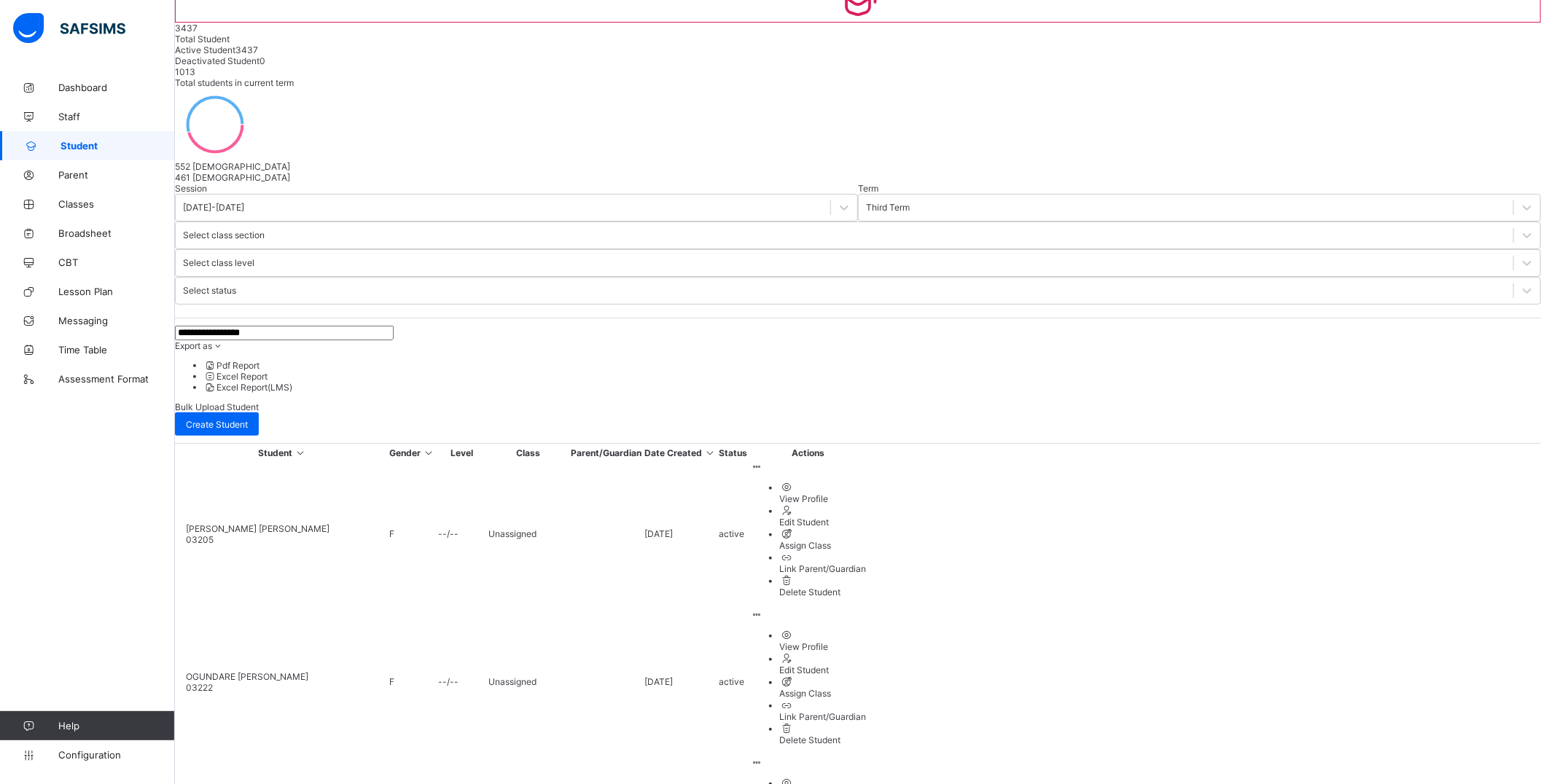scroll, scrollTop: 131, scrollLeft: 0, axis: vertical 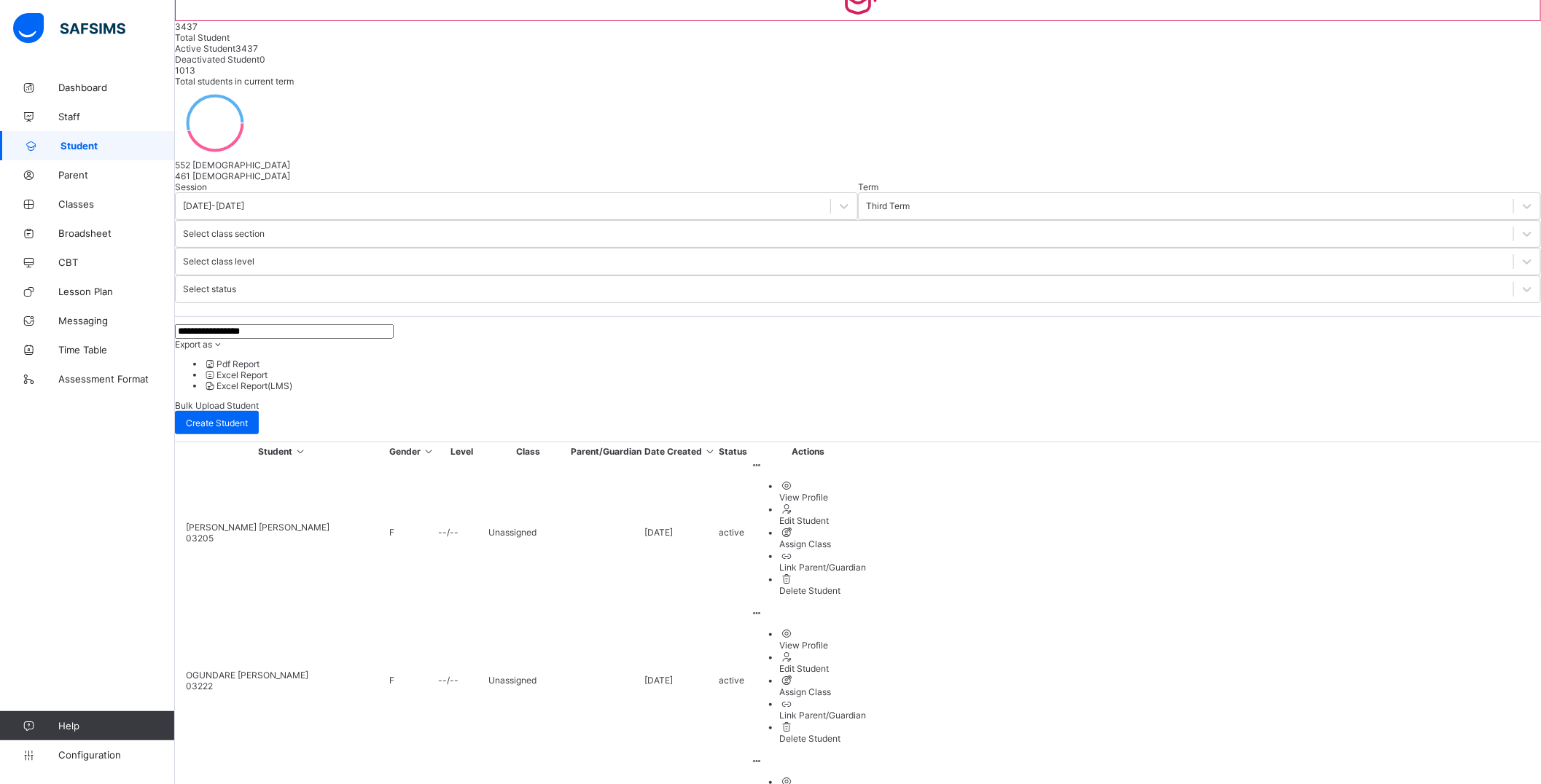 type on "**********" 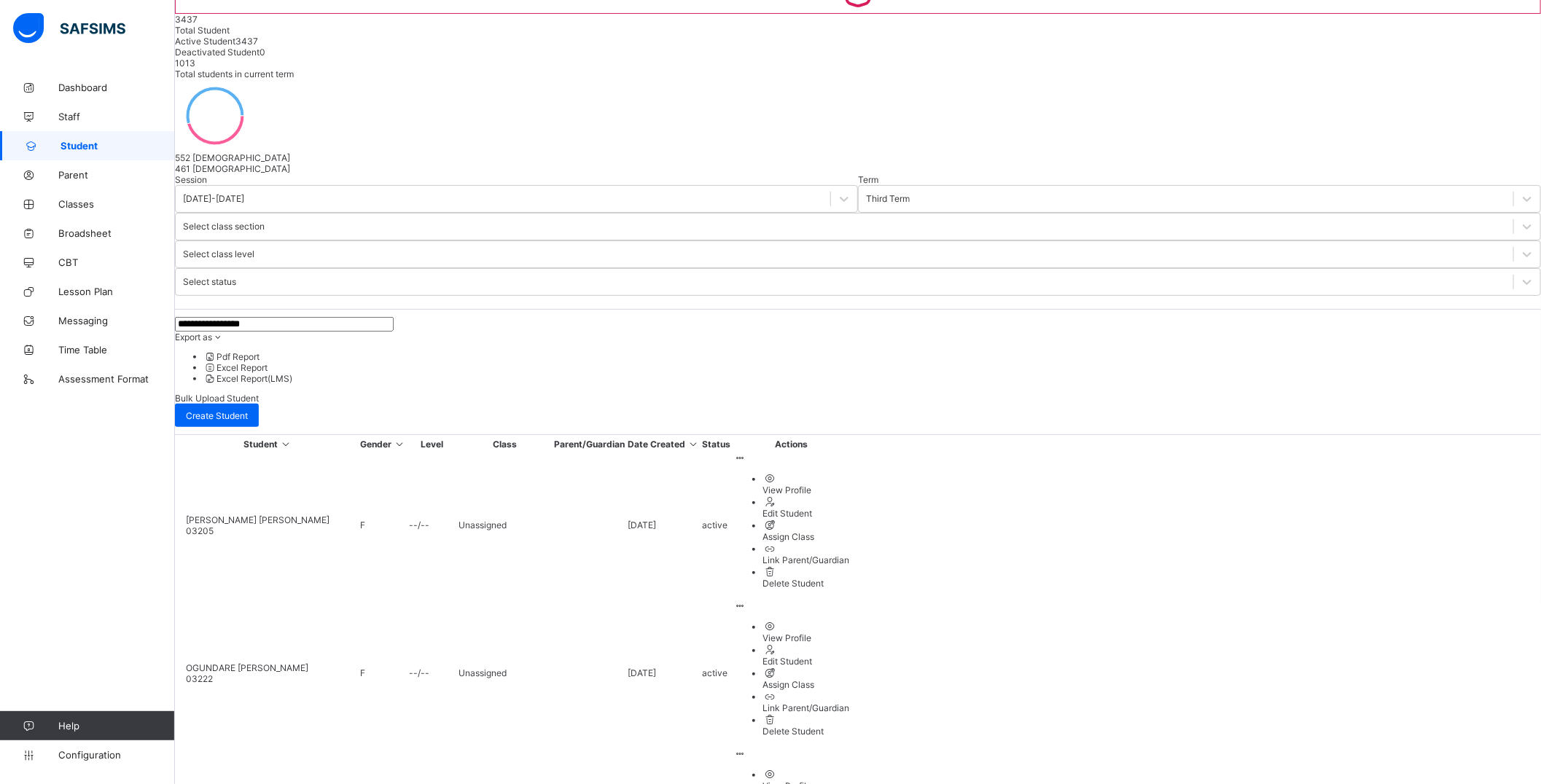 scroll, scrollTop: 140, scrollLeft: 0, axis: vertical 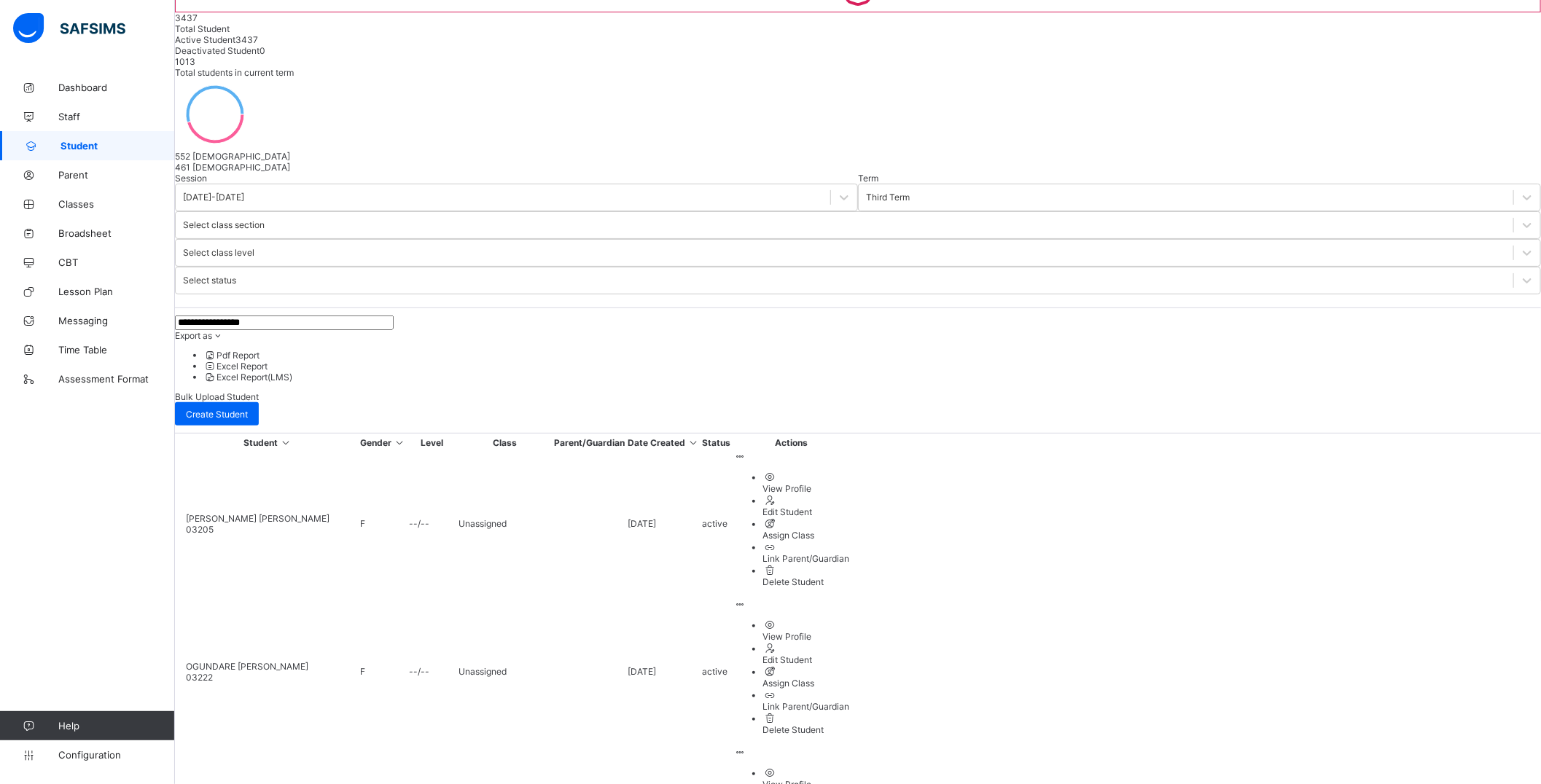 click on "**********" at bounding box center [858, 903] 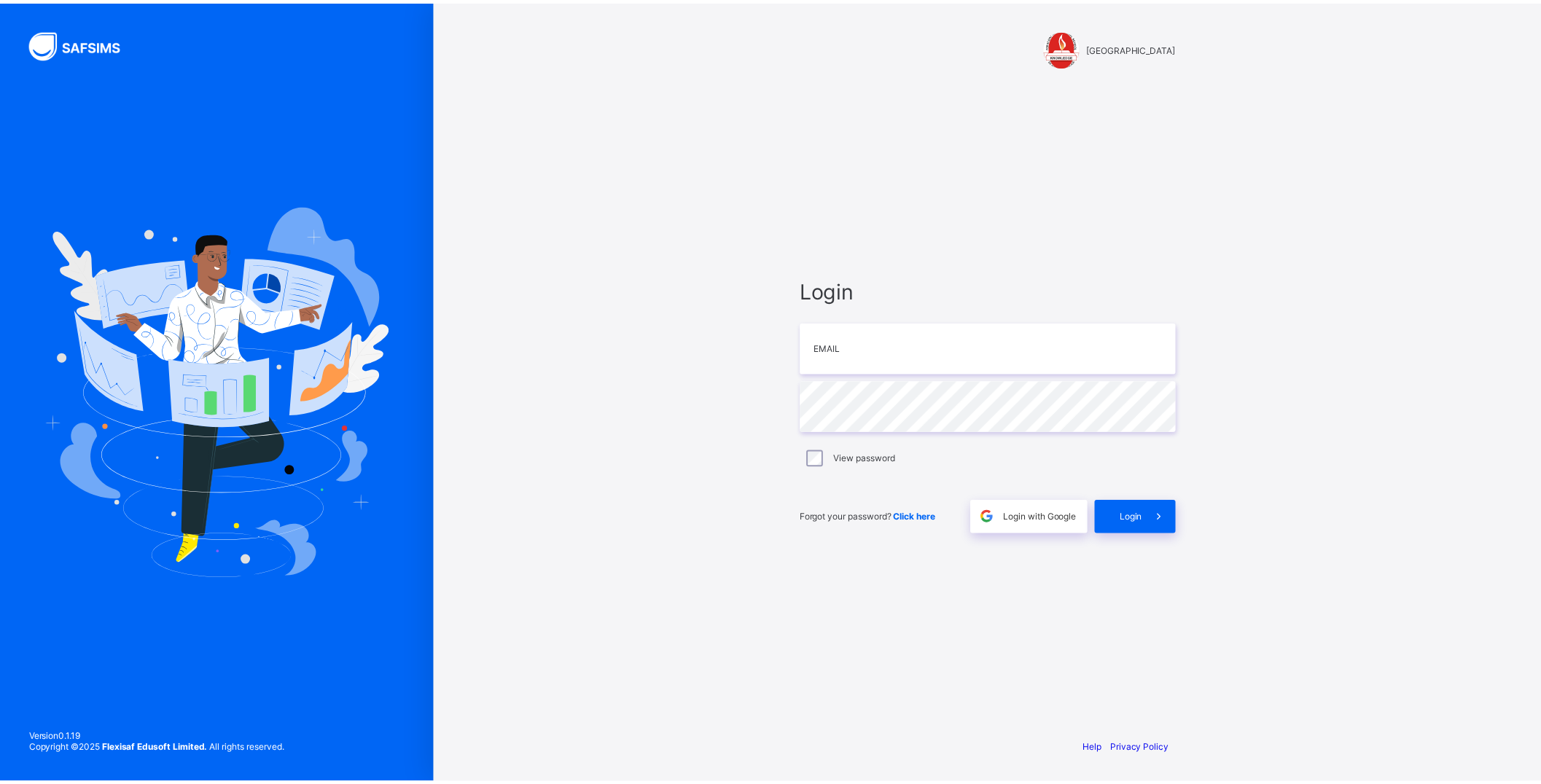 scroll, scrollTop: 0, scrollLeft: 0, axis: both 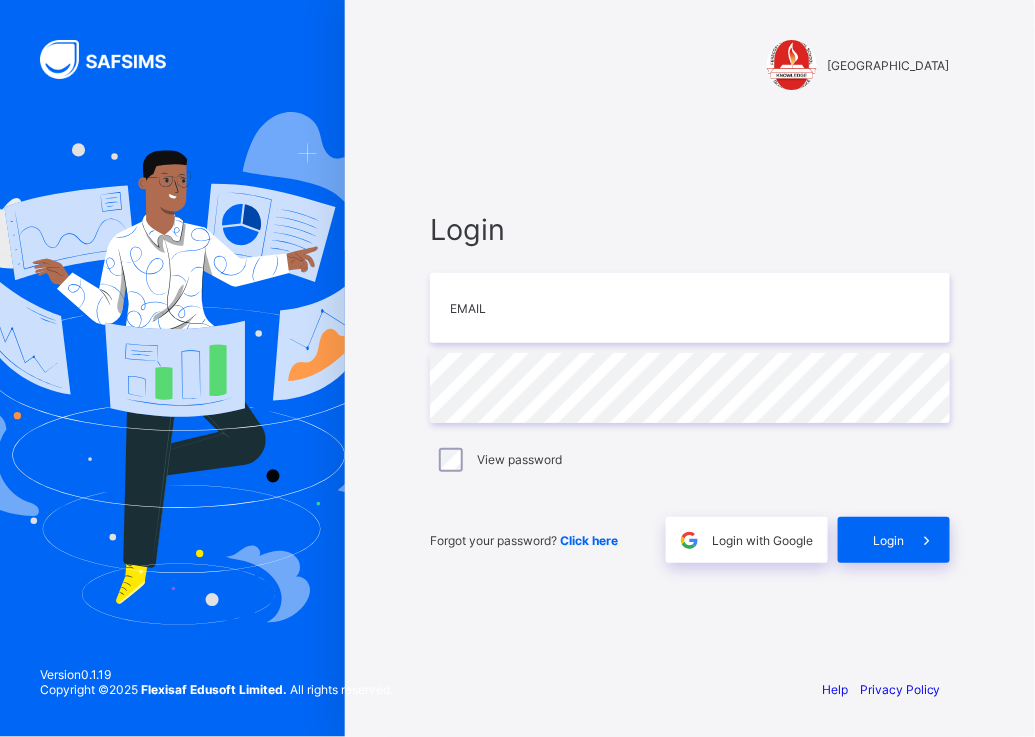 click on "Login Email Password View password Forgot your password?   Click here Login with Google Login" at bounding box center (690, 387) 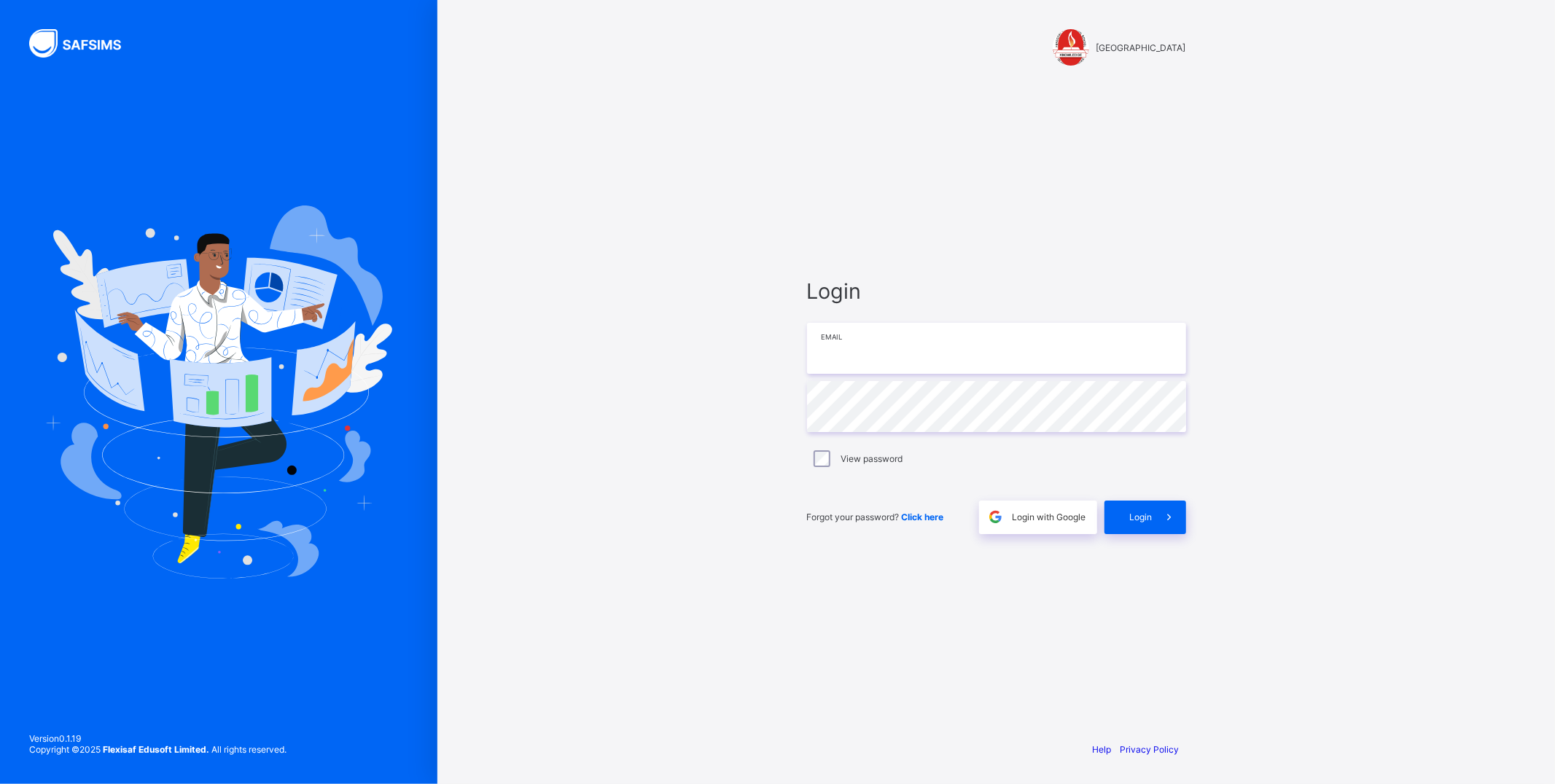 click at bounding box center (997, 348) 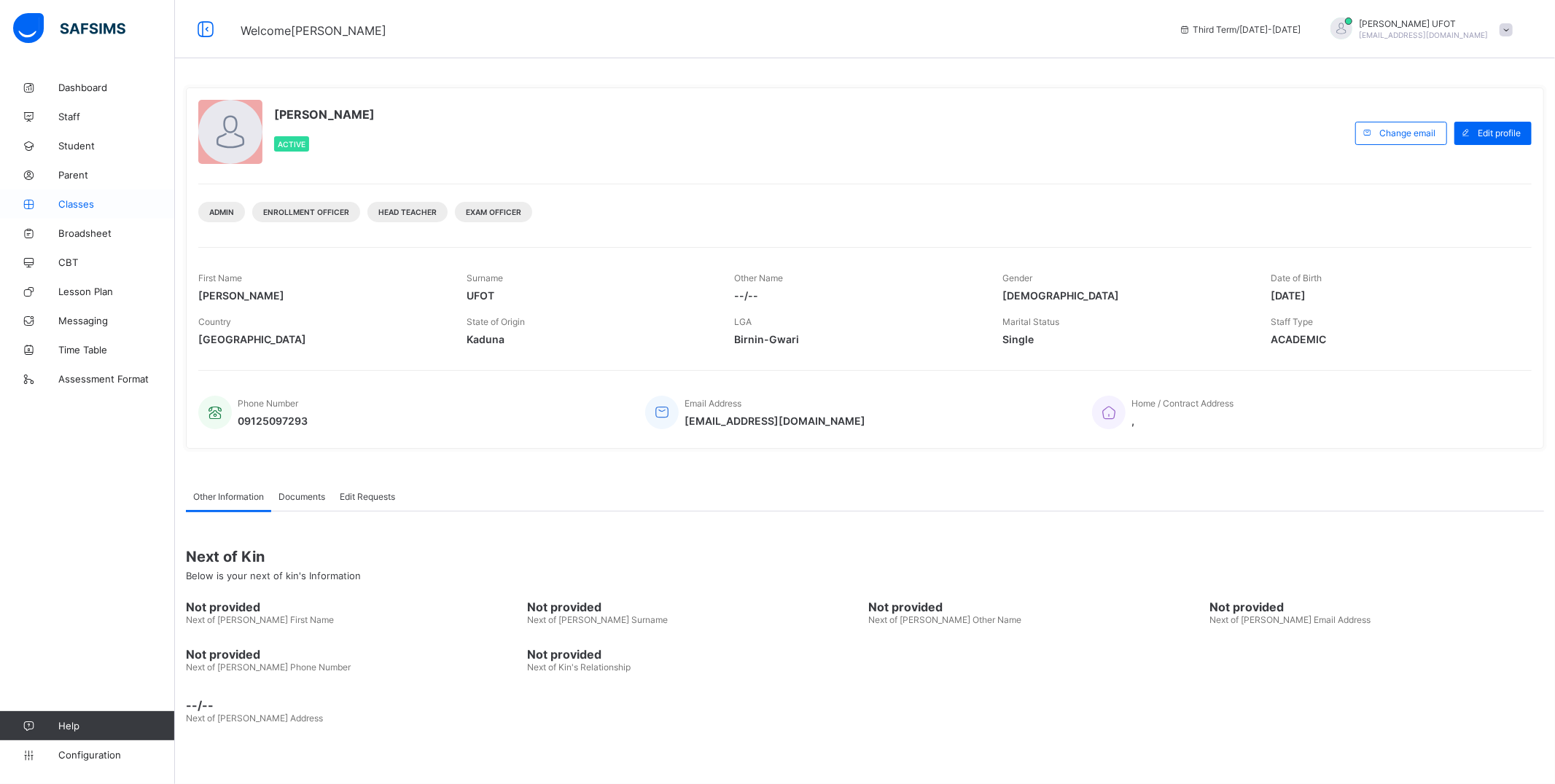 click on "Classes" at bounding box center (117, 204) 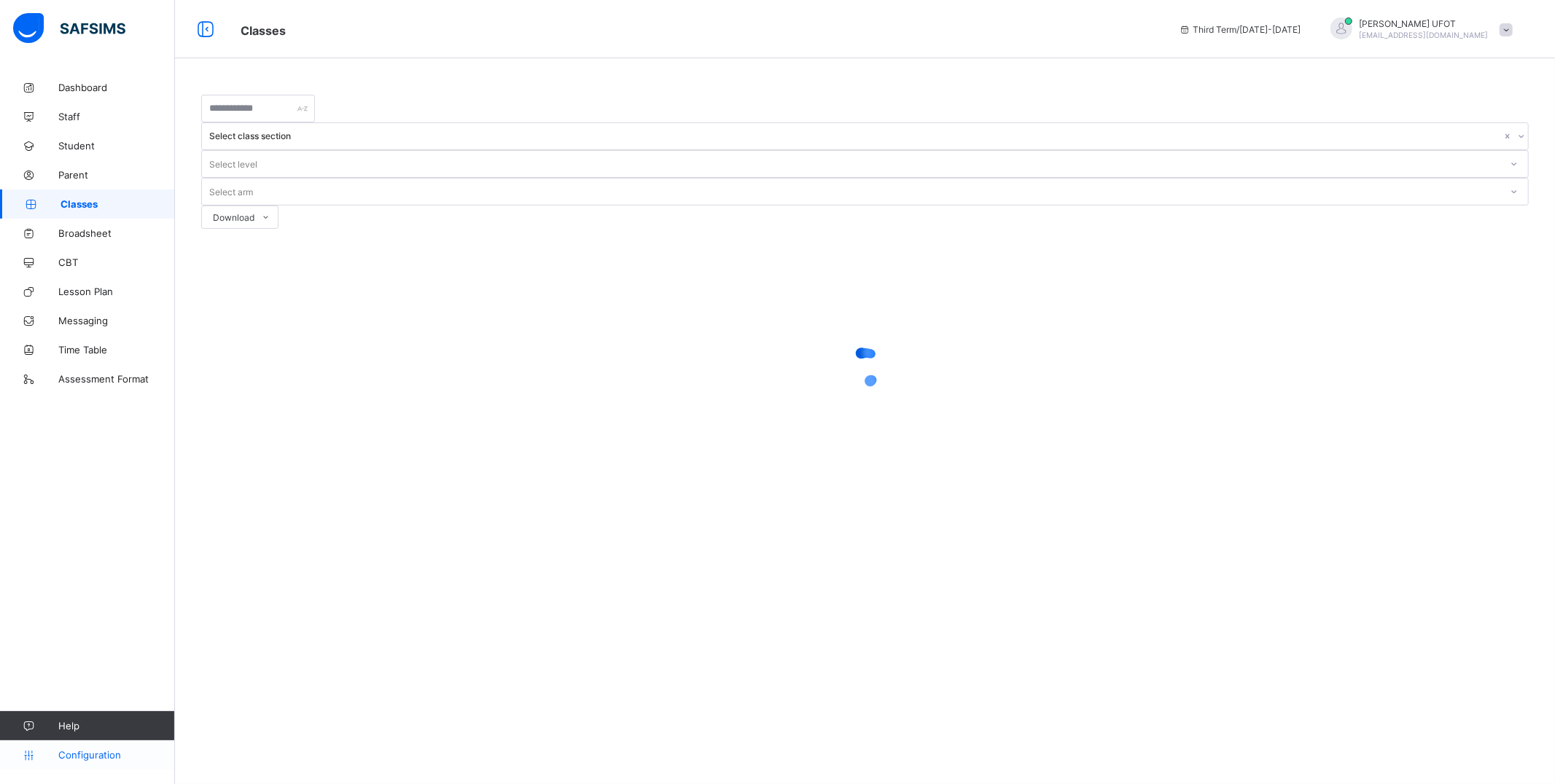 click on "Configuration" at bounding box center [116, 755] 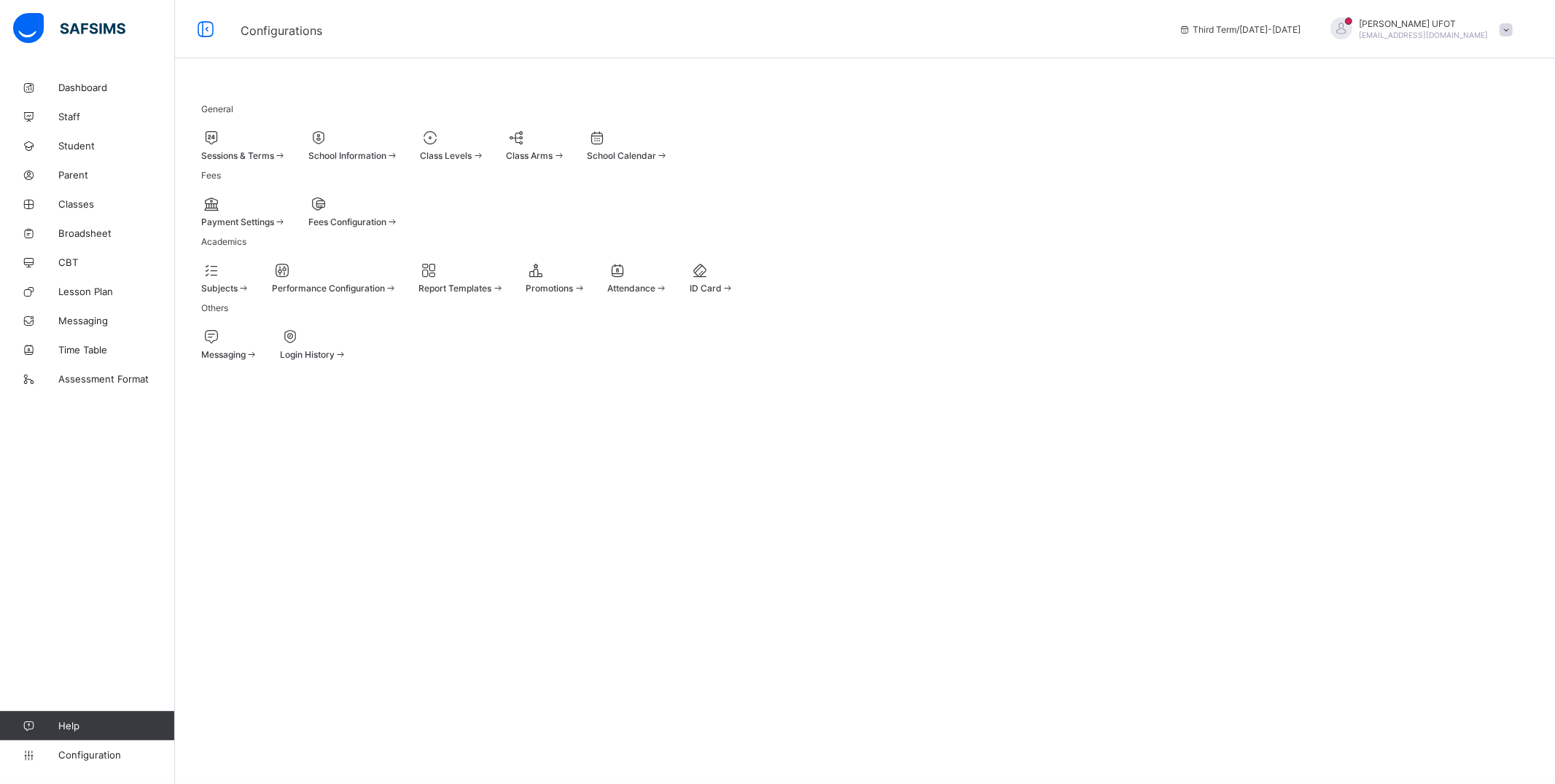 click on "Sessions & Terms" at bounding box center [243, 155] 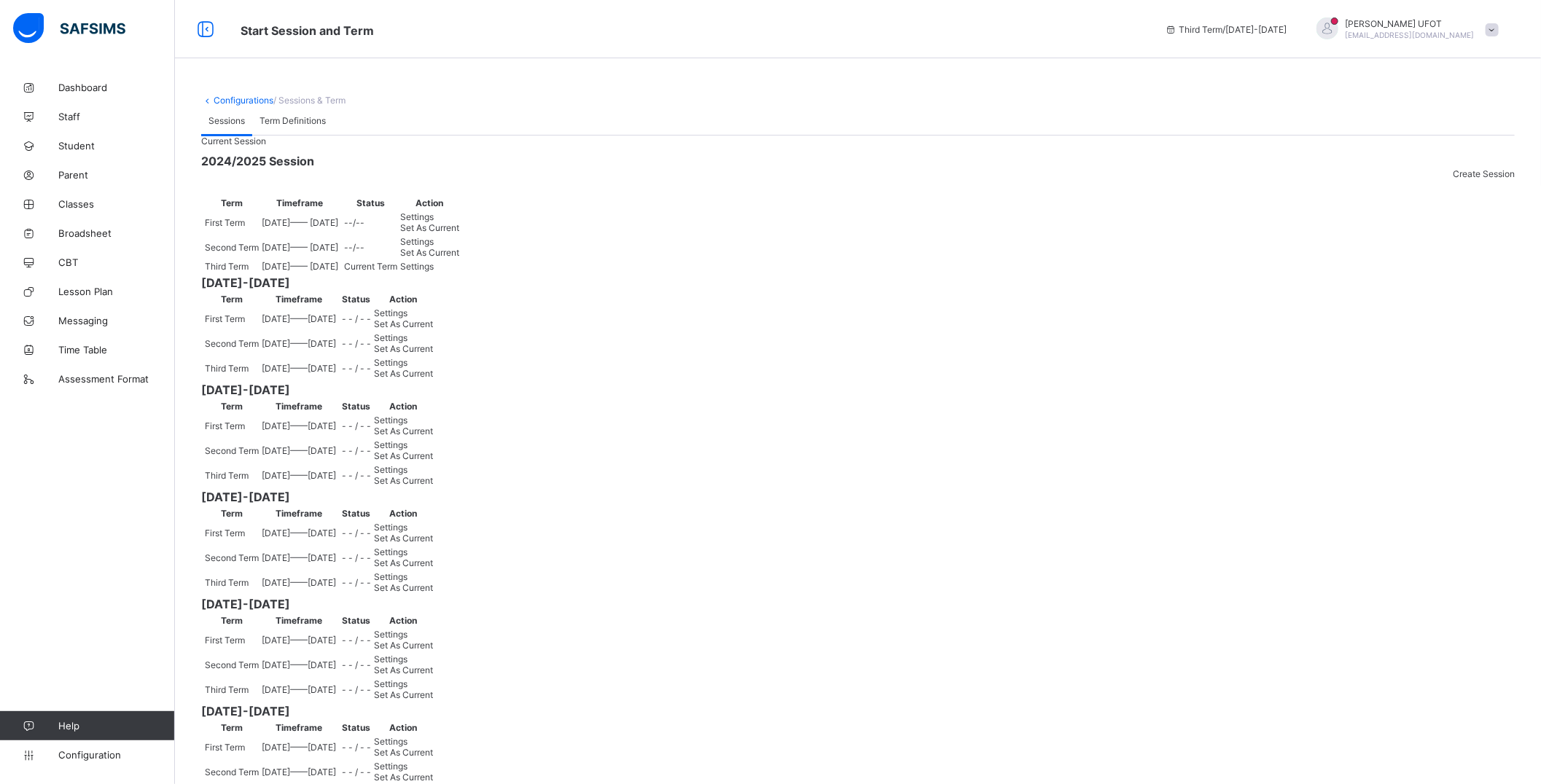 click on "Settings" at bounding box center [417, 266] 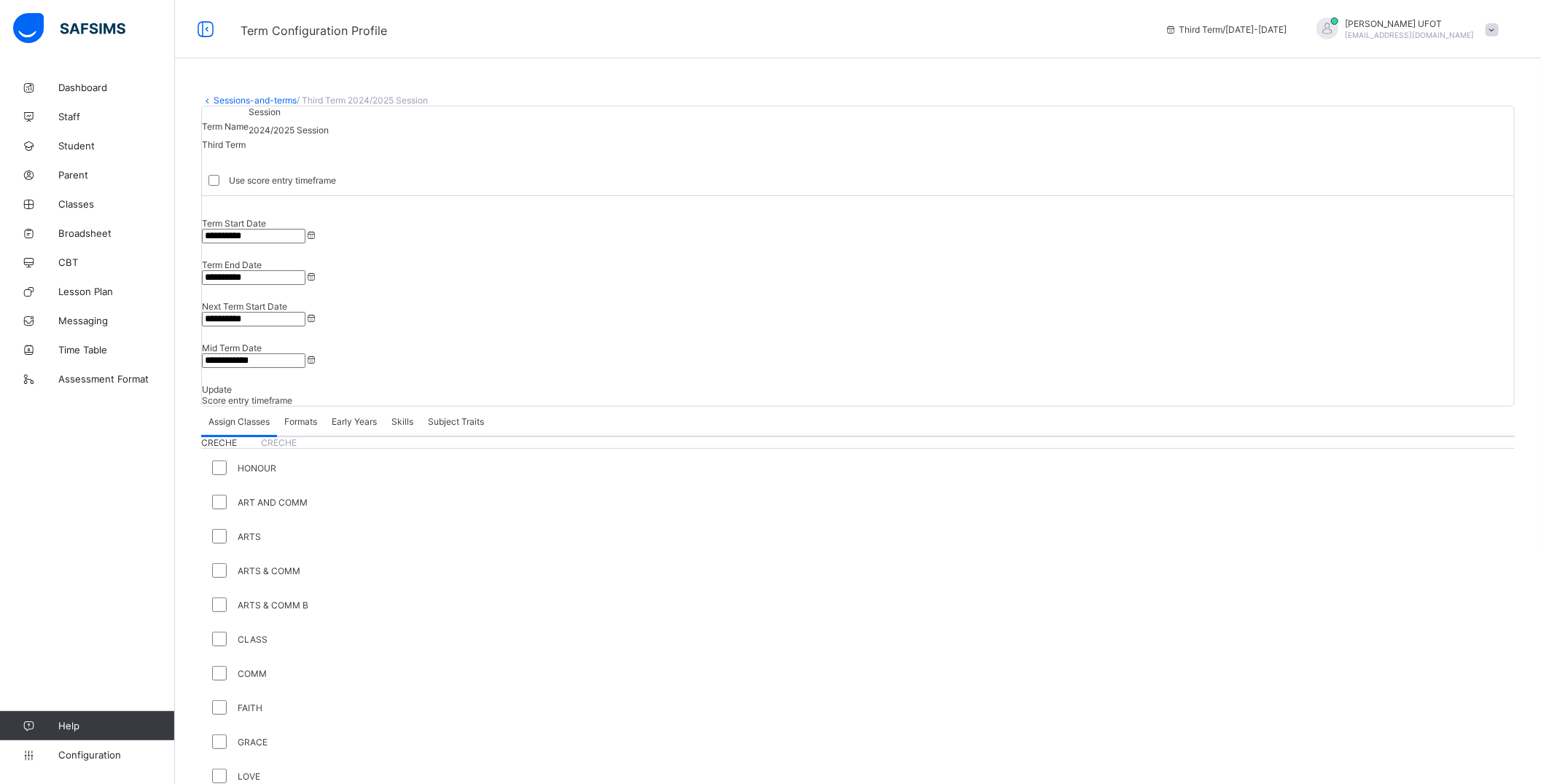 click on "Score entry timeframe" at bounding box center [247, 400] 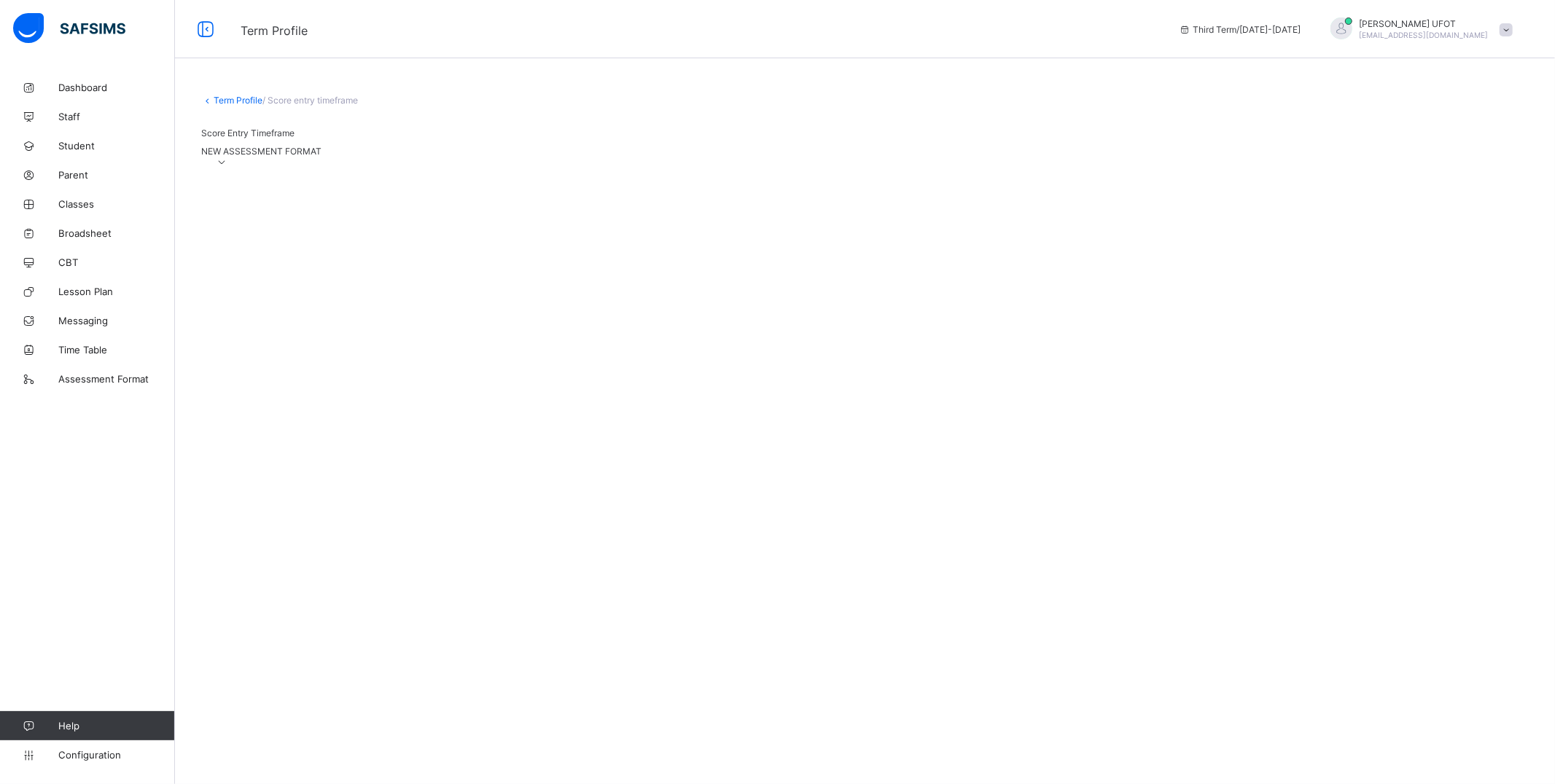 click at bounding box center [222, 162] 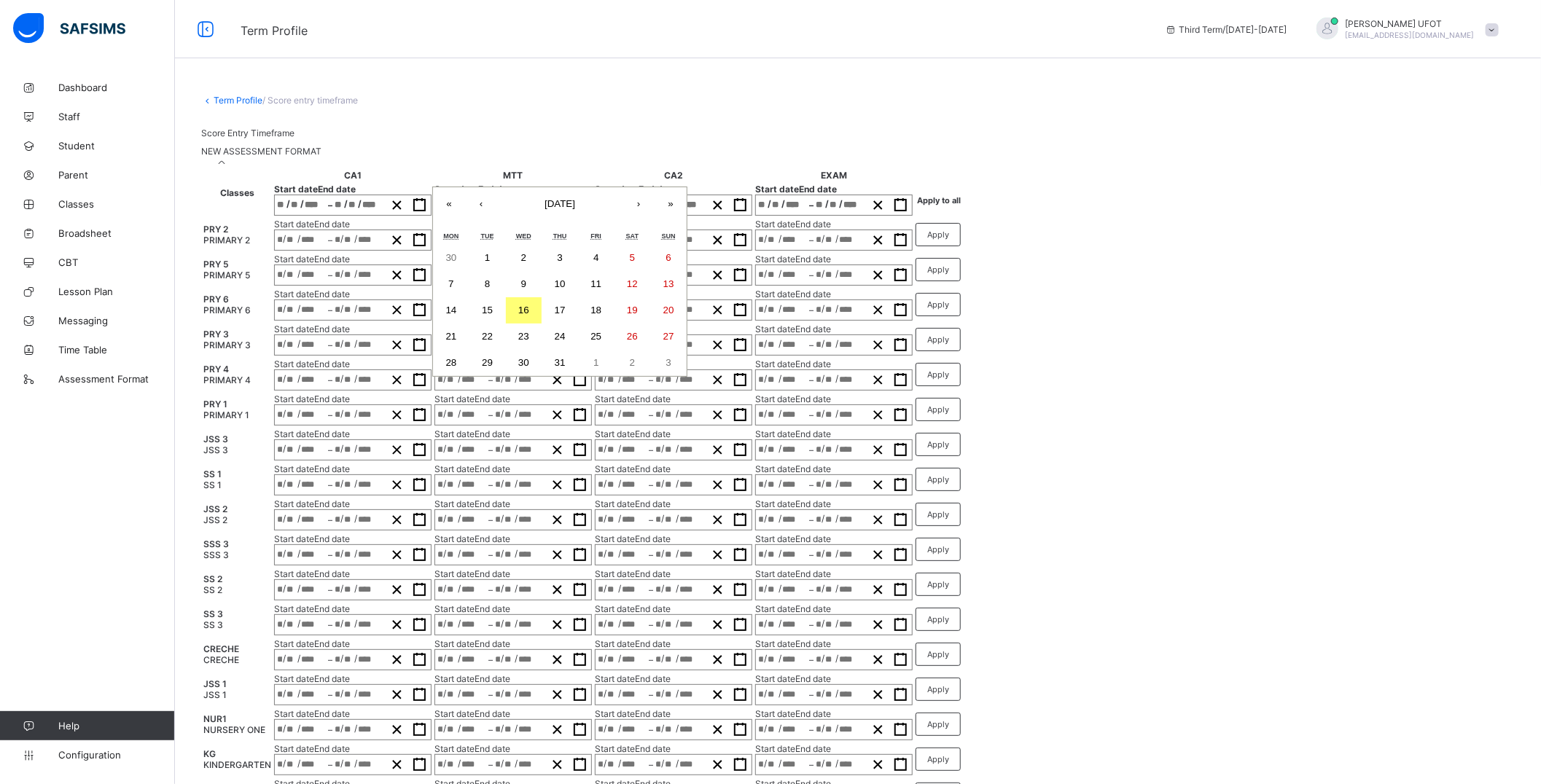 click on "/ / – / / « ‹ July 2025 › » Mon Tue Wed Thu Fri Sat Sun 30 1 2 3 4 5 6 7 8 9 10 11 12 13 14 15 16 17 18 19 20 21 22 23 24 25 26 27 28 29 30 31 1 2 3" at bounding box center [513, 205] 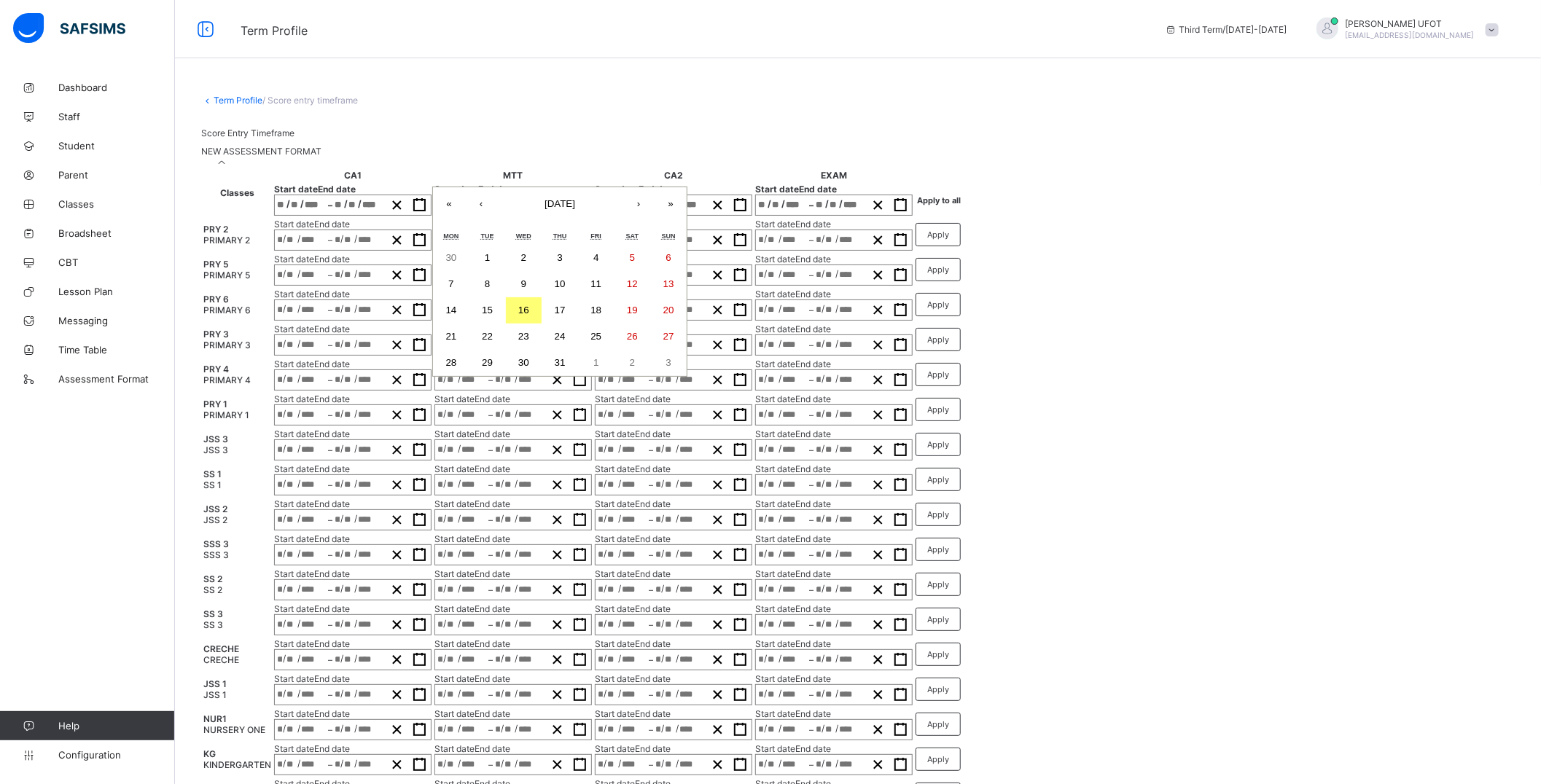 click on "15" at bounding box center (487, 310) 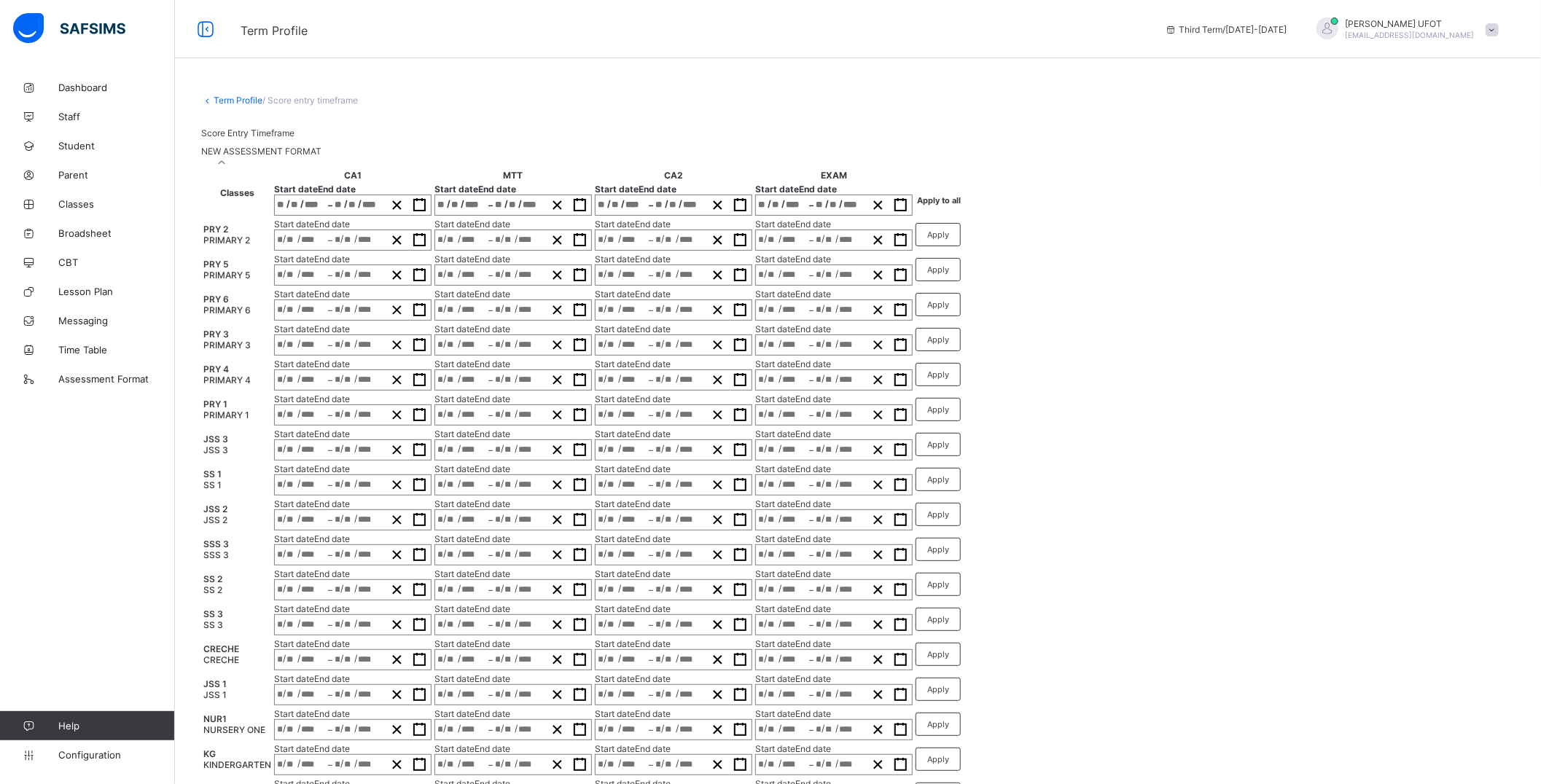 click on "MTT" at bounding box center [513, 175] 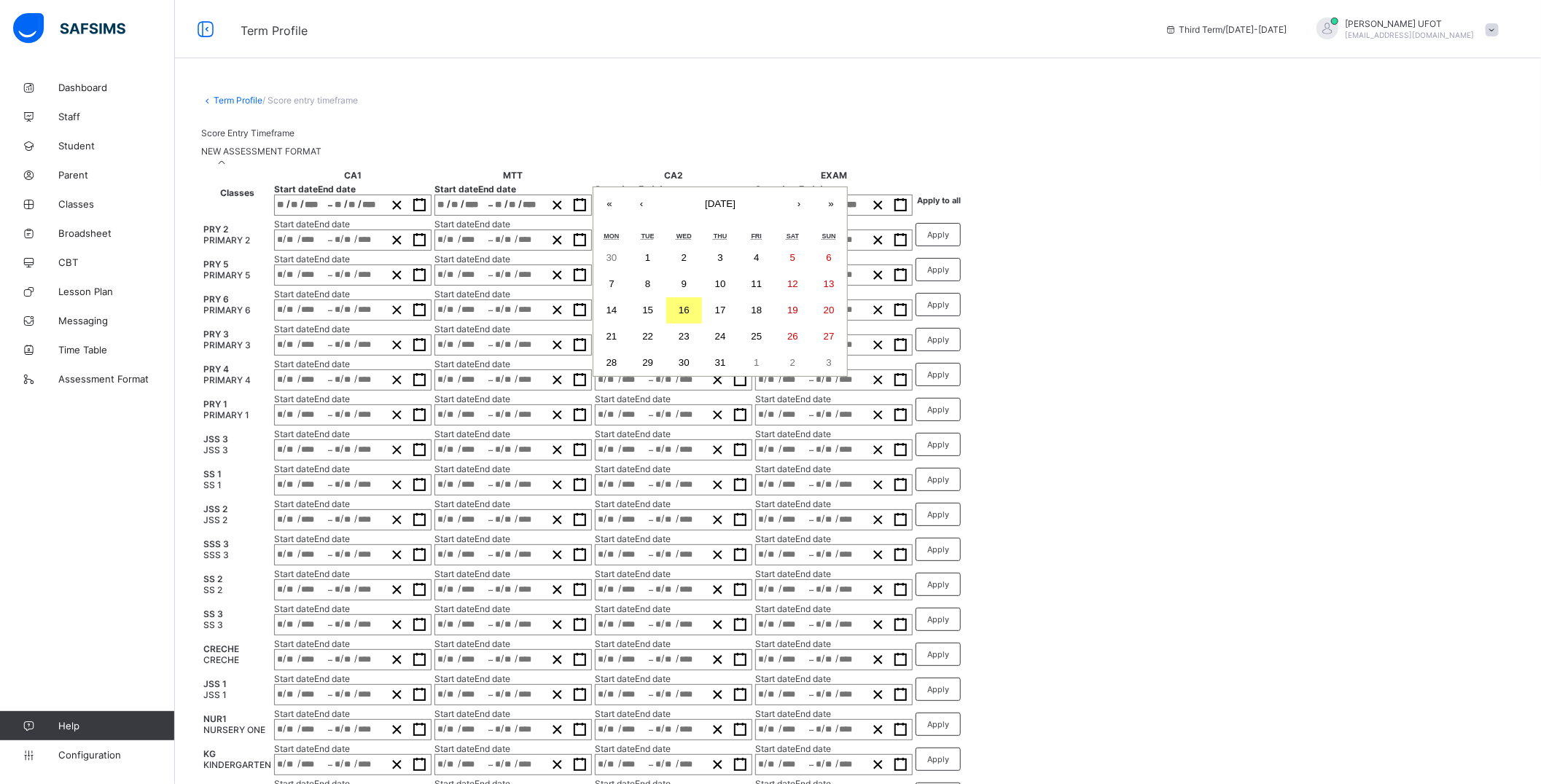 click on "/ / – / / « ‹ July 2025 › » Mon Tue Wed Thu Fri Sat Sun 30 1 2 3 4 5 6 7 8 9 10 11 12 13 14 15 16 17 18 19 20 21 22 23 24 25 26 27 28 29 30 31 1 2 3" at bounding box center [674, 205] 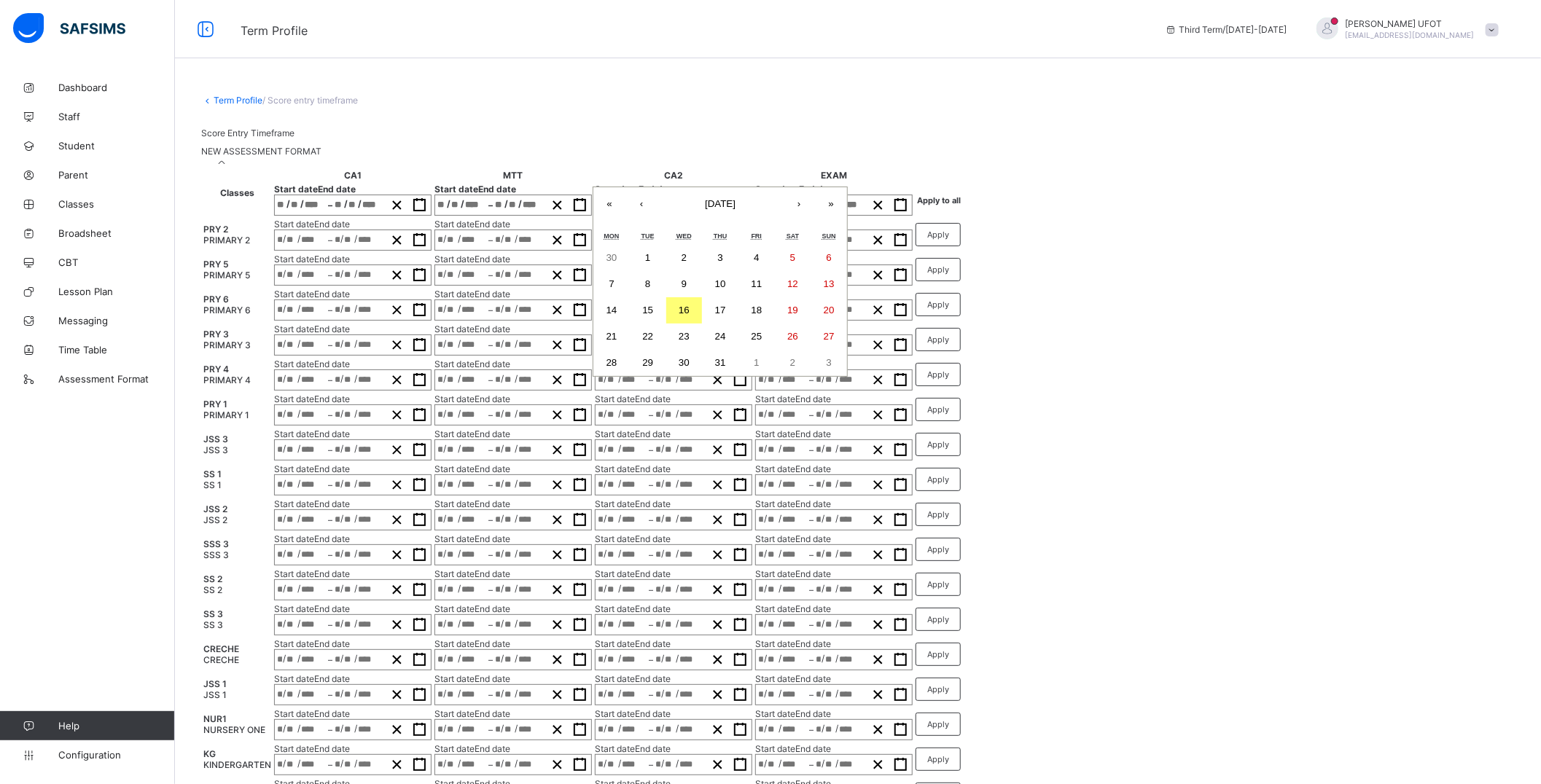 click on "14" at bounding box center (612, 310) 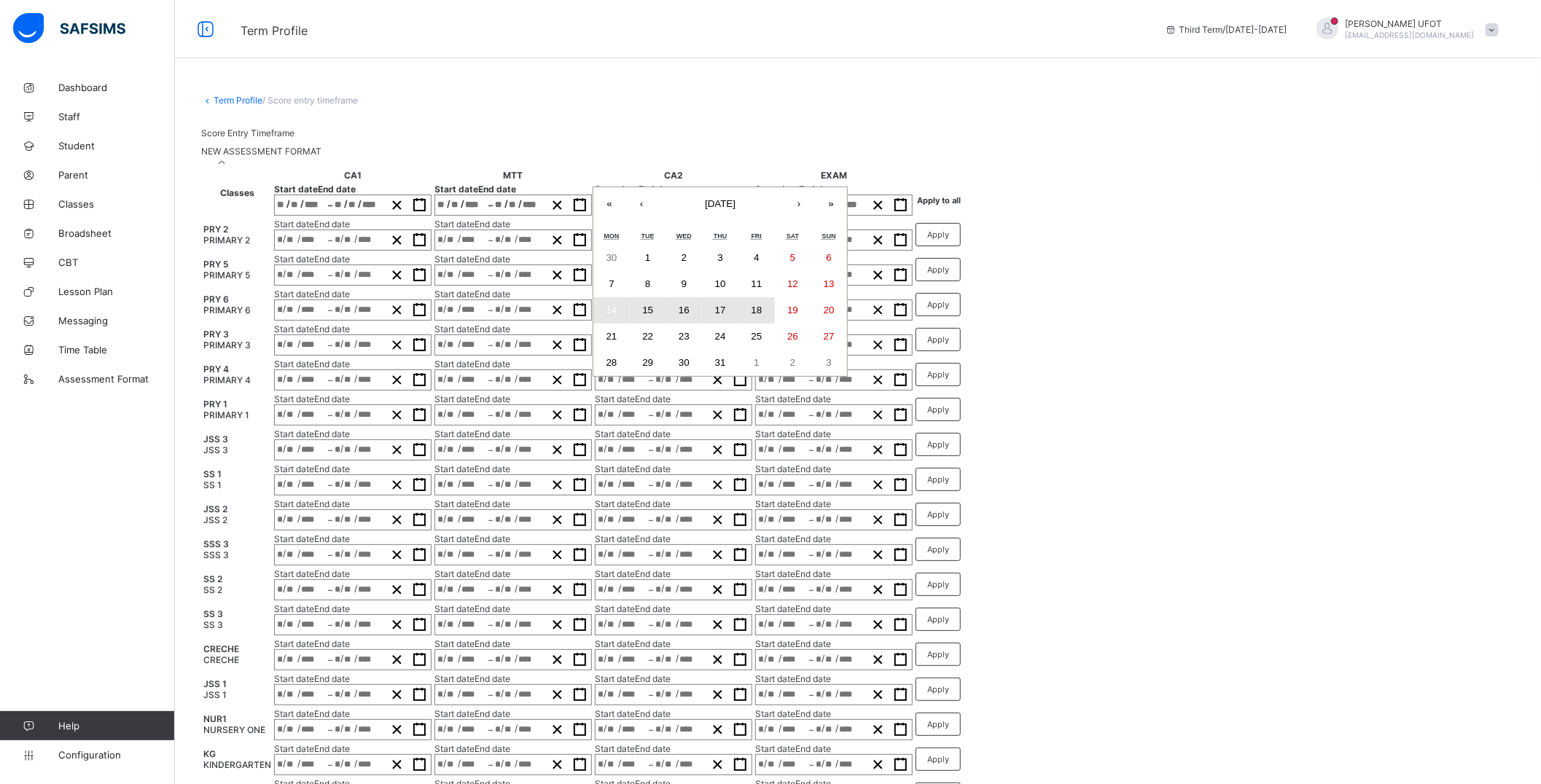 click on "18" at bounding box center [756, 310] 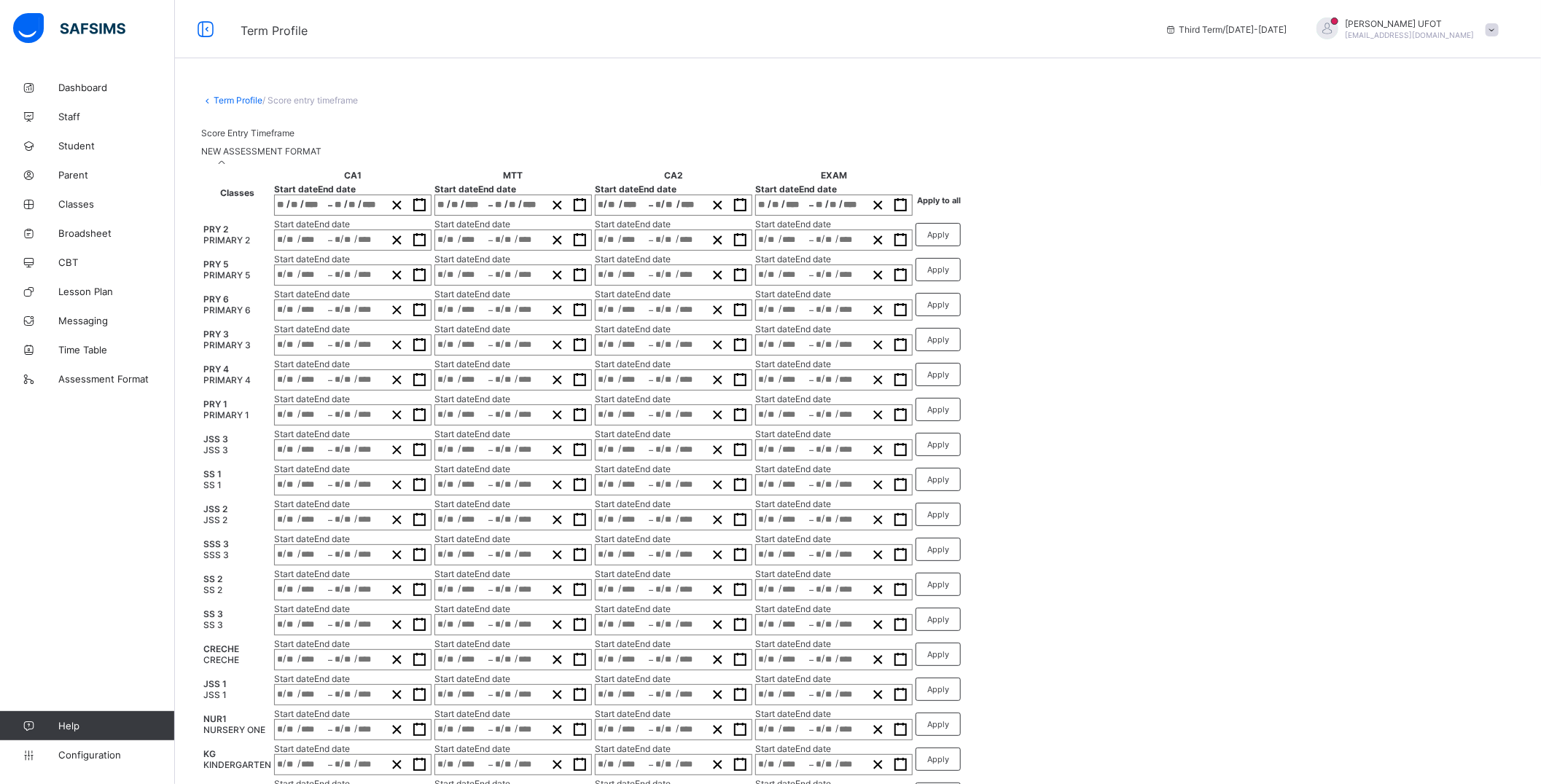 click on "/ / – / /" at bounding box center (834, 205) 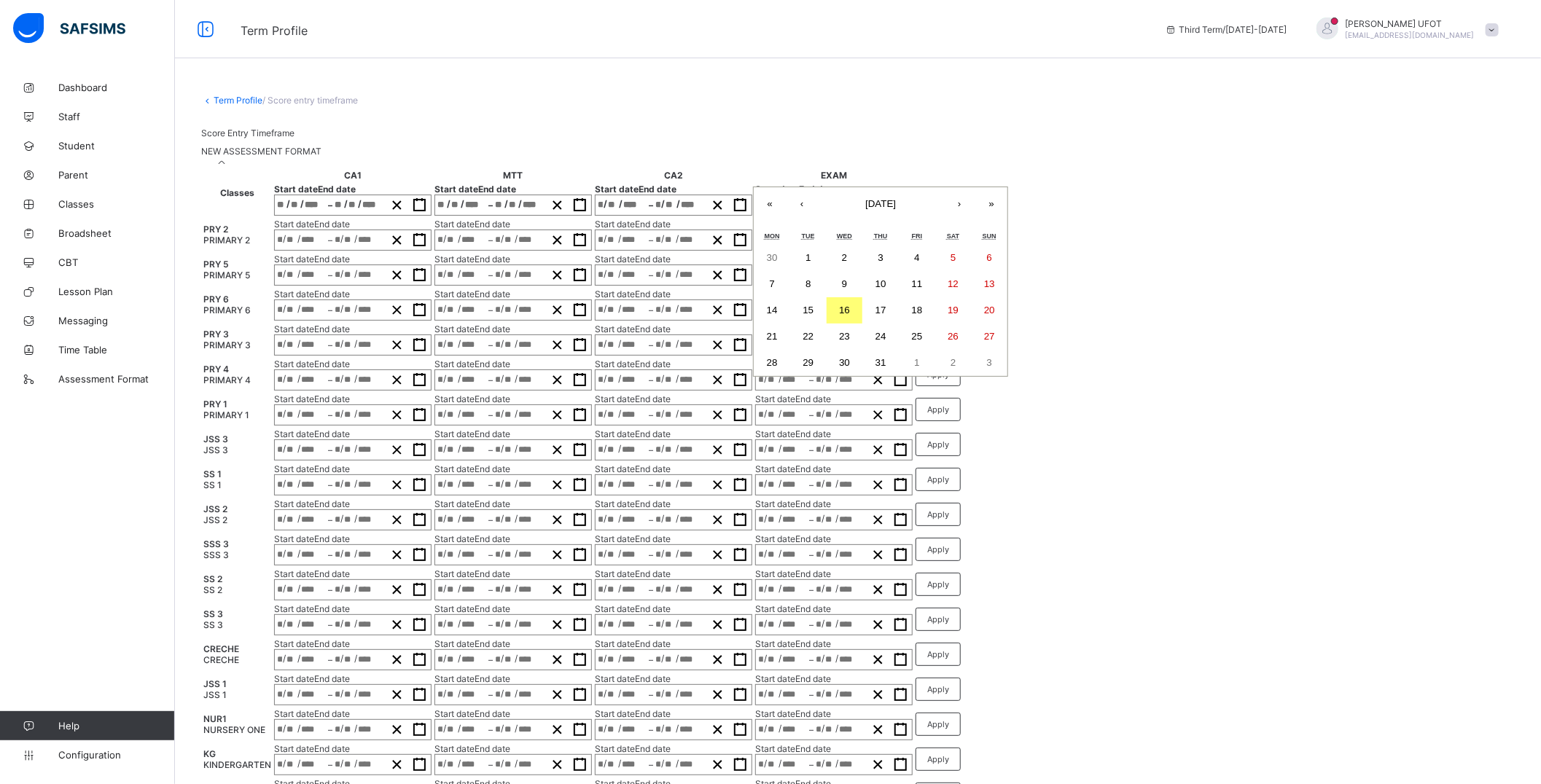 click on "15" at bounding box center (808, 310) 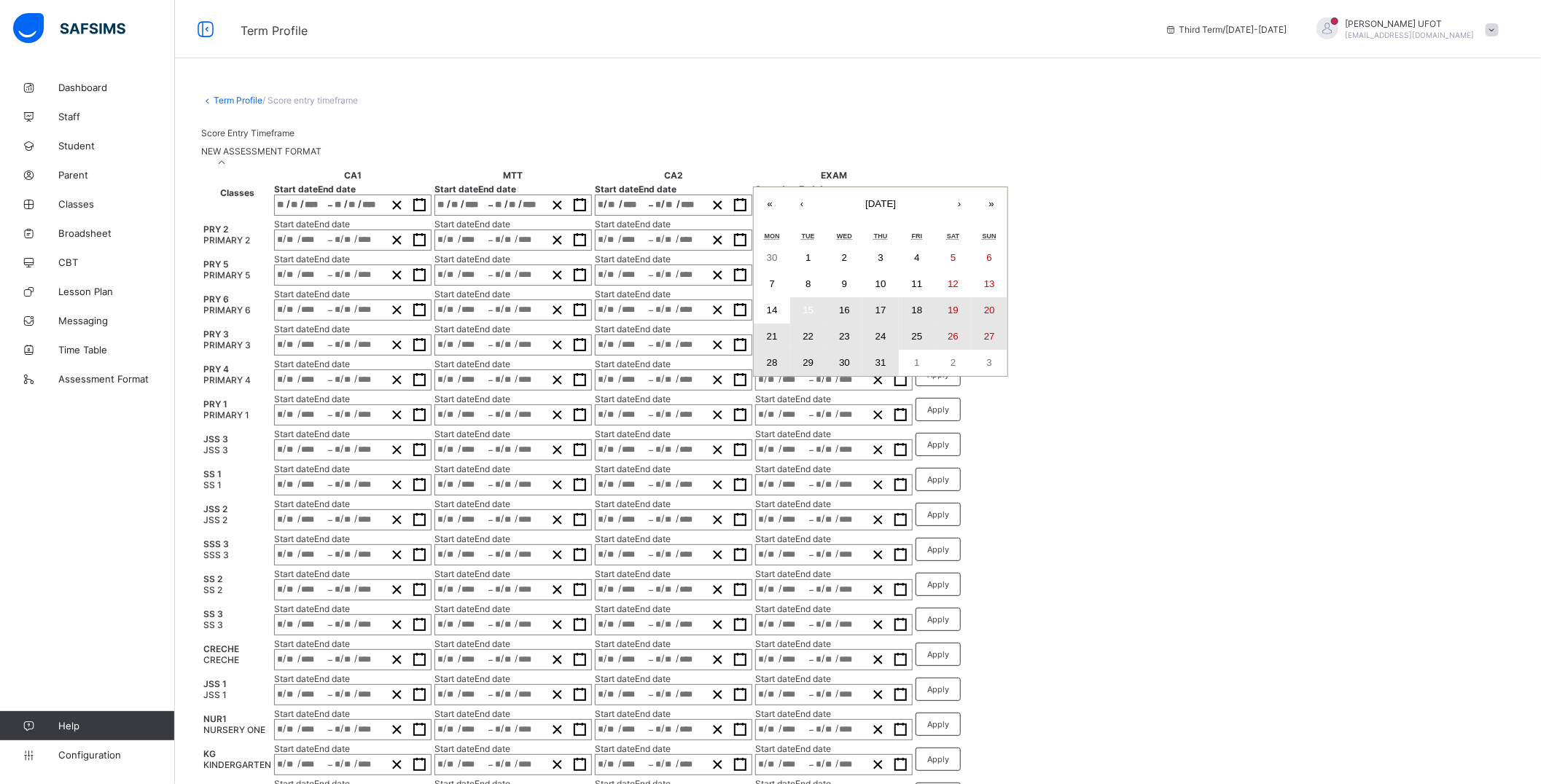 click on "31" at bounding box center [881, 363] 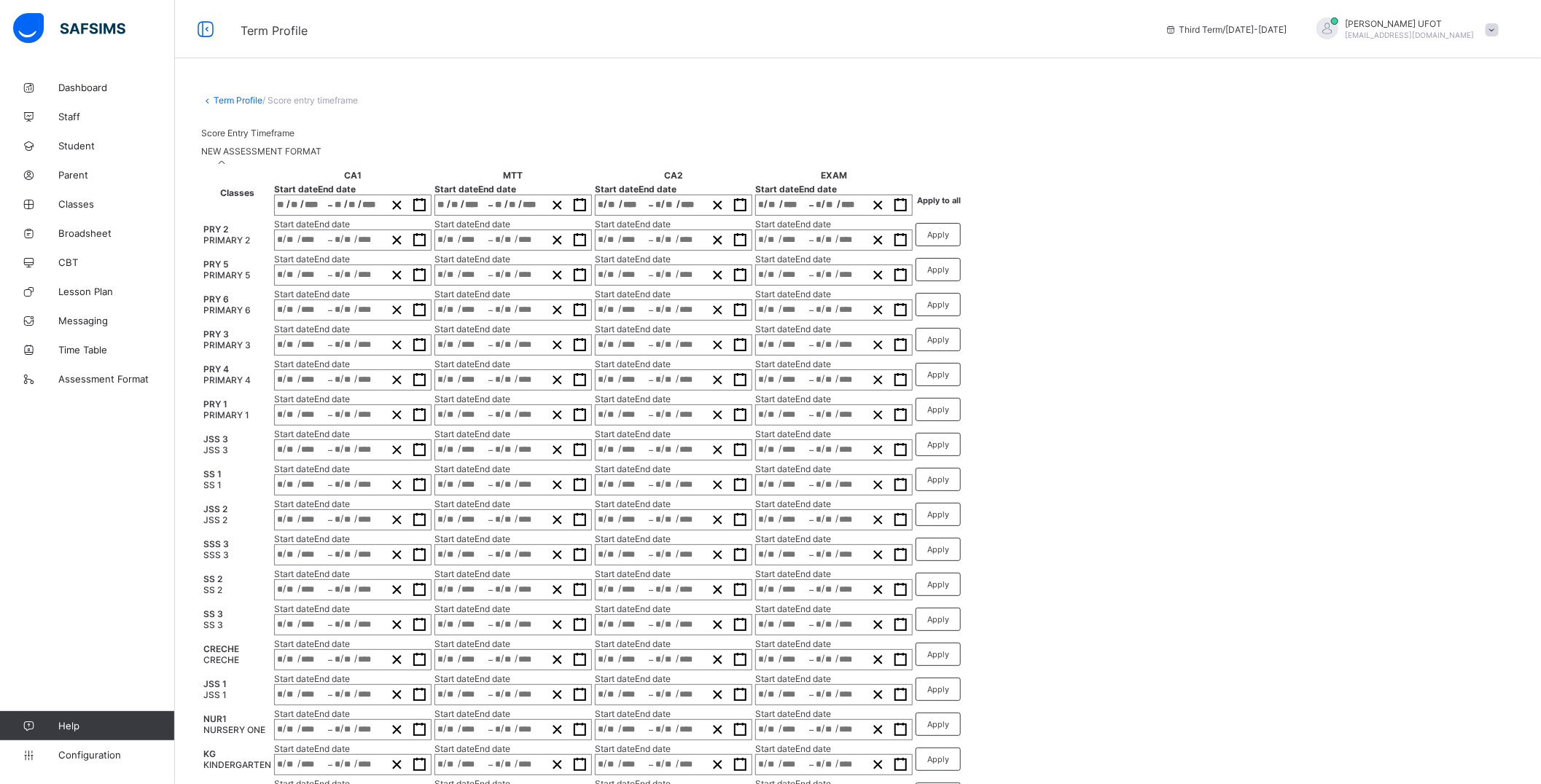 click on "Apply to all" at bounding box center [939, 200] 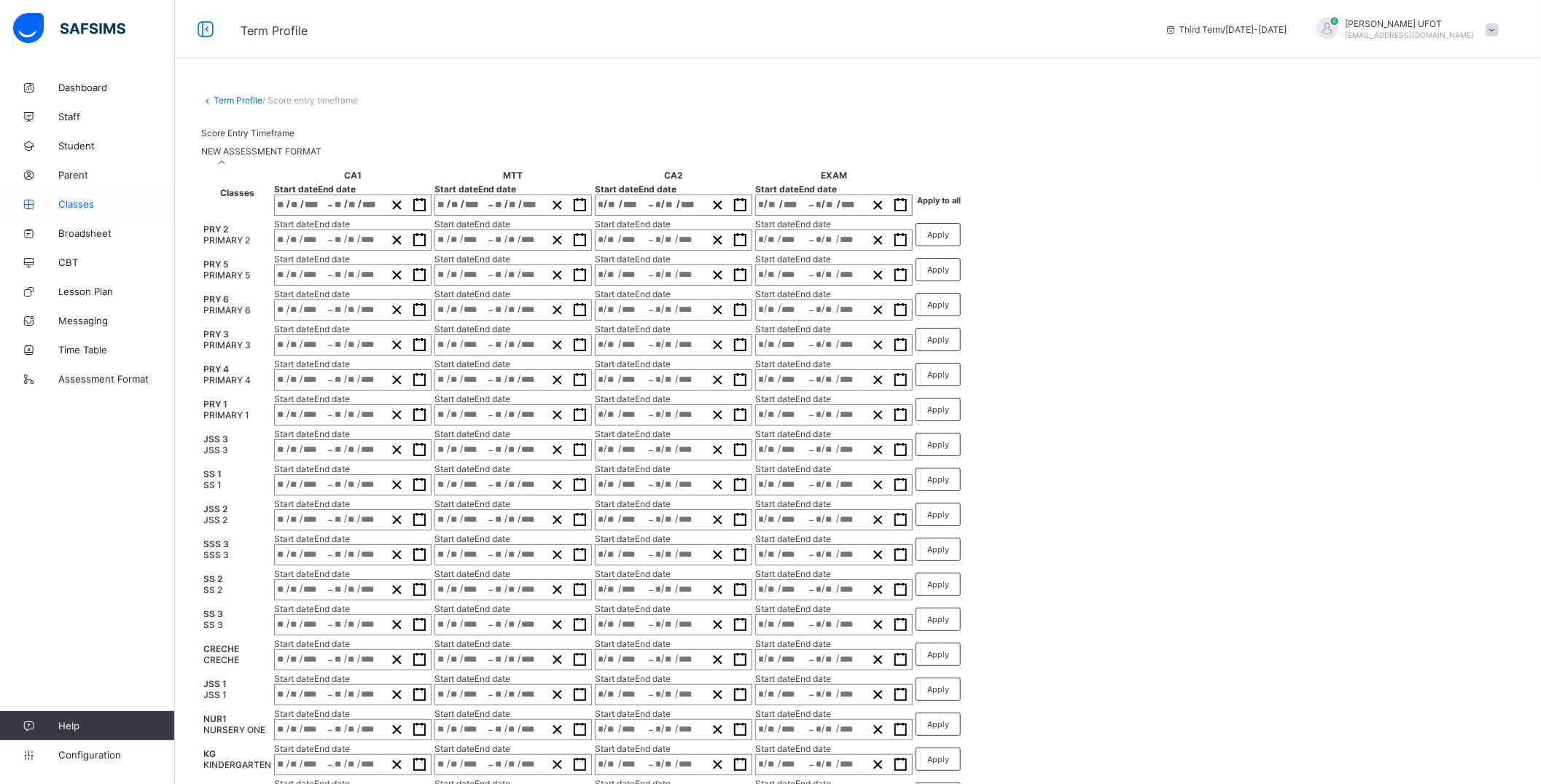 click on "Classes" at bounding box center (117, 204) 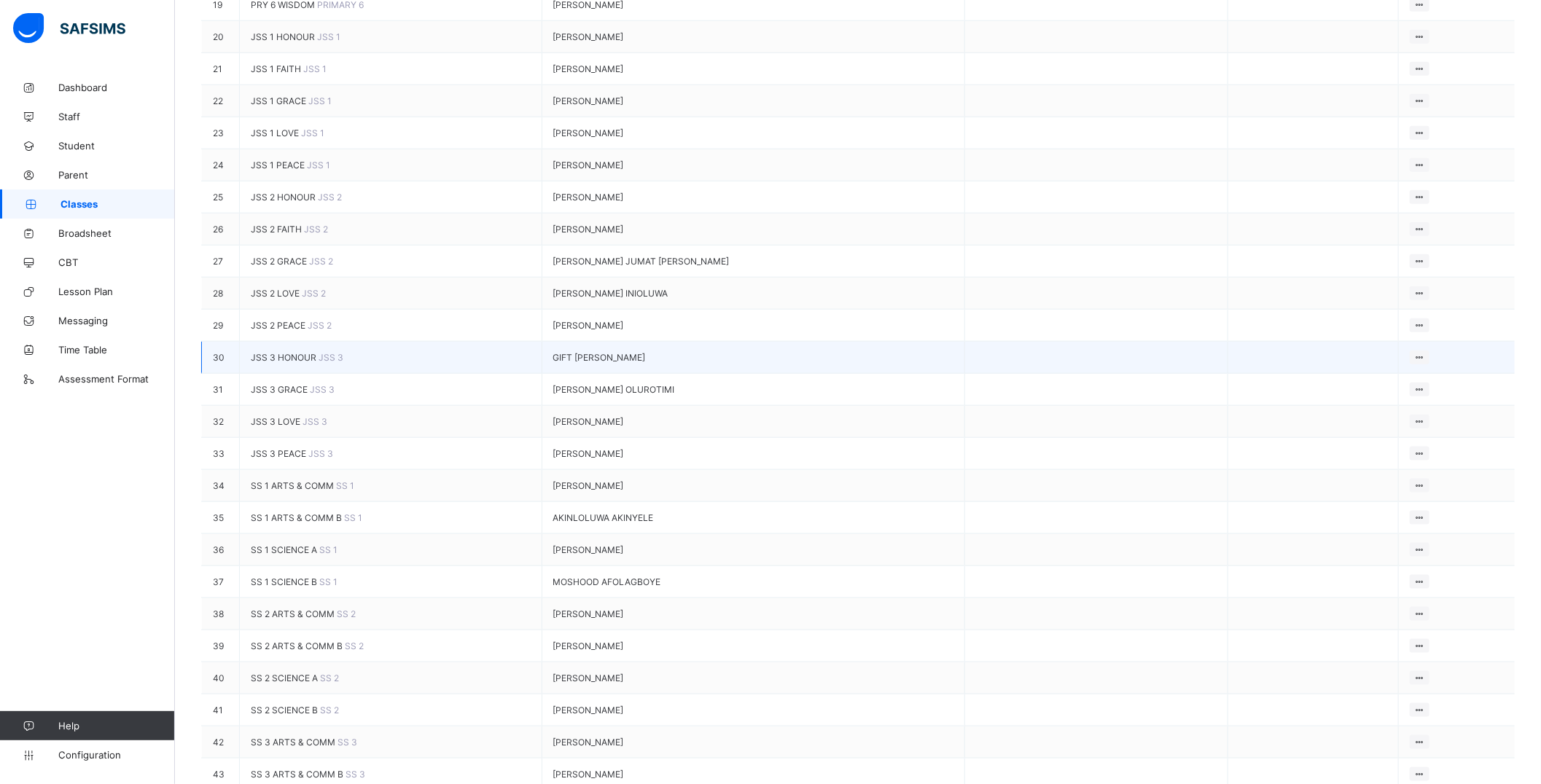 scroll, scrollTop: 971, scrollLeft: 0, axis: vertical 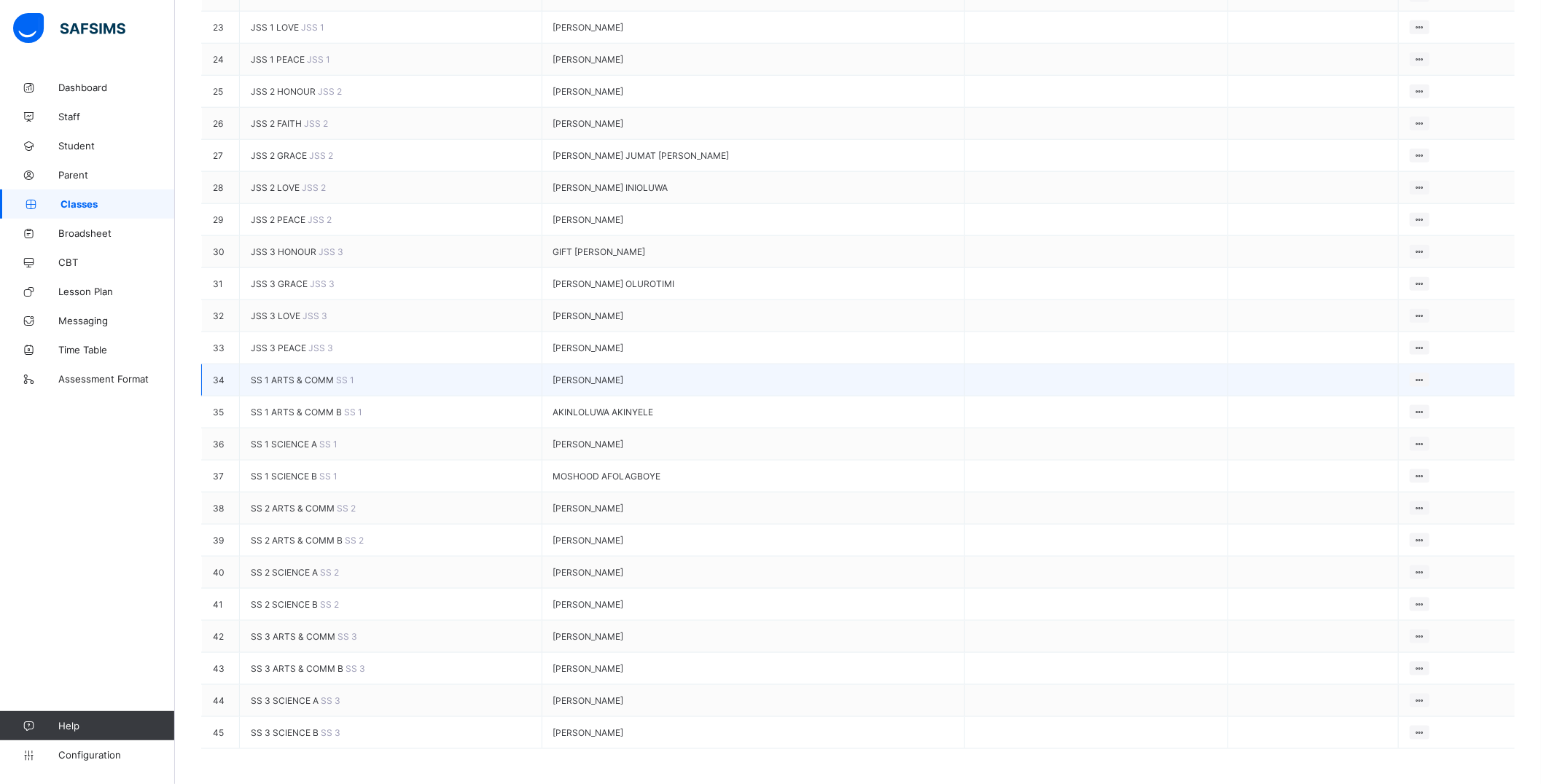 click on "SS 1   ARTS & COMM" at bounding box center (293, 380) 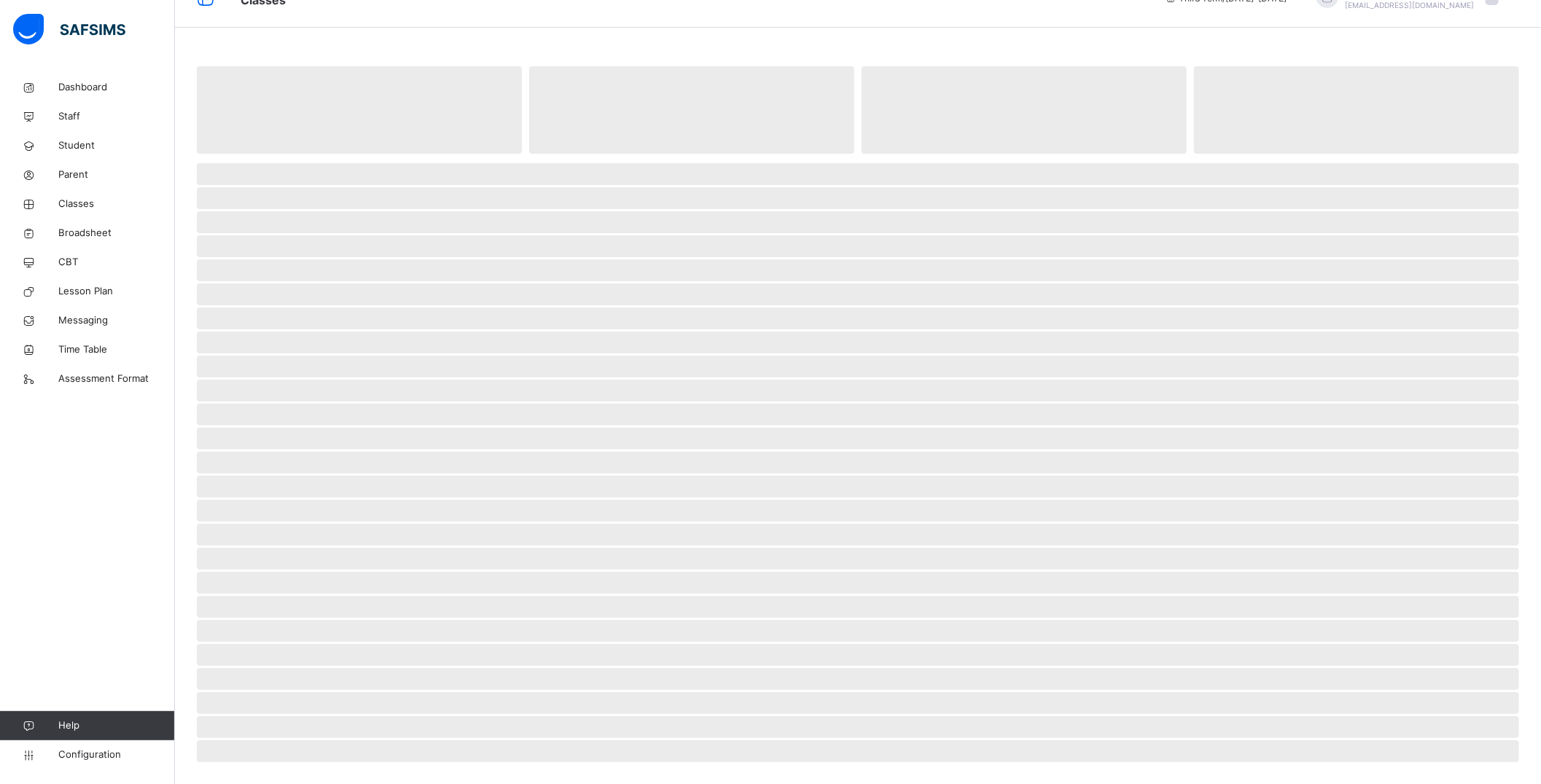 scroll, scrollTop: 0, scrollLeft: 0, axis: both 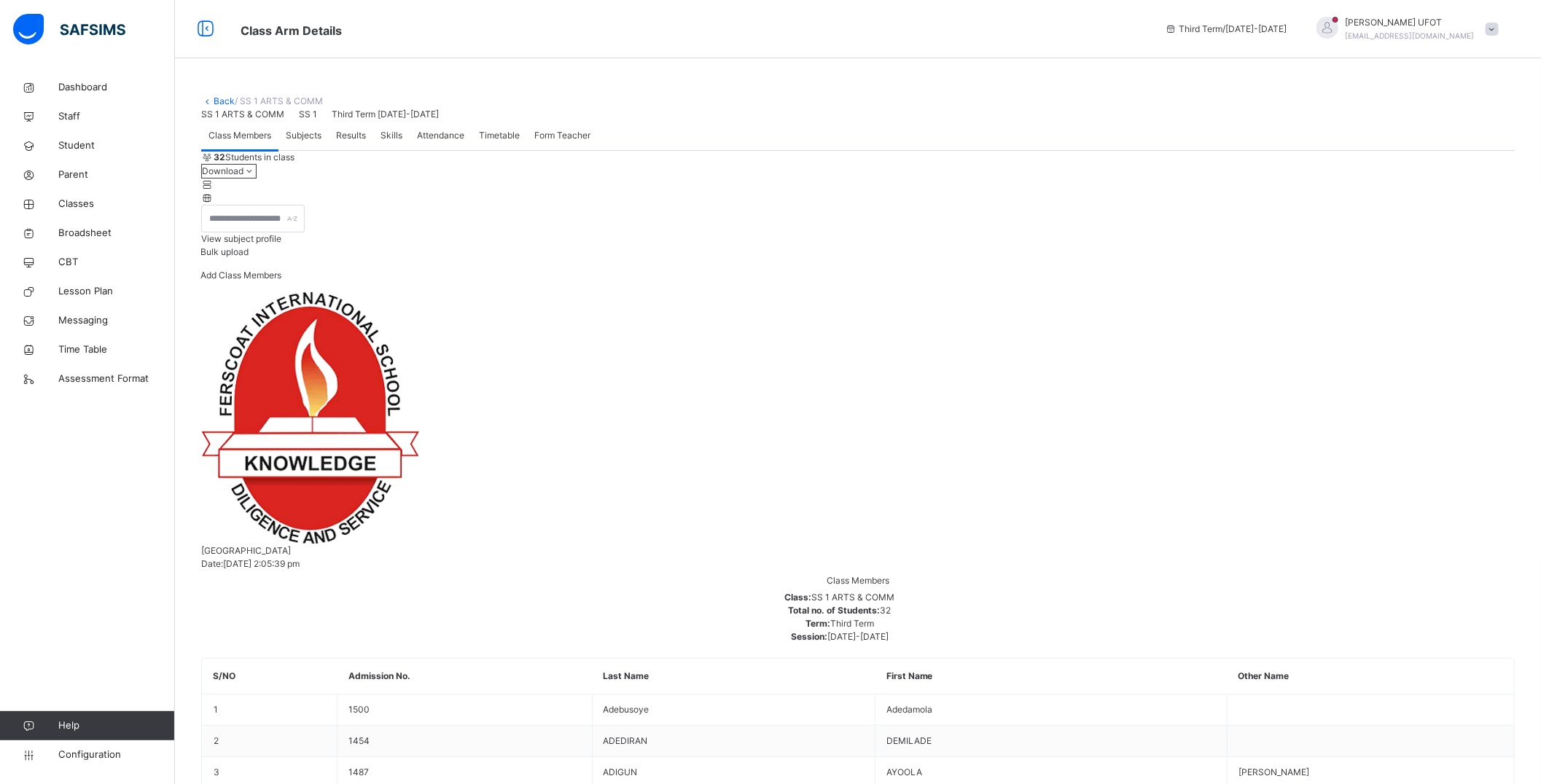 click on "Subjects" at bounding box center (303, 136) 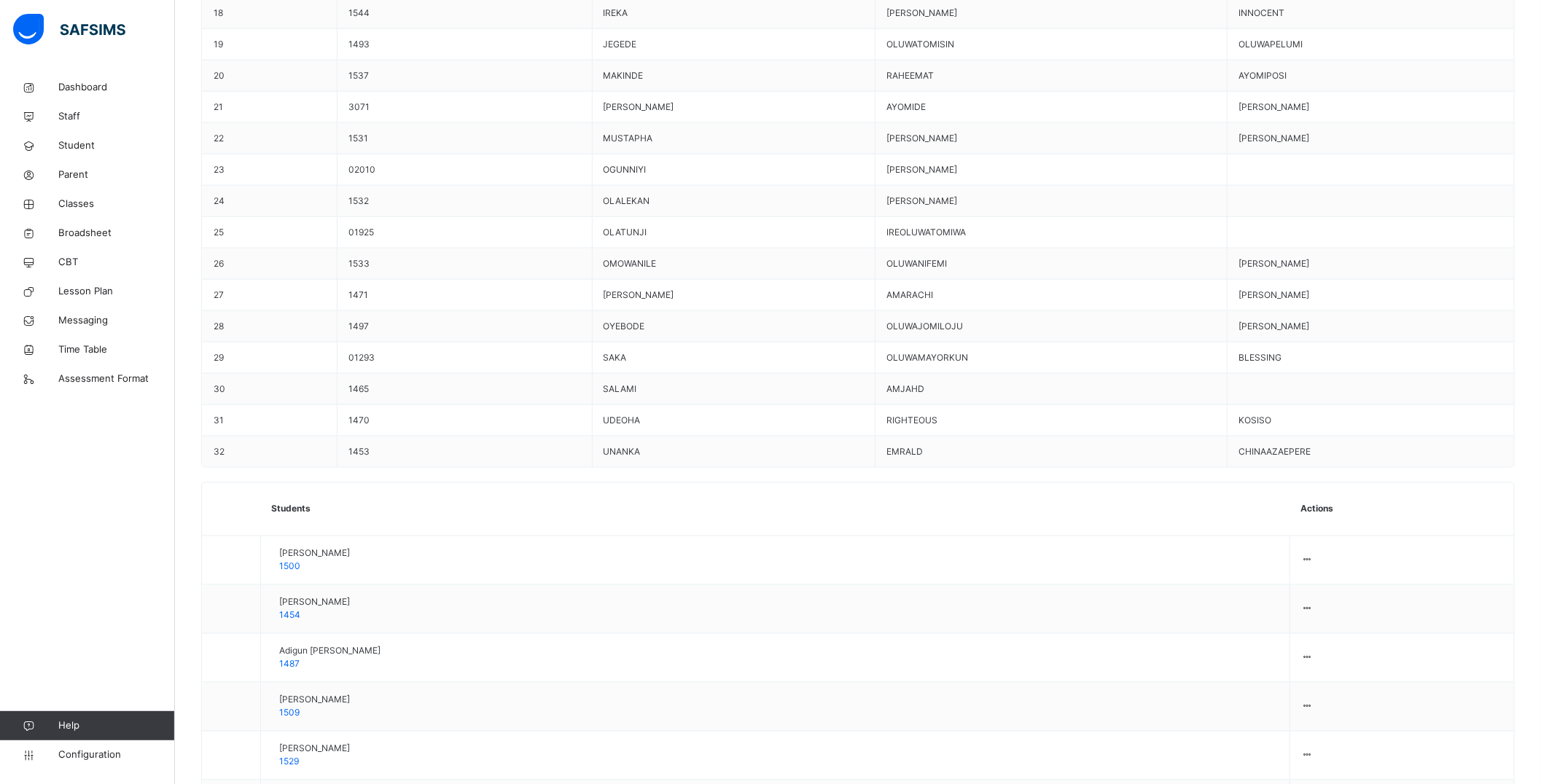 scroll, scrollTop: 1234, scrollLeft: 0, axis: vertical 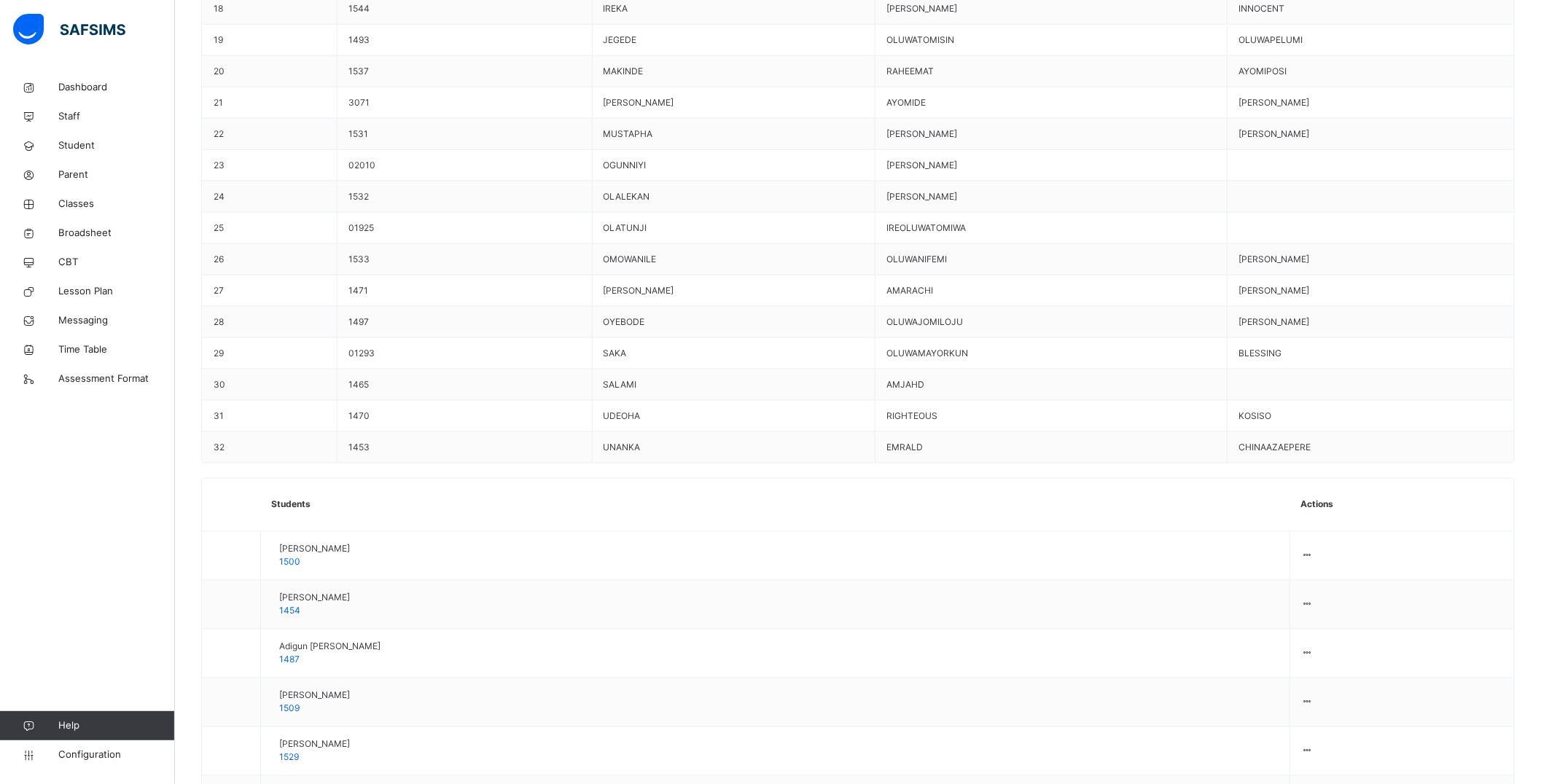 click on "Assess Students" at bounding box center [1470, 3572] 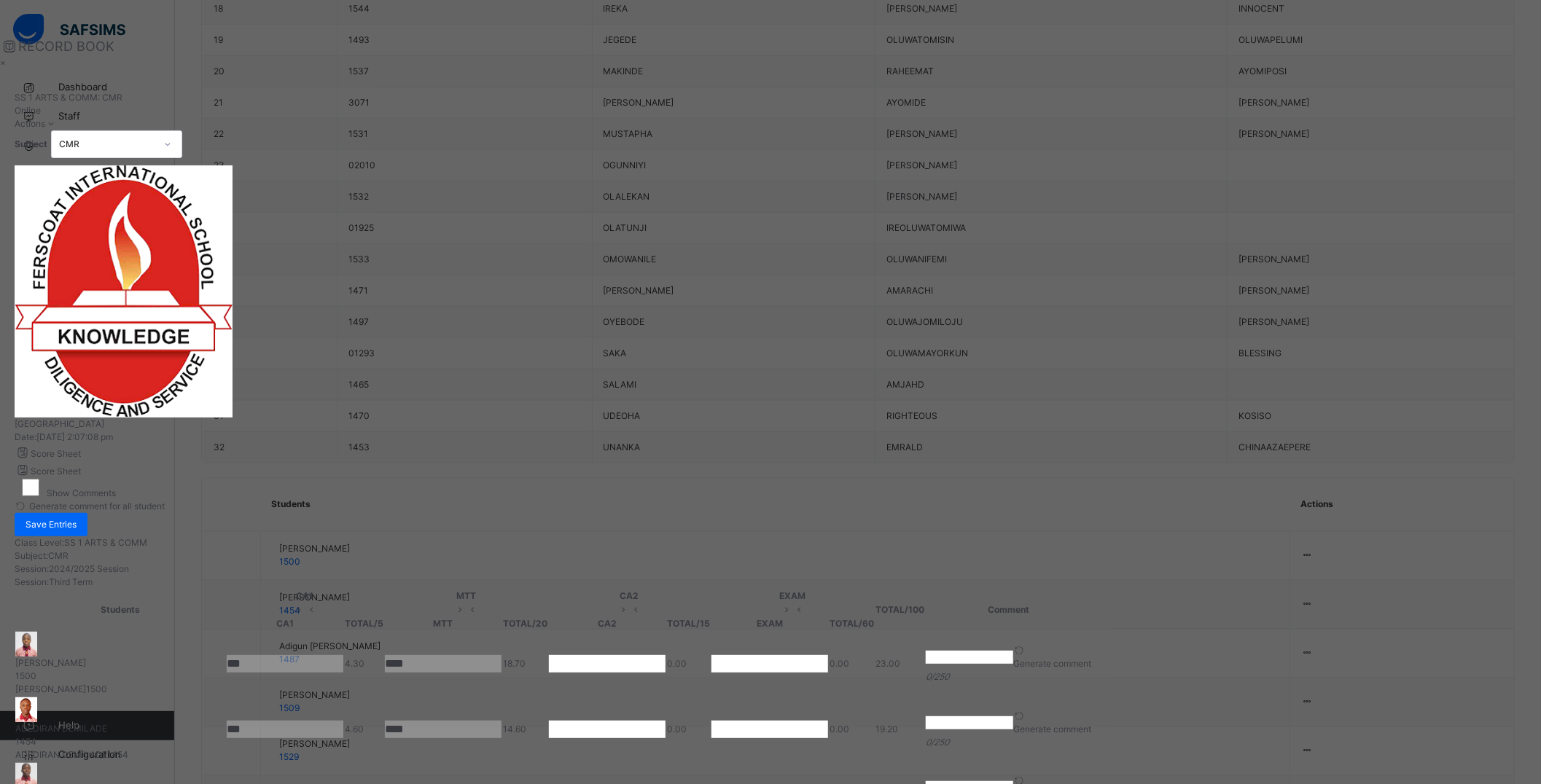 click at bounding box center [607, 664] 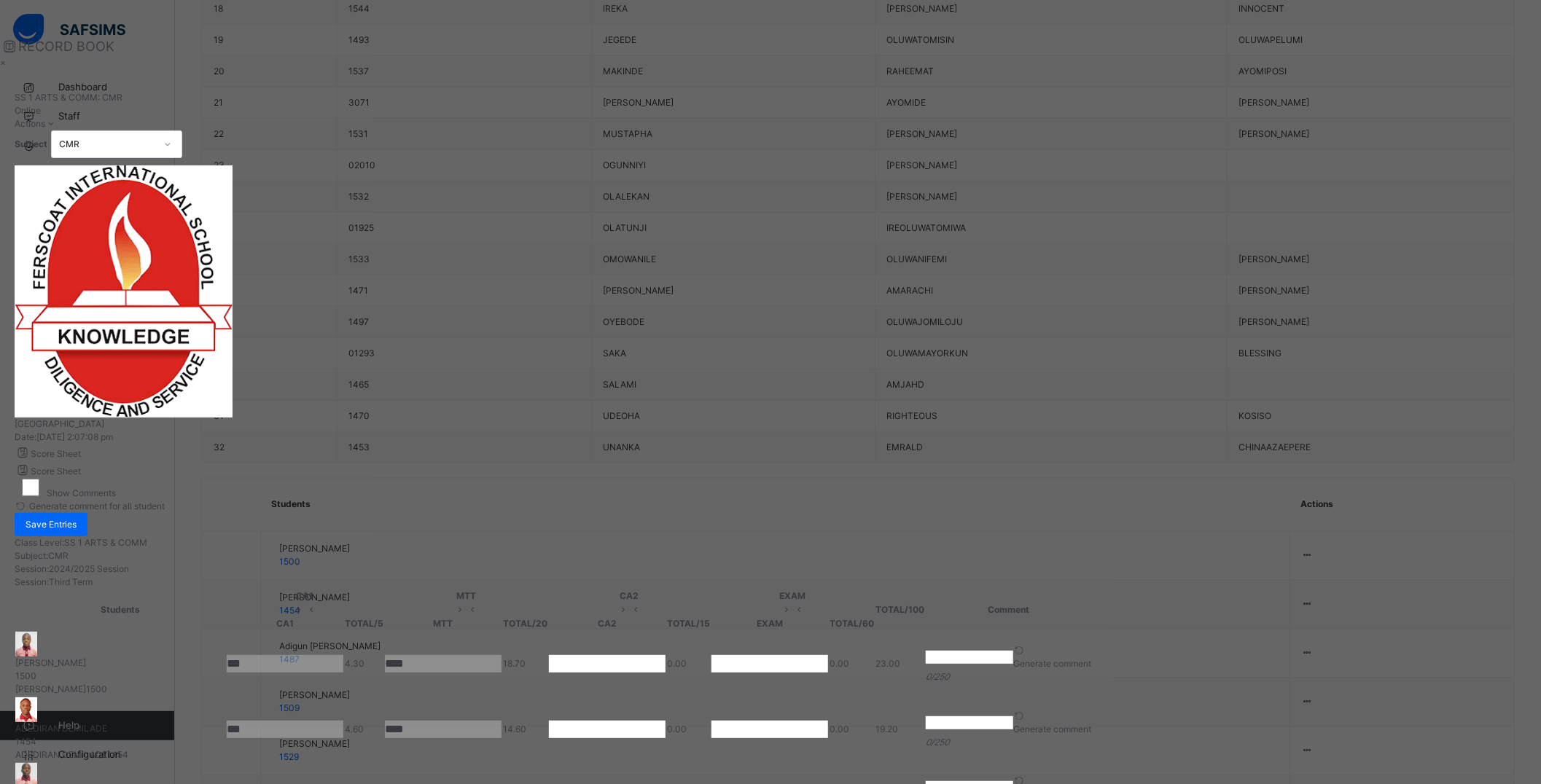 click at bounding box center (607, 860) 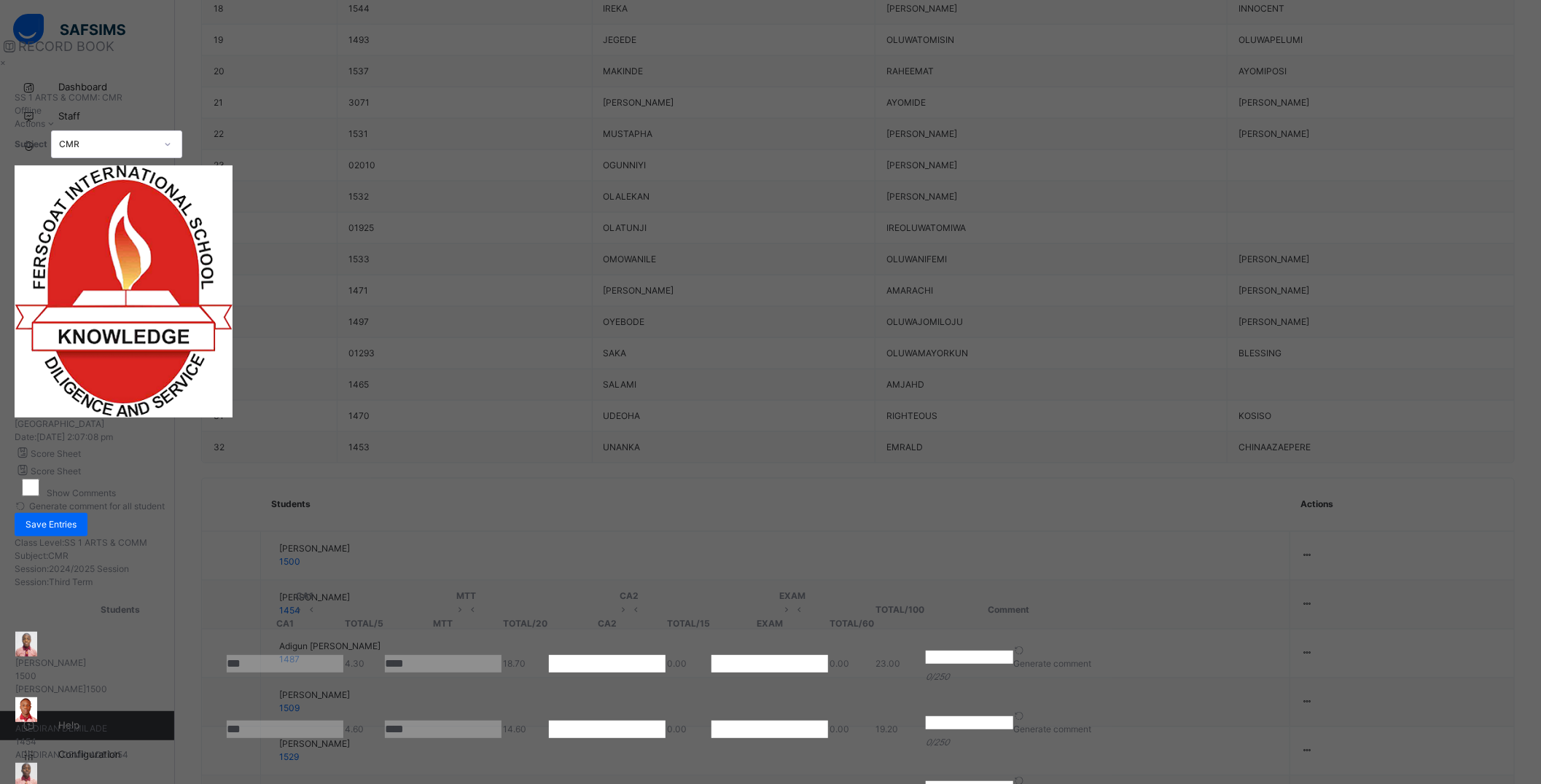 scroll, scrollTop: 326, scrollLeft: 0, axis: vertical 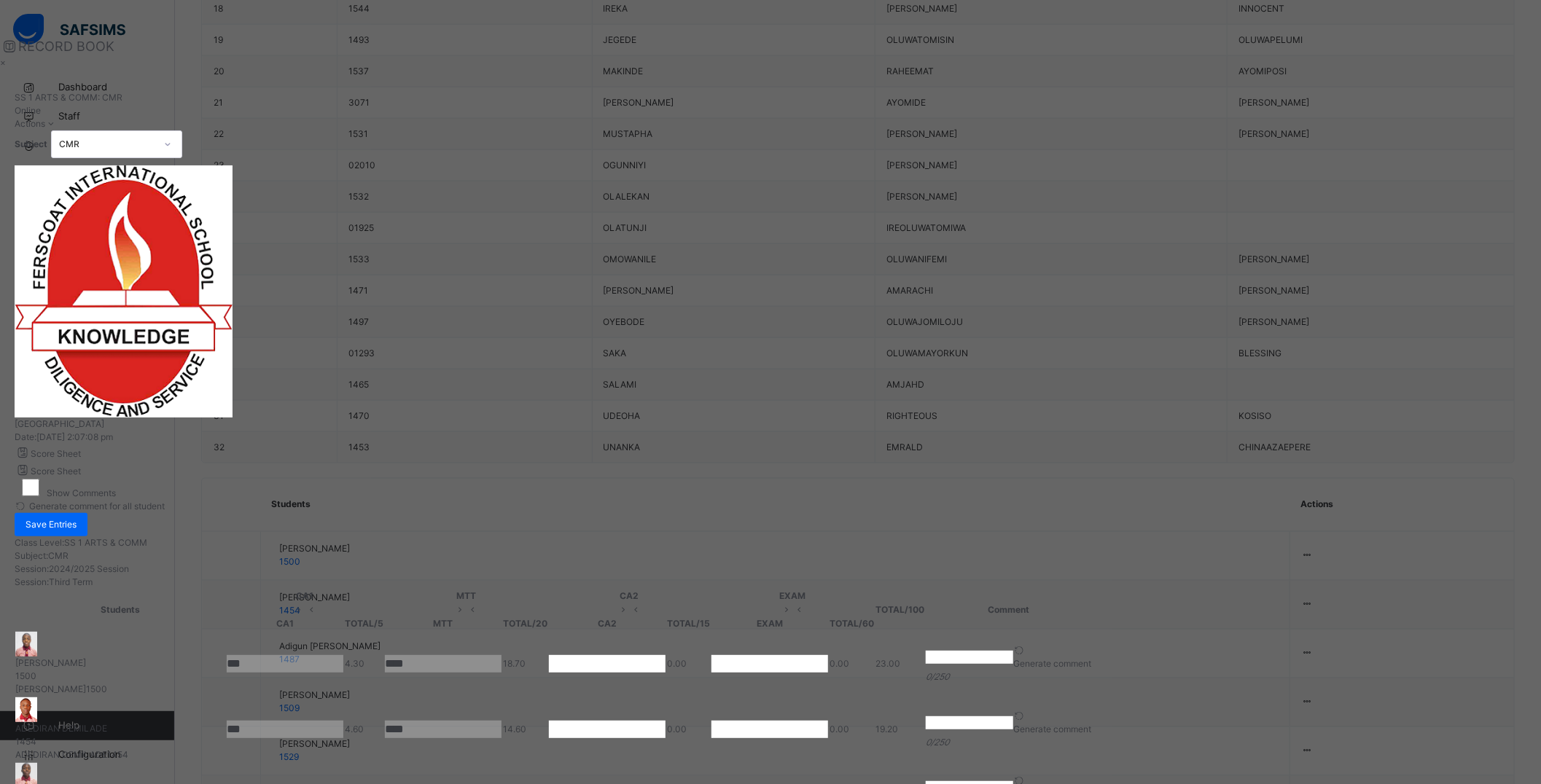 click at bounding box center [607, 1461] 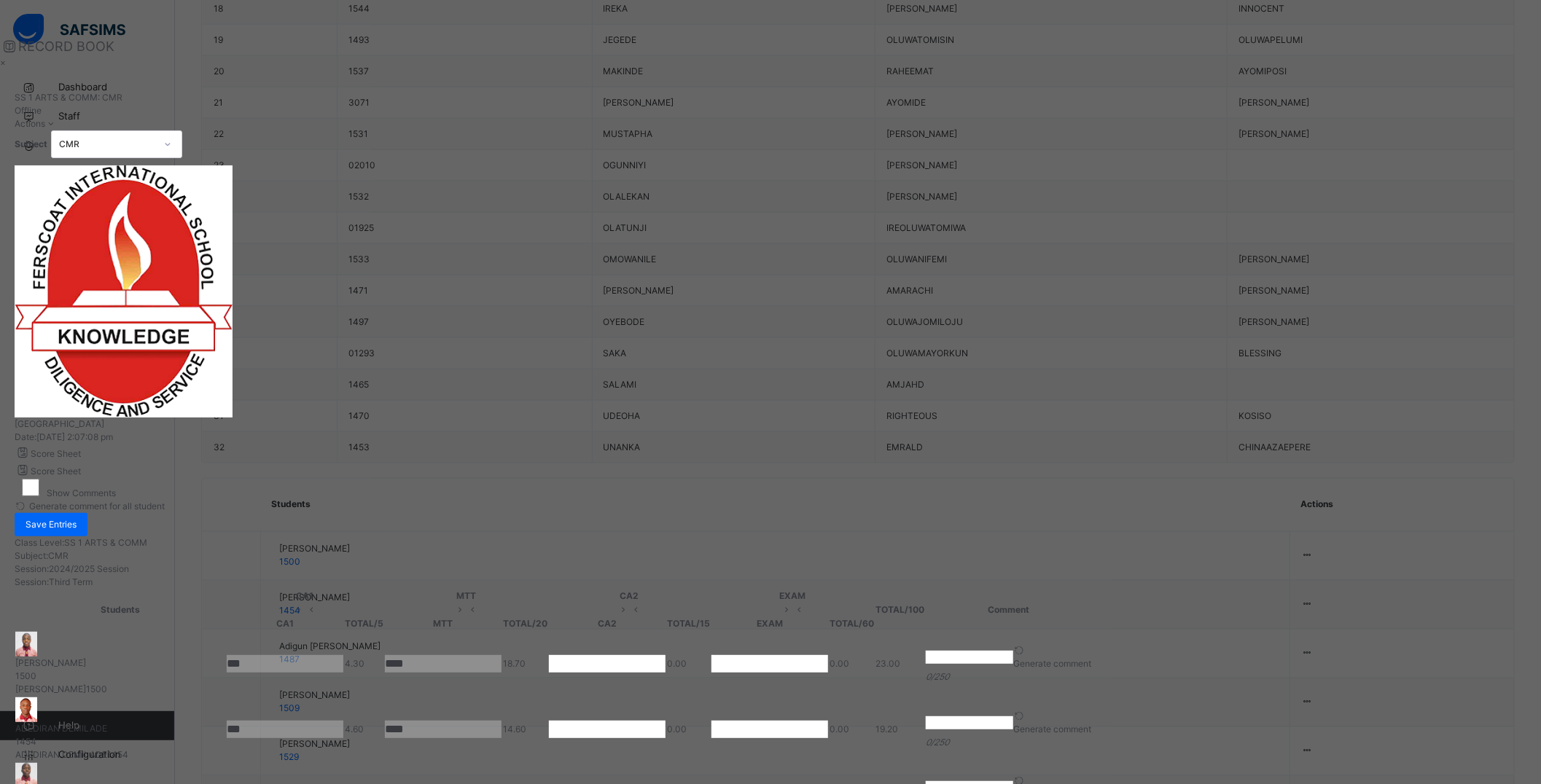 click at bounding box center [607, 1393] 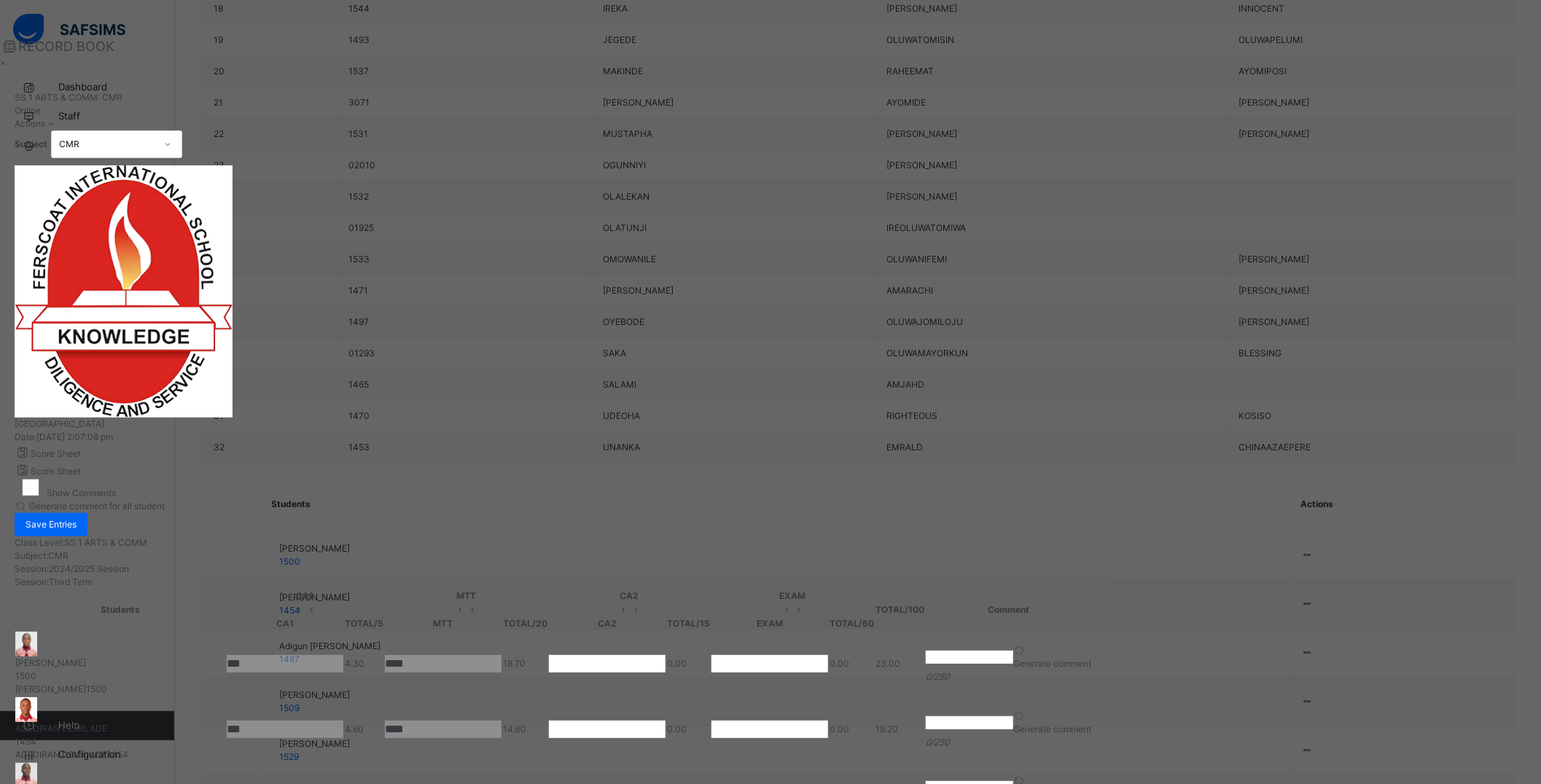 scroll, scrollTop: 165, scrollLeft: 0, axis: vertical 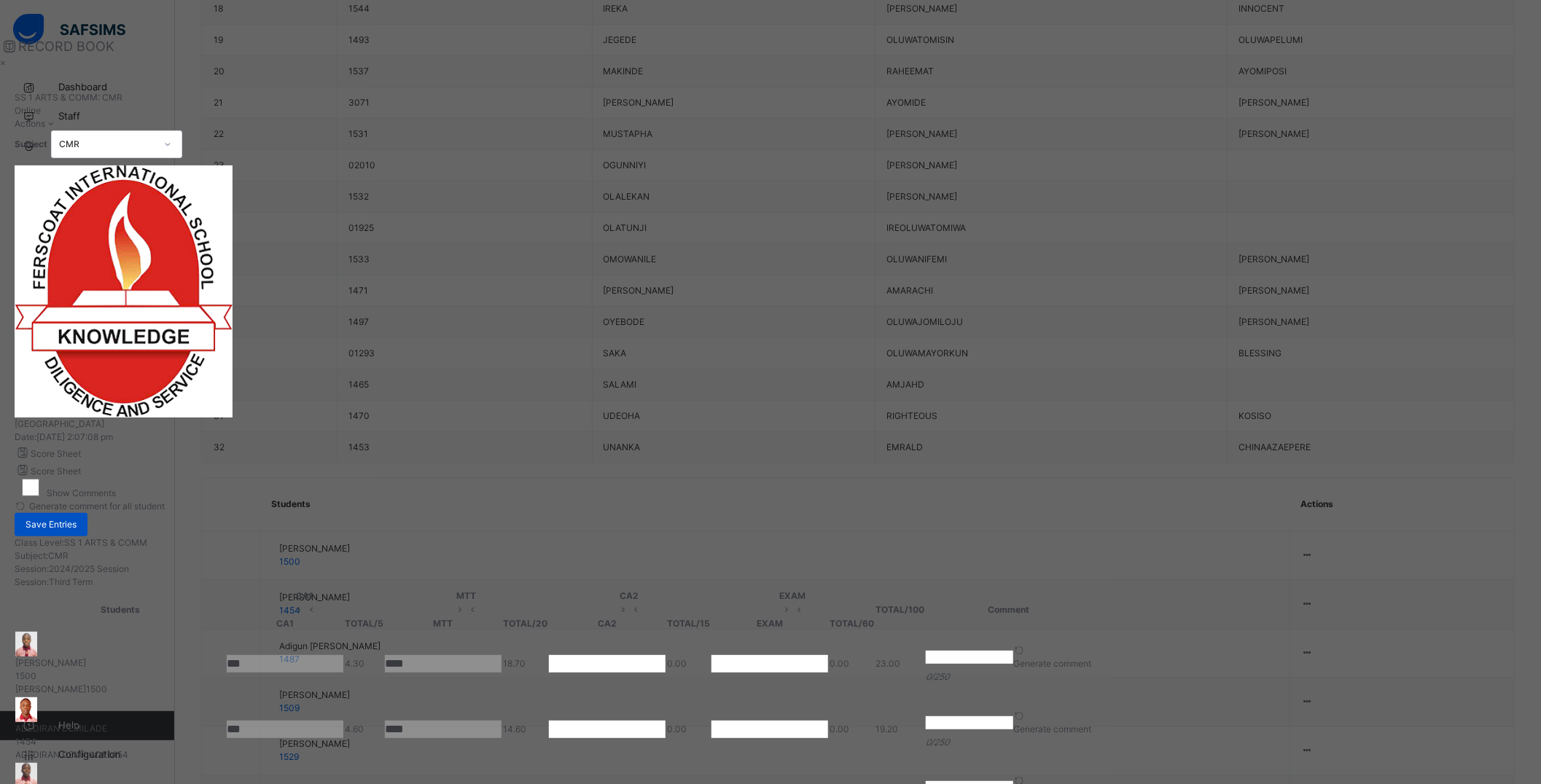 click on "Save Entries" at bounding box center [51, 525] 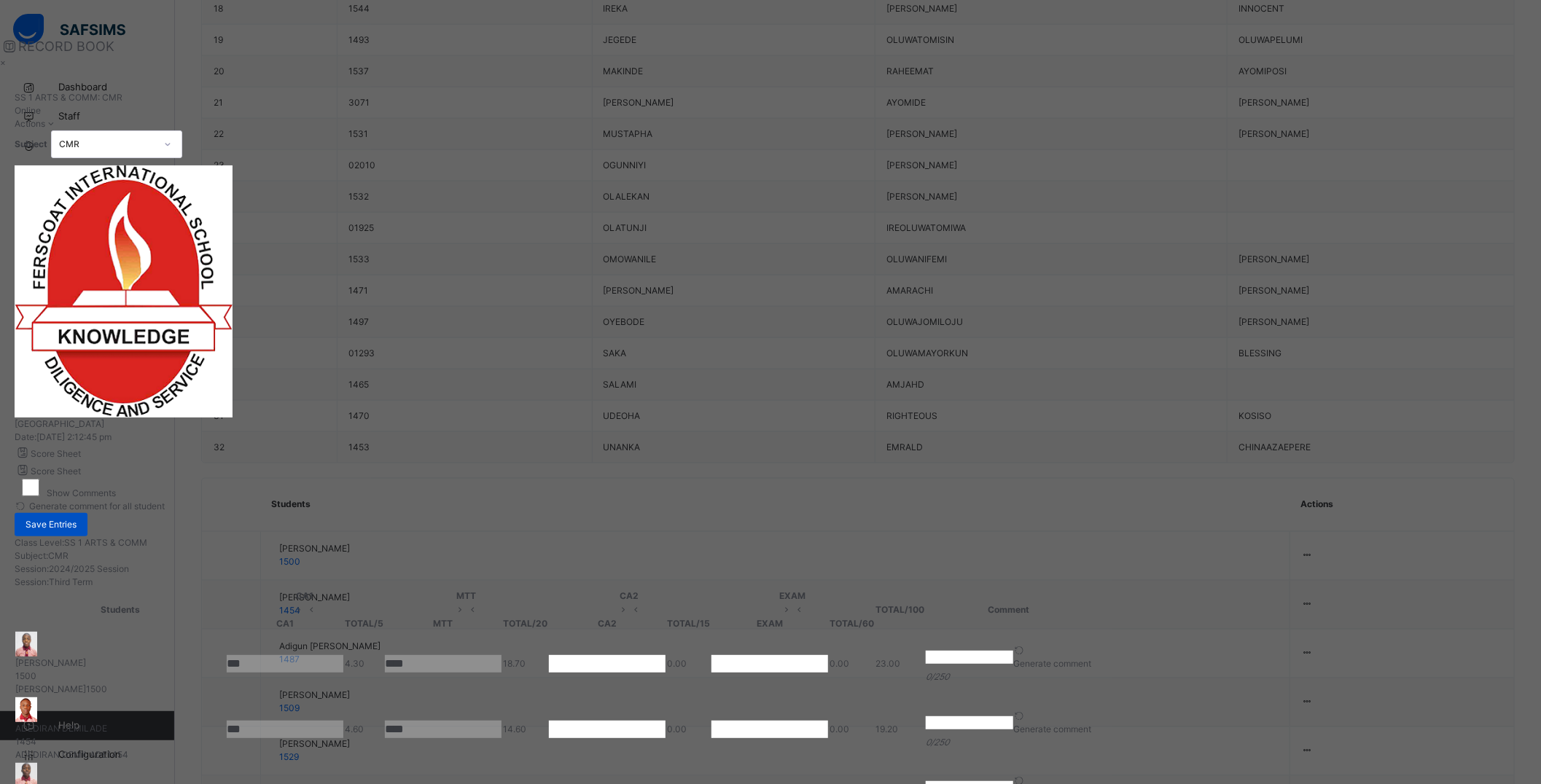 click on "Save Entries" at bounding box center (51, 525) 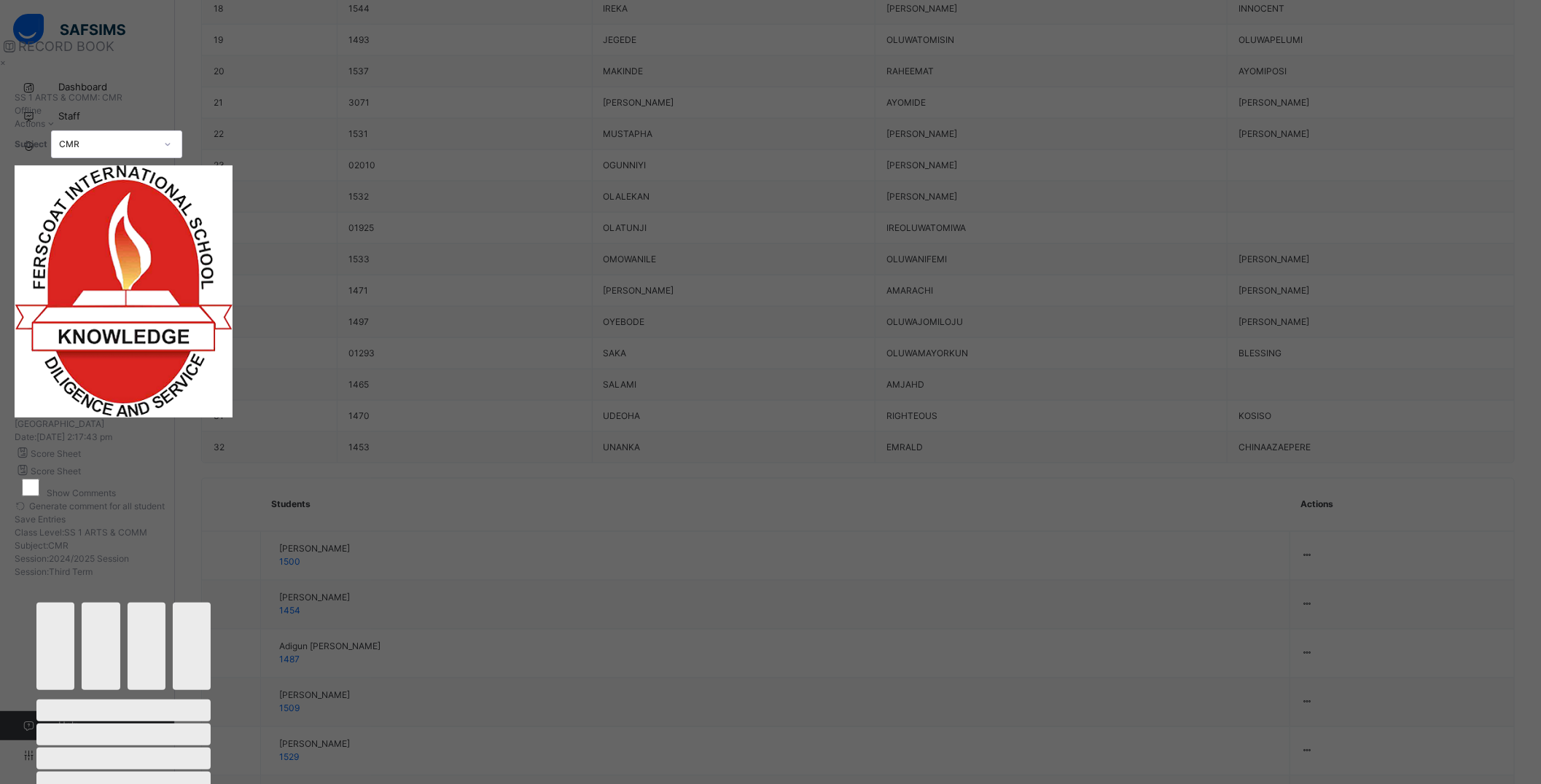 click on "×" at bounding box center [123, 63] 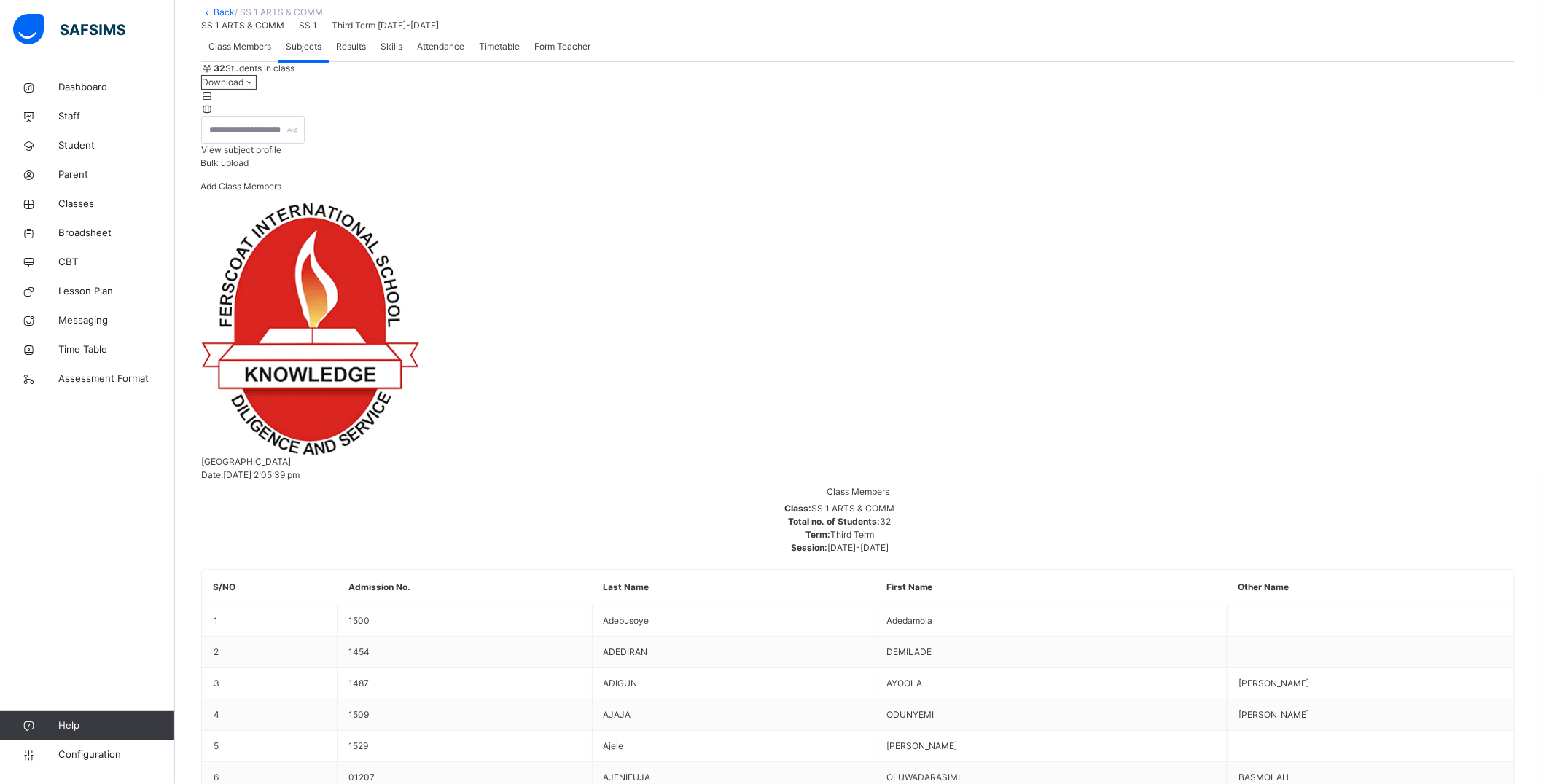 scroll, scrollTop: 0, scrollLeft: 0, axis: both 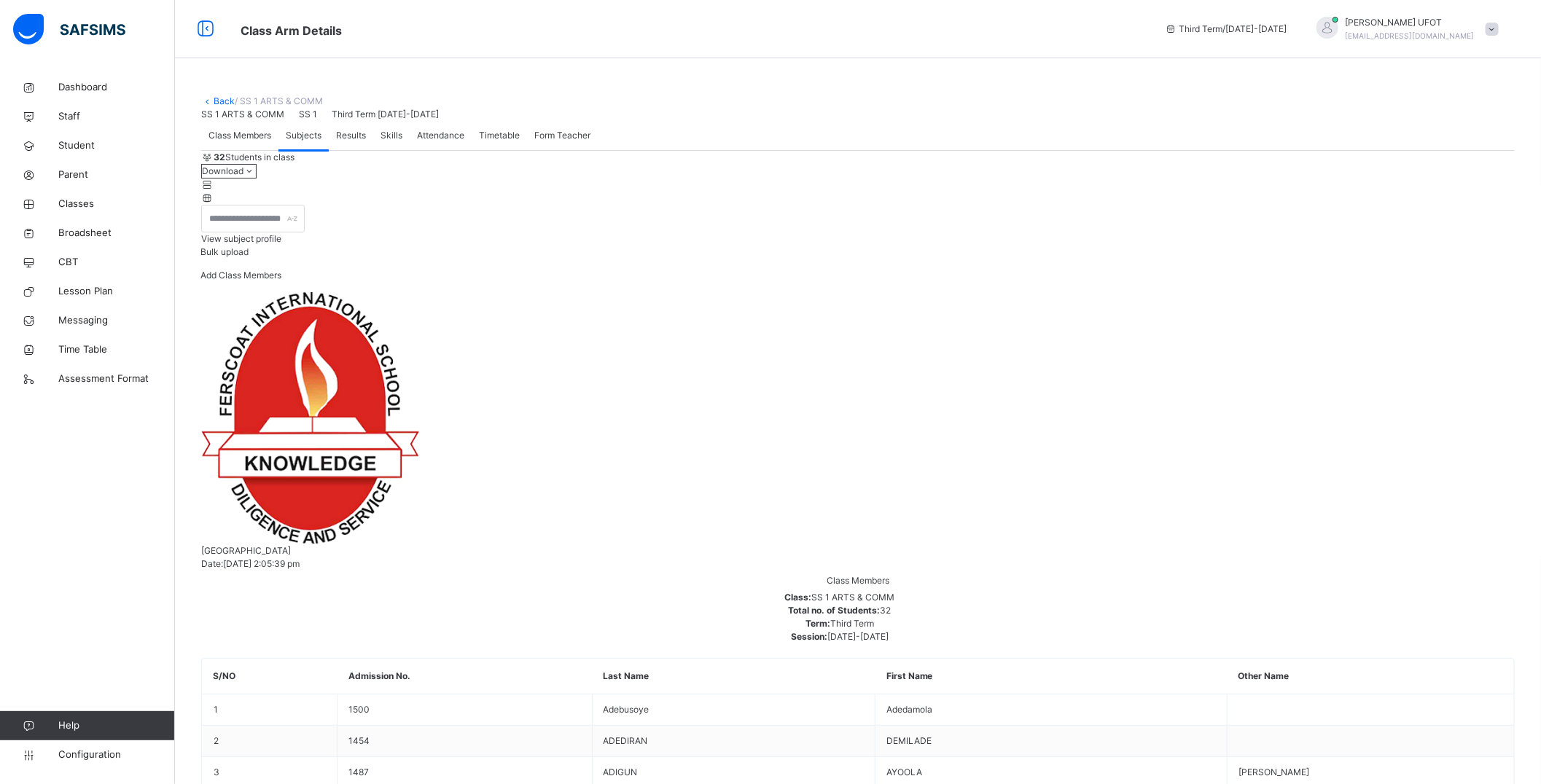 click on "Back" at bounding box center [224, 101] 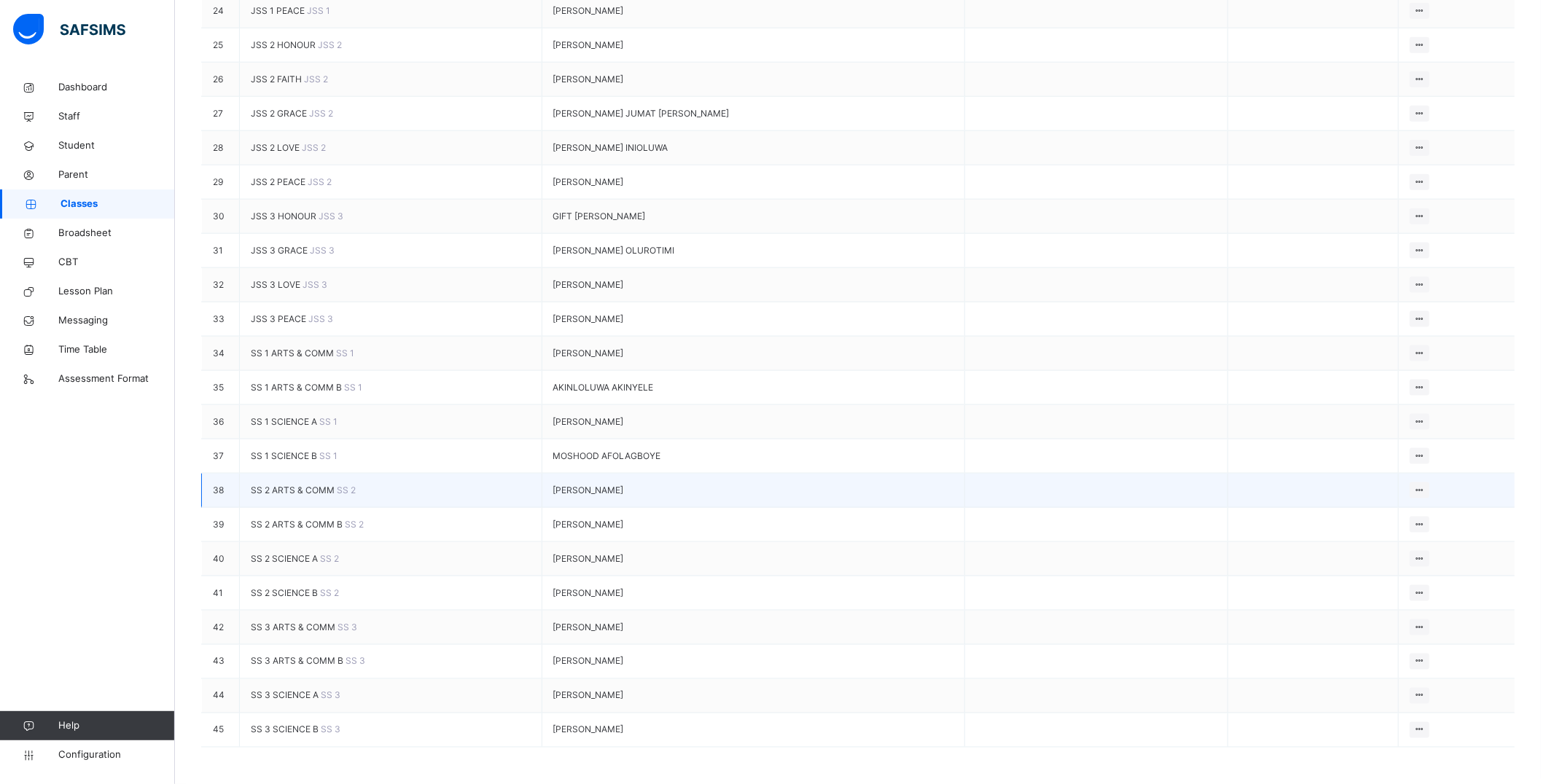 scroll, scrollTop: 1133, scrollLeft: 0, axis: vertical 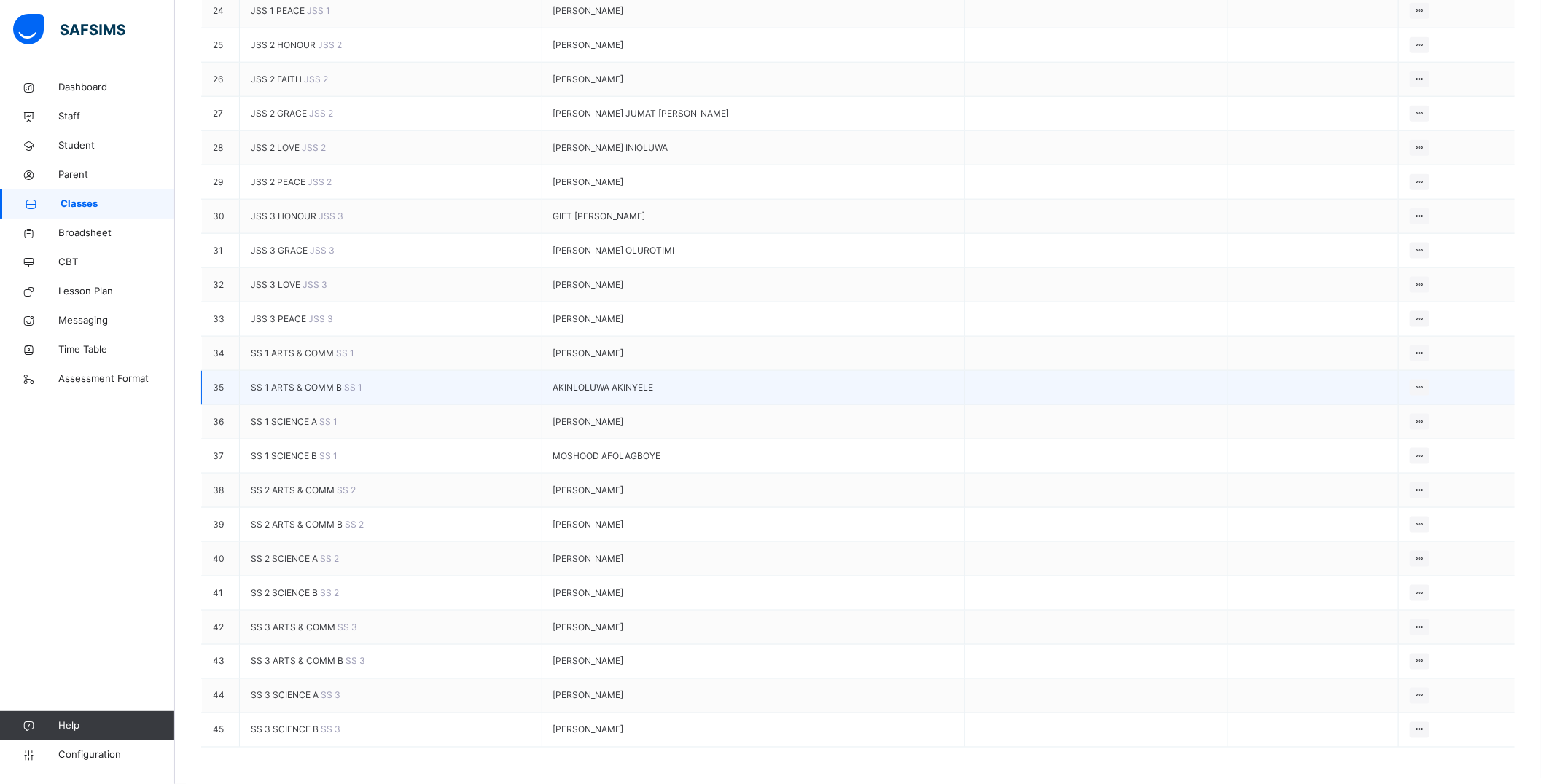 click on "SS 1   ARTS & COMM B" at bounding box center [297, 387] 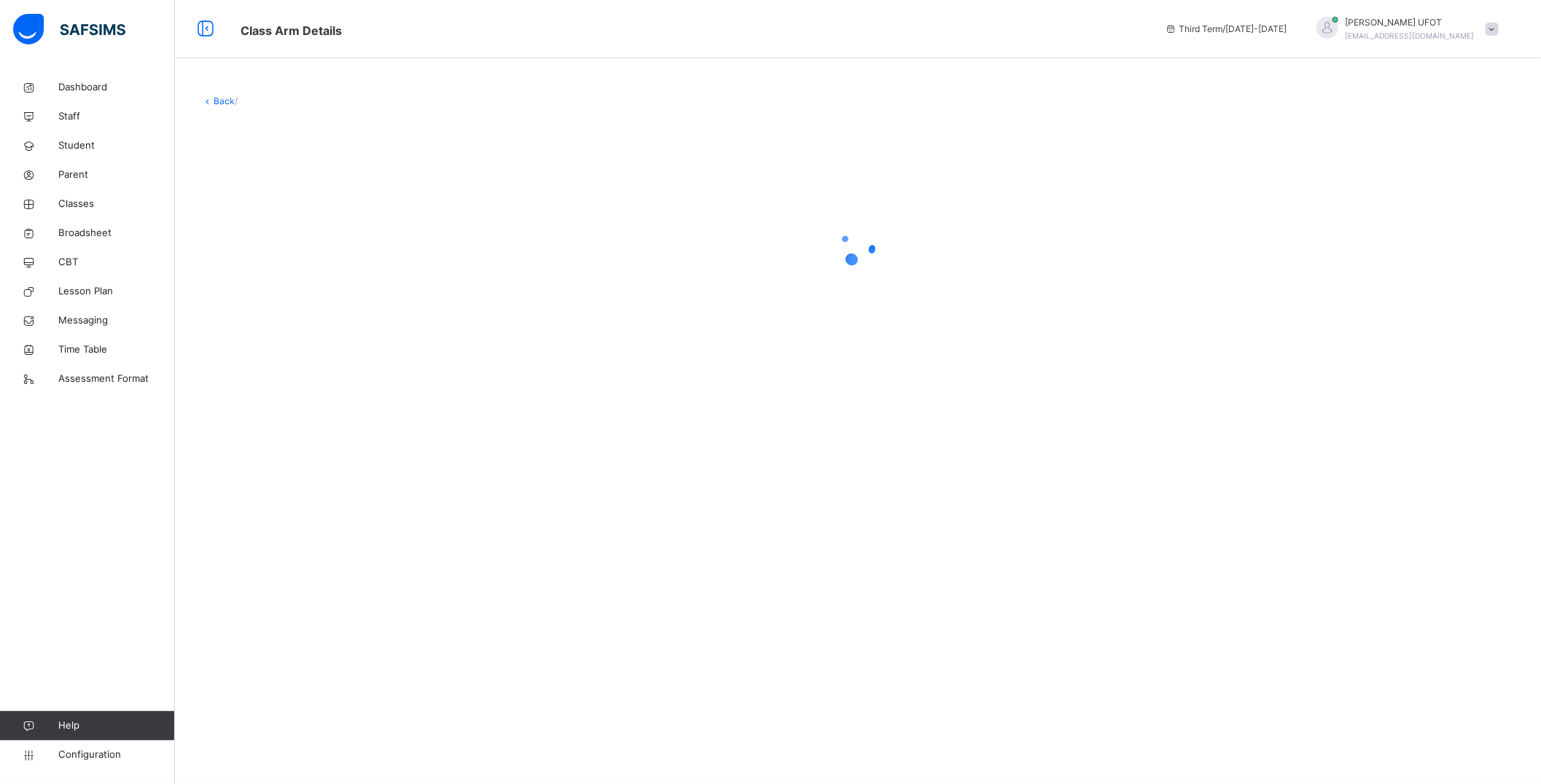 scroll, scrollTop: 0, scrollLeft: 0, axis: both 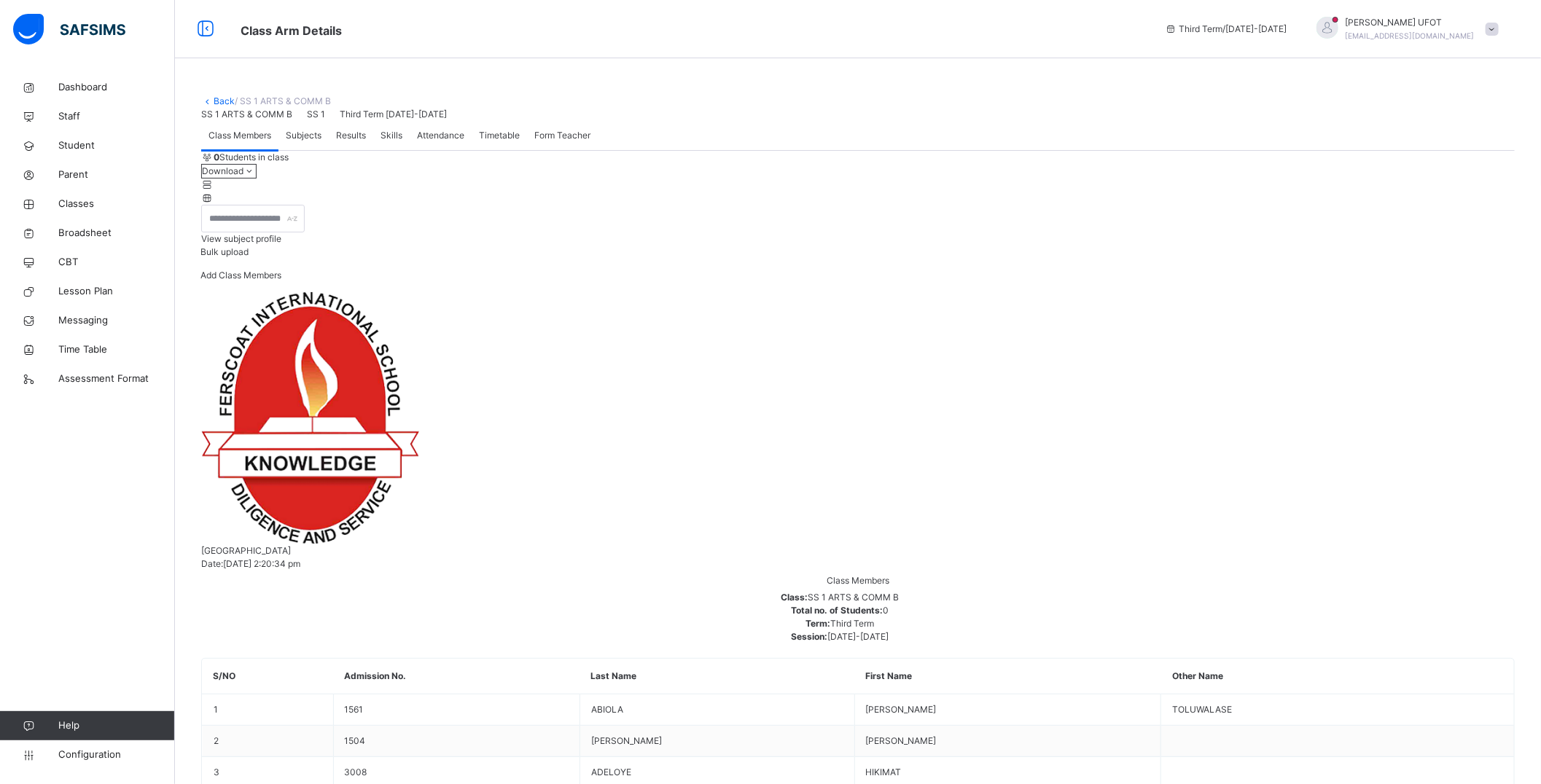 click on "Subjects" at bounding box center [303, 136] 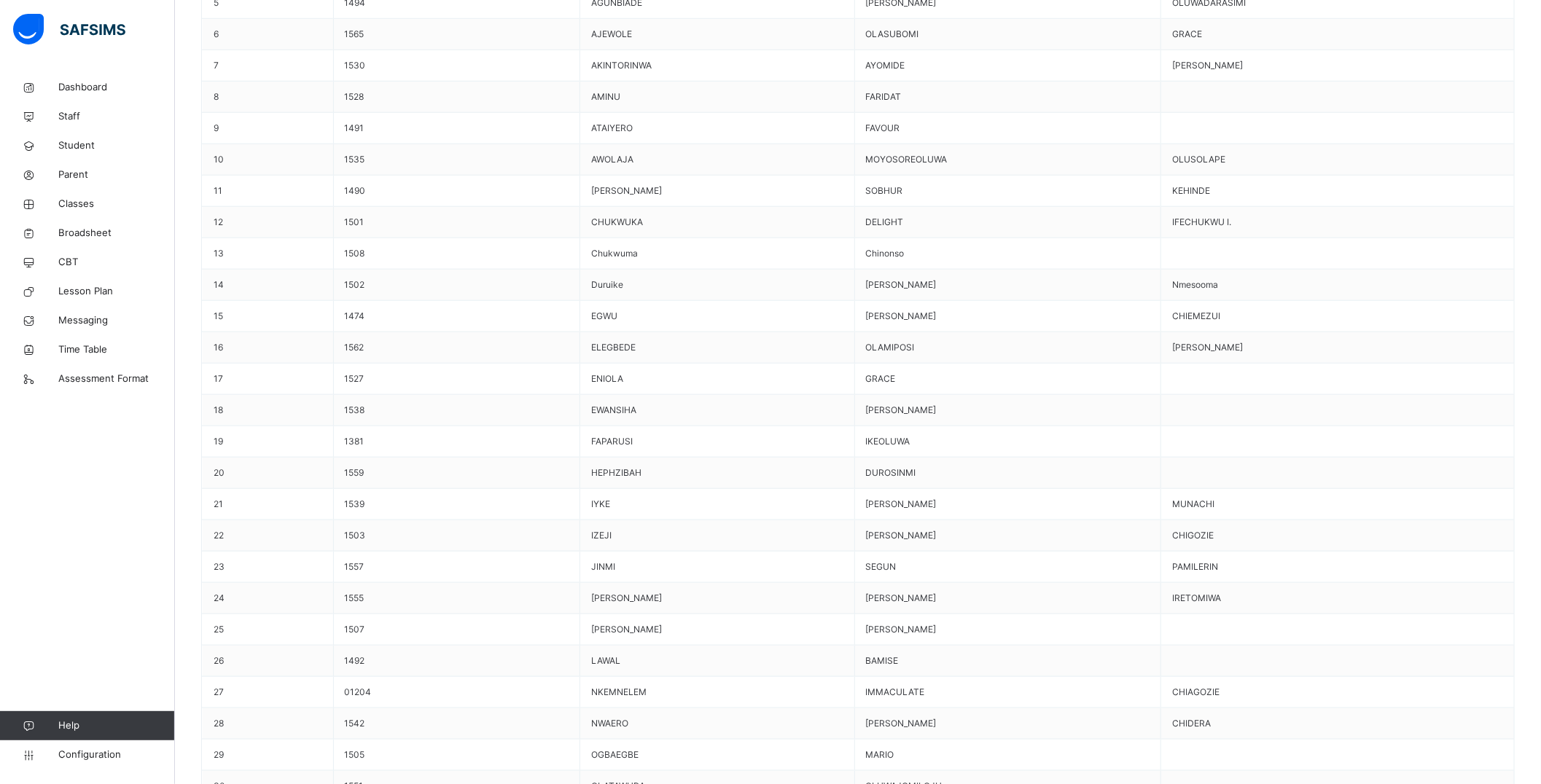 scroll, scrollTop: 971, scrollLeft: 0, axis: vertical 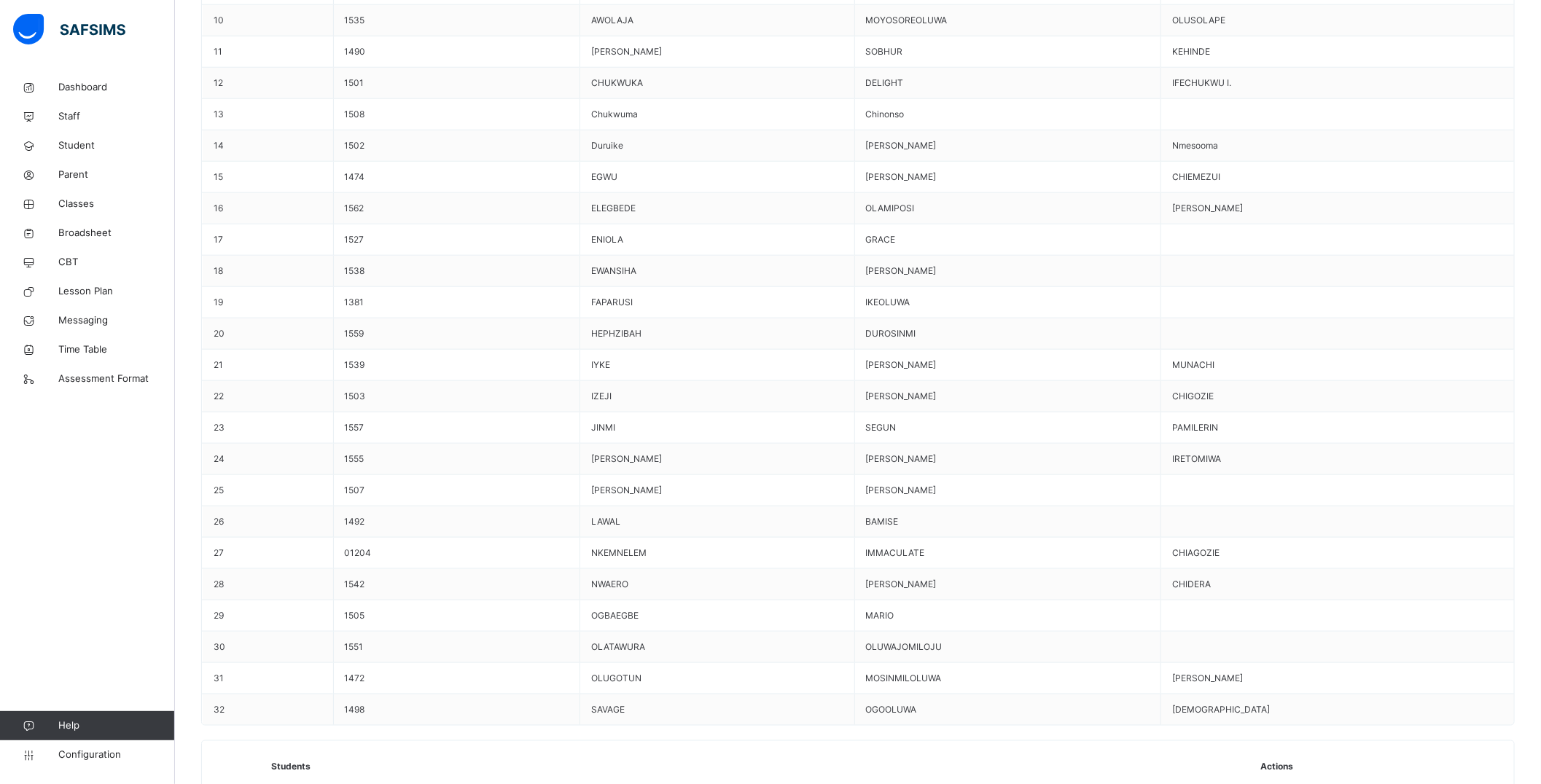click on "Assess Students" at bounding box center [1470, 3883] 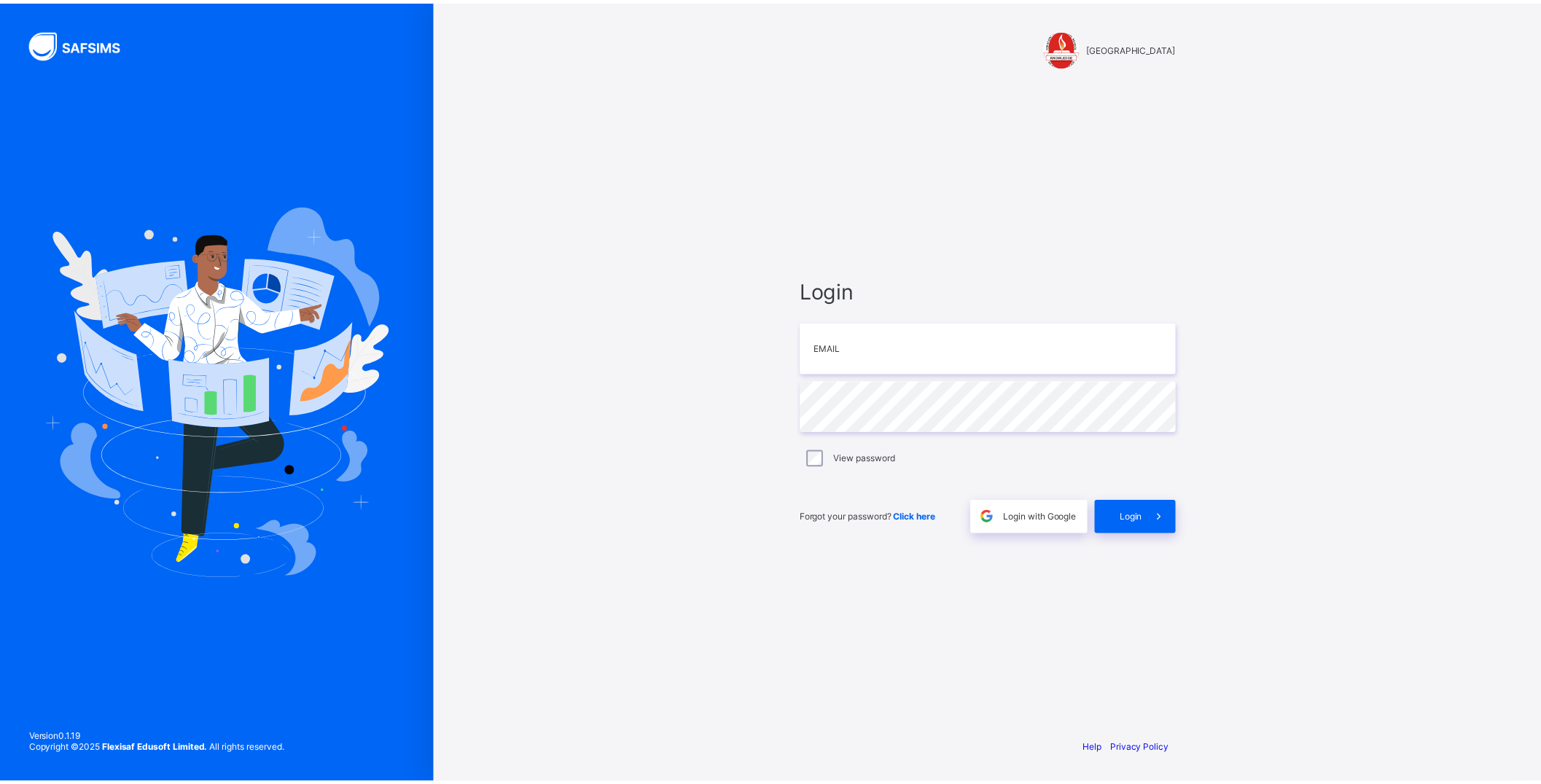 scroll, scrollTop: 0, scrollLeft: 0, axis: both 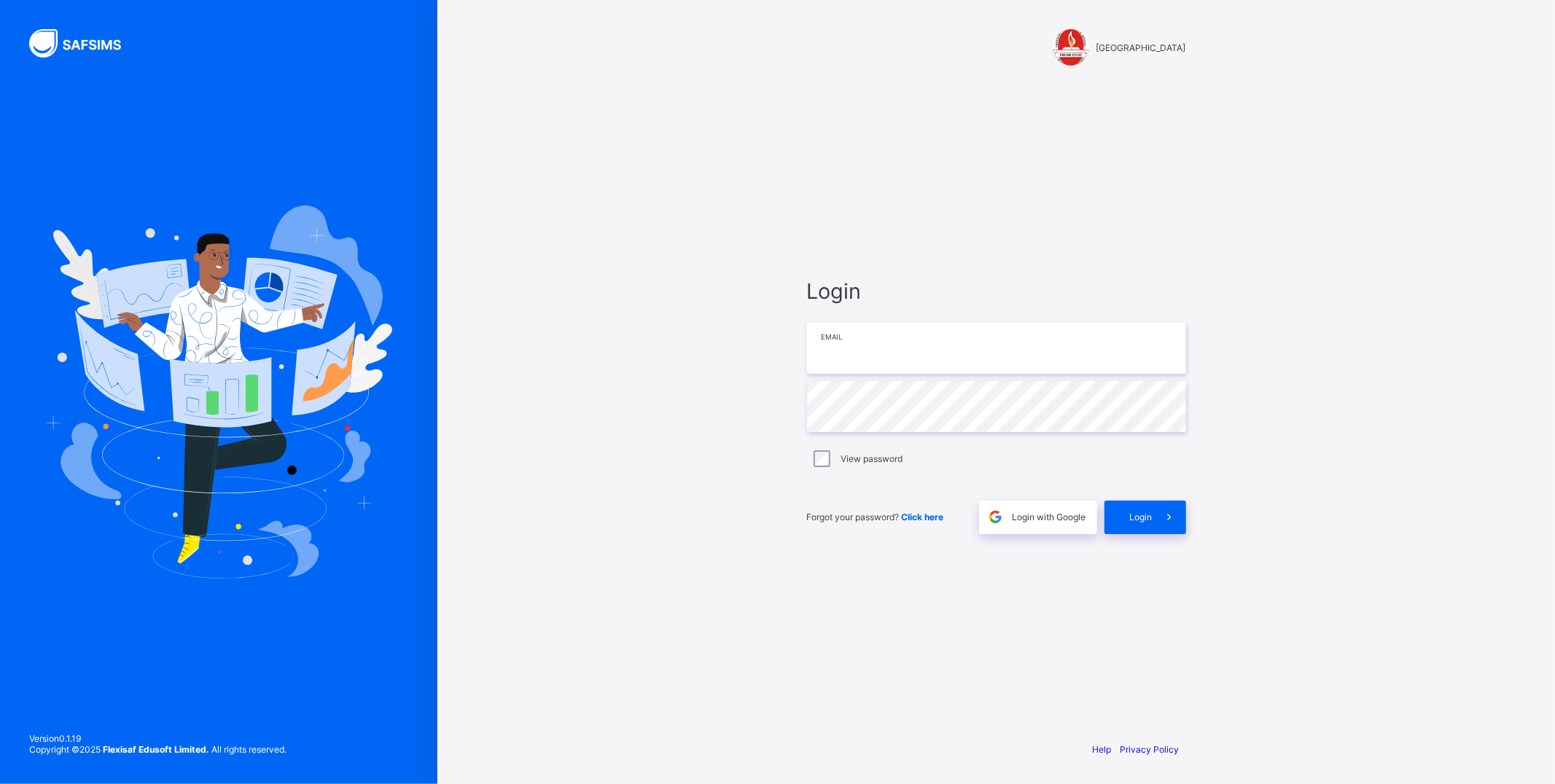 click at bounding box center (997, 348) 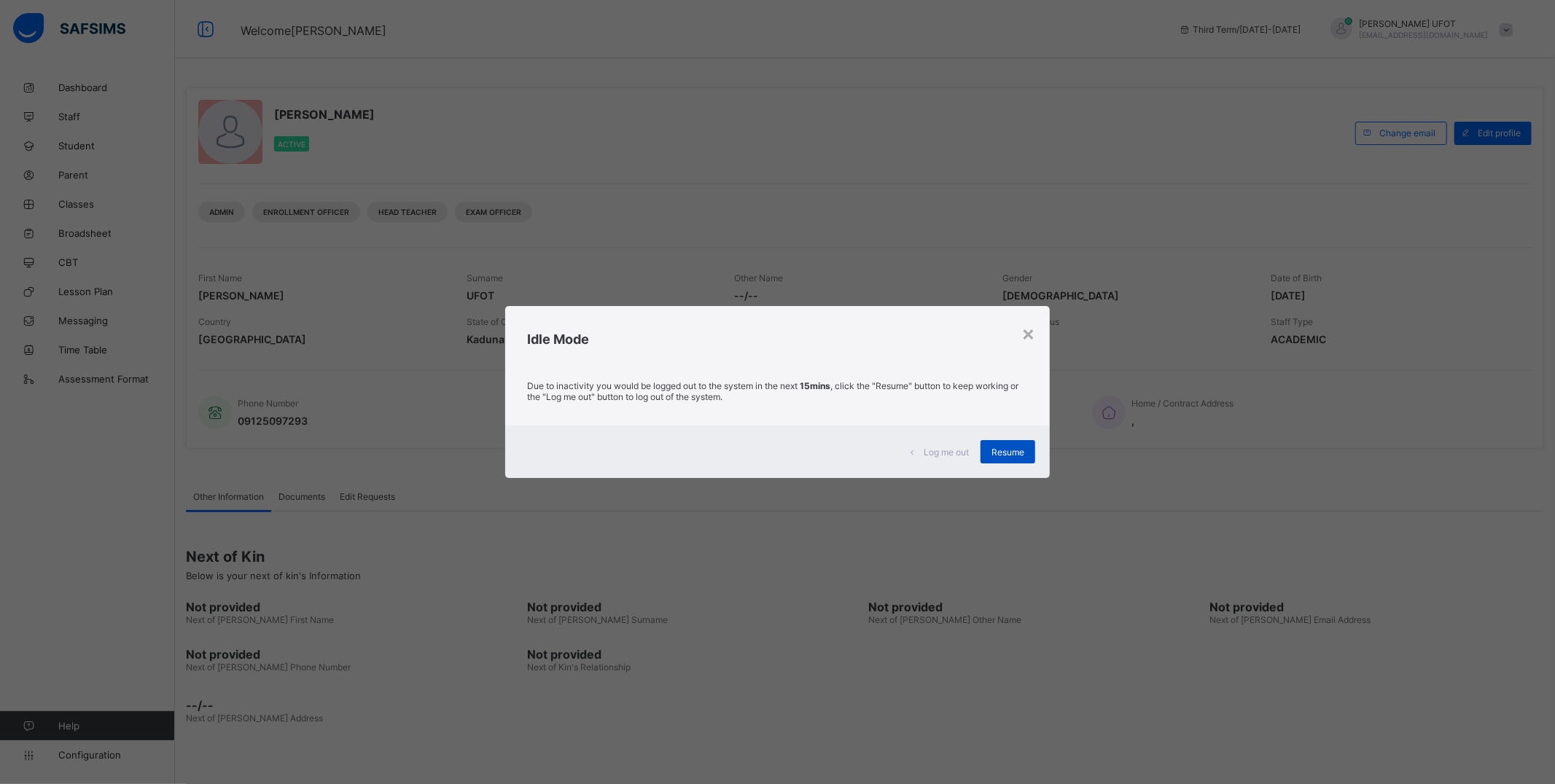 click on "Resume" at bounding box center [1008, 452] 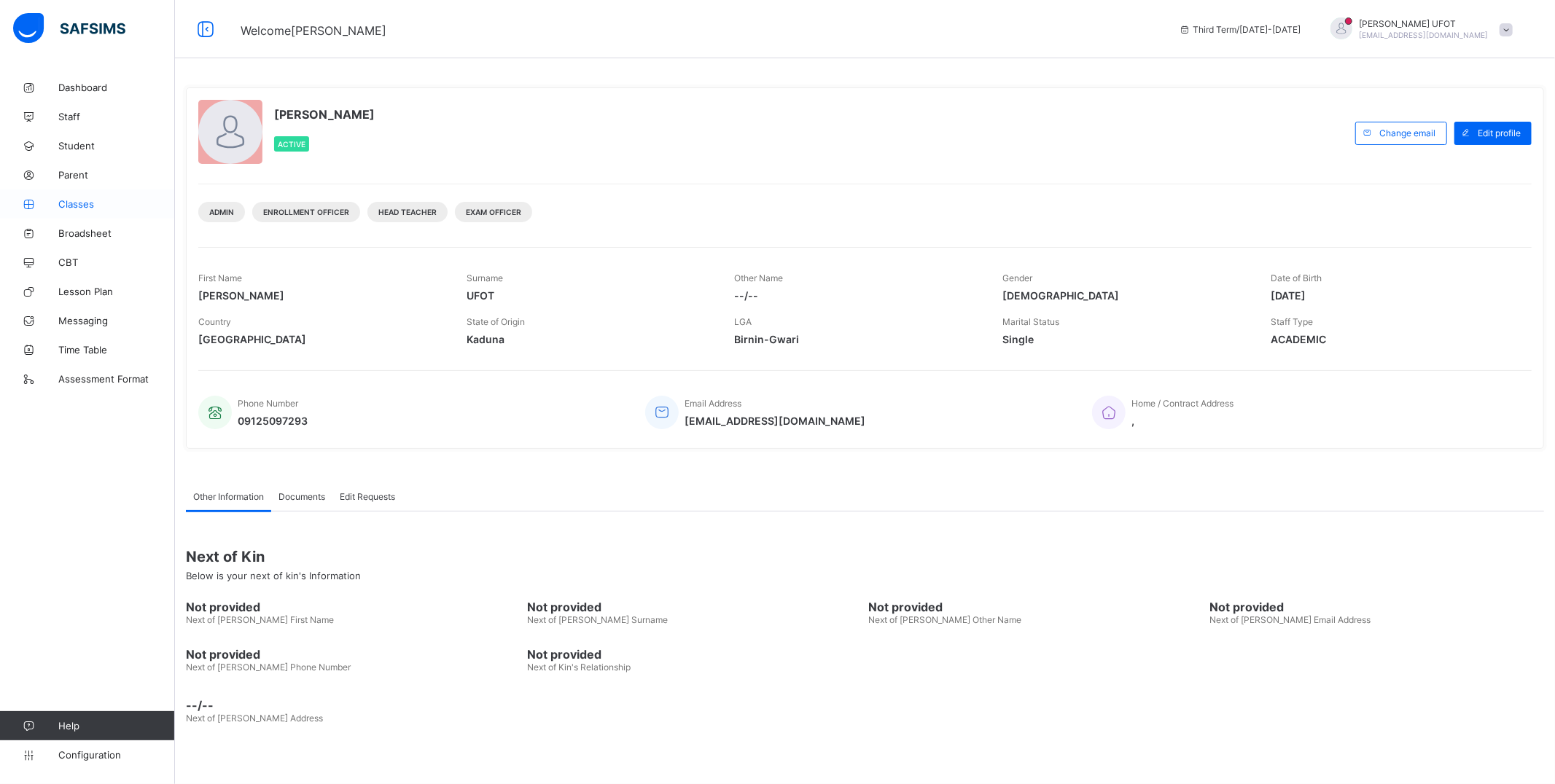 click on "Classes" at bounding box center [117, 204] 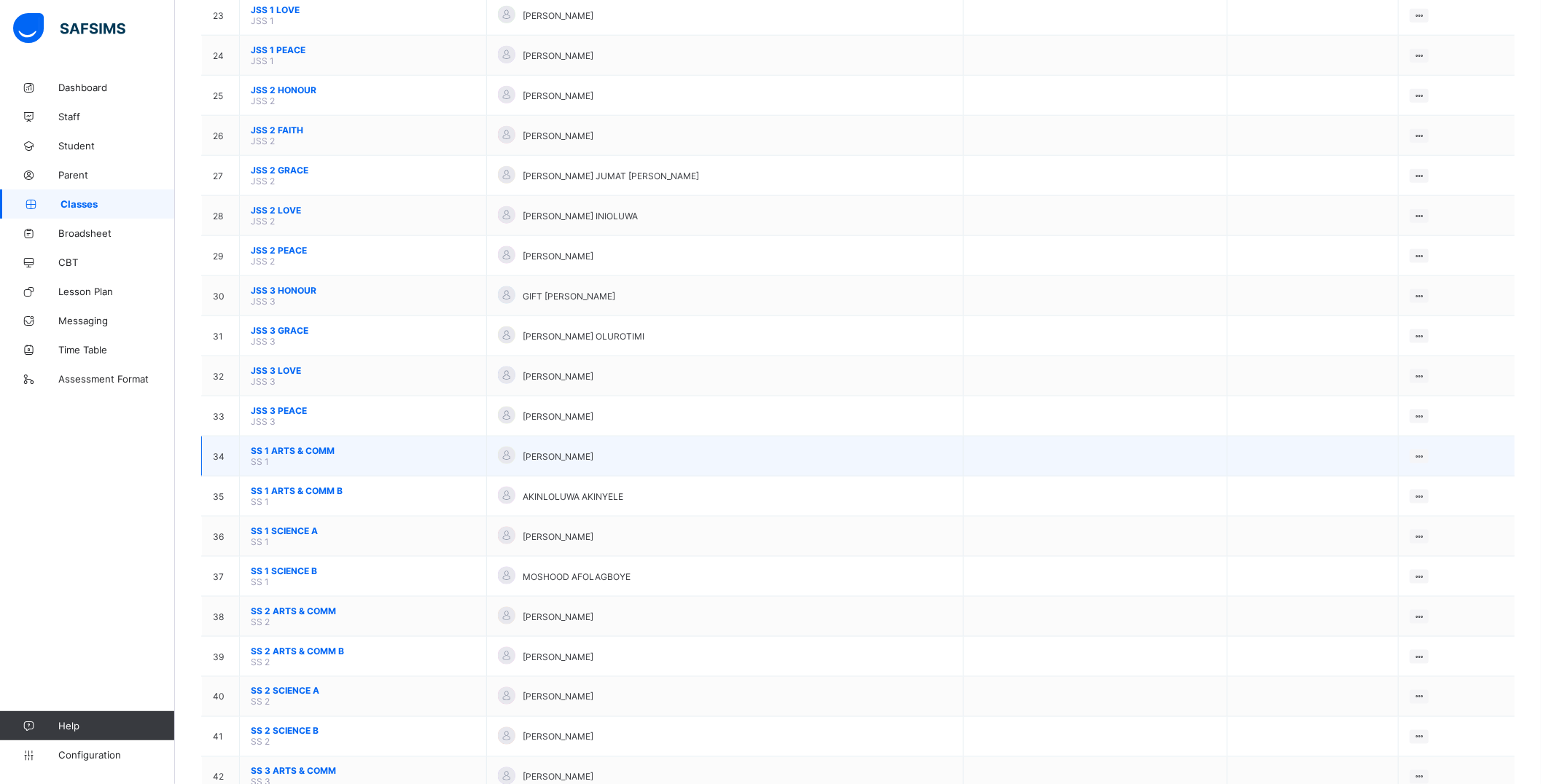 scroll, scrollTop: 1133, scrollLeft: 0, axis: vertical 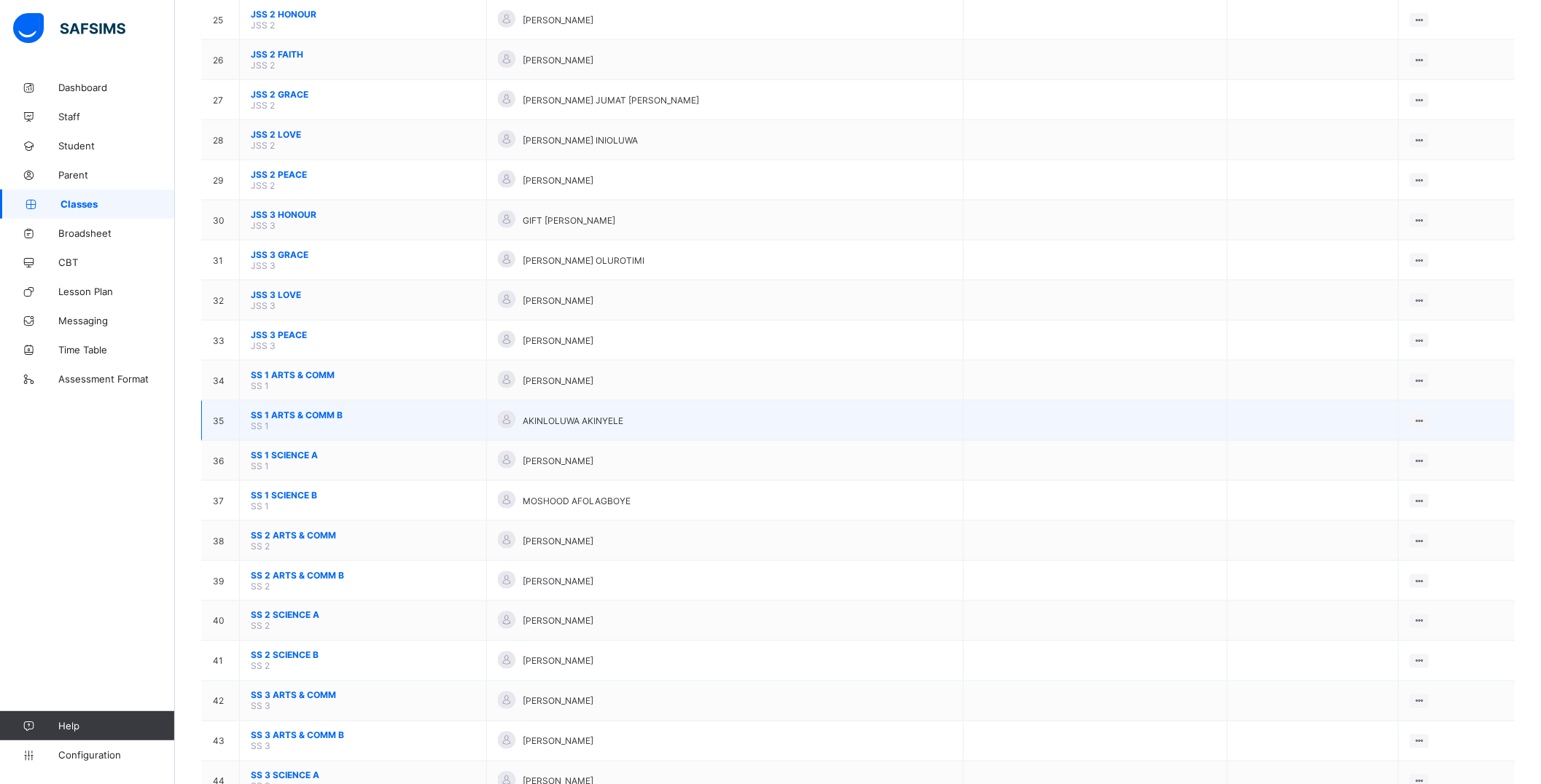 click on "SS 1   ARTS & COMM B" at bounding box center [363, 415] 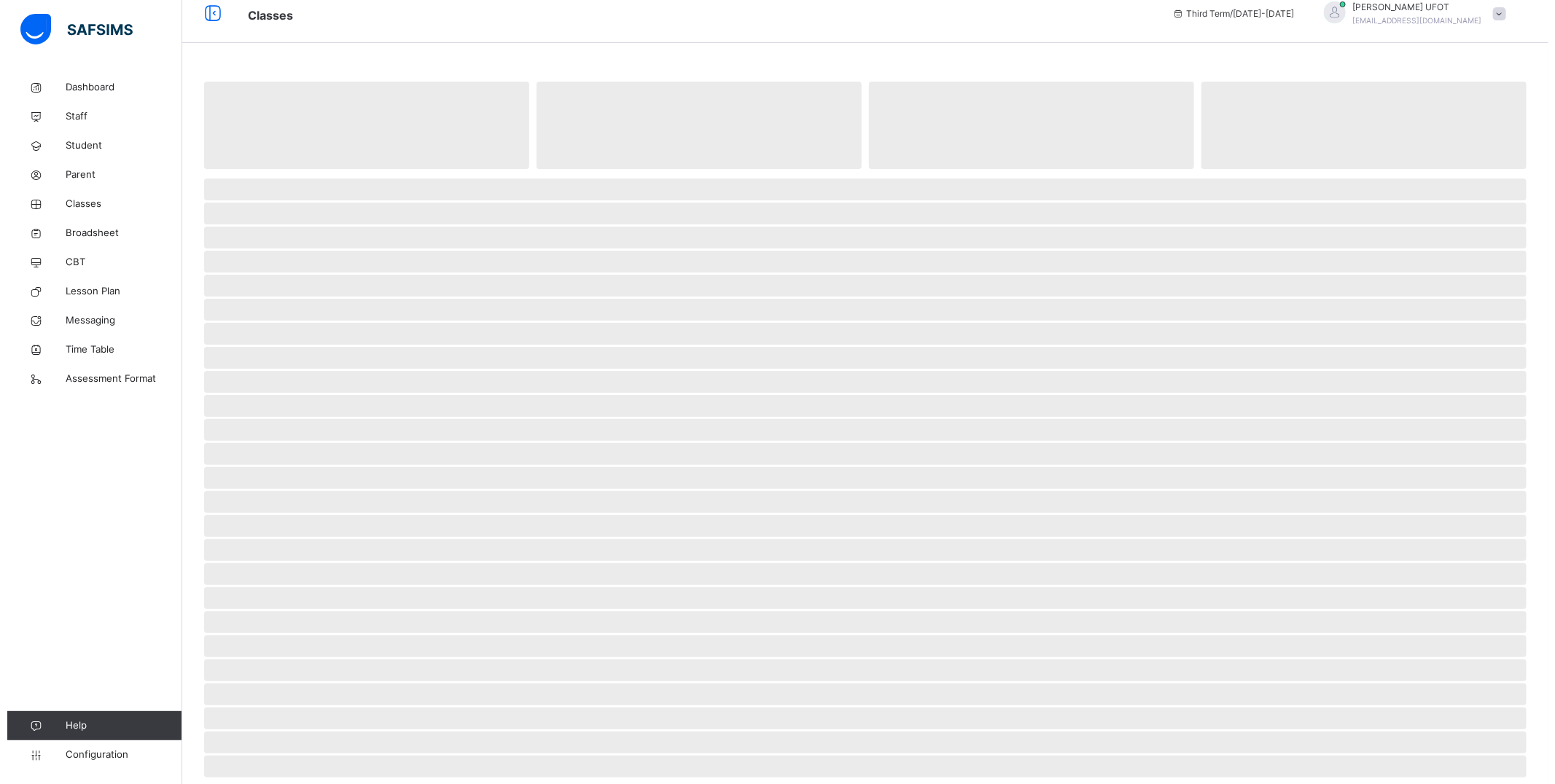 scroll, scrollTop: 0, scrollLeft: 0, axis: both 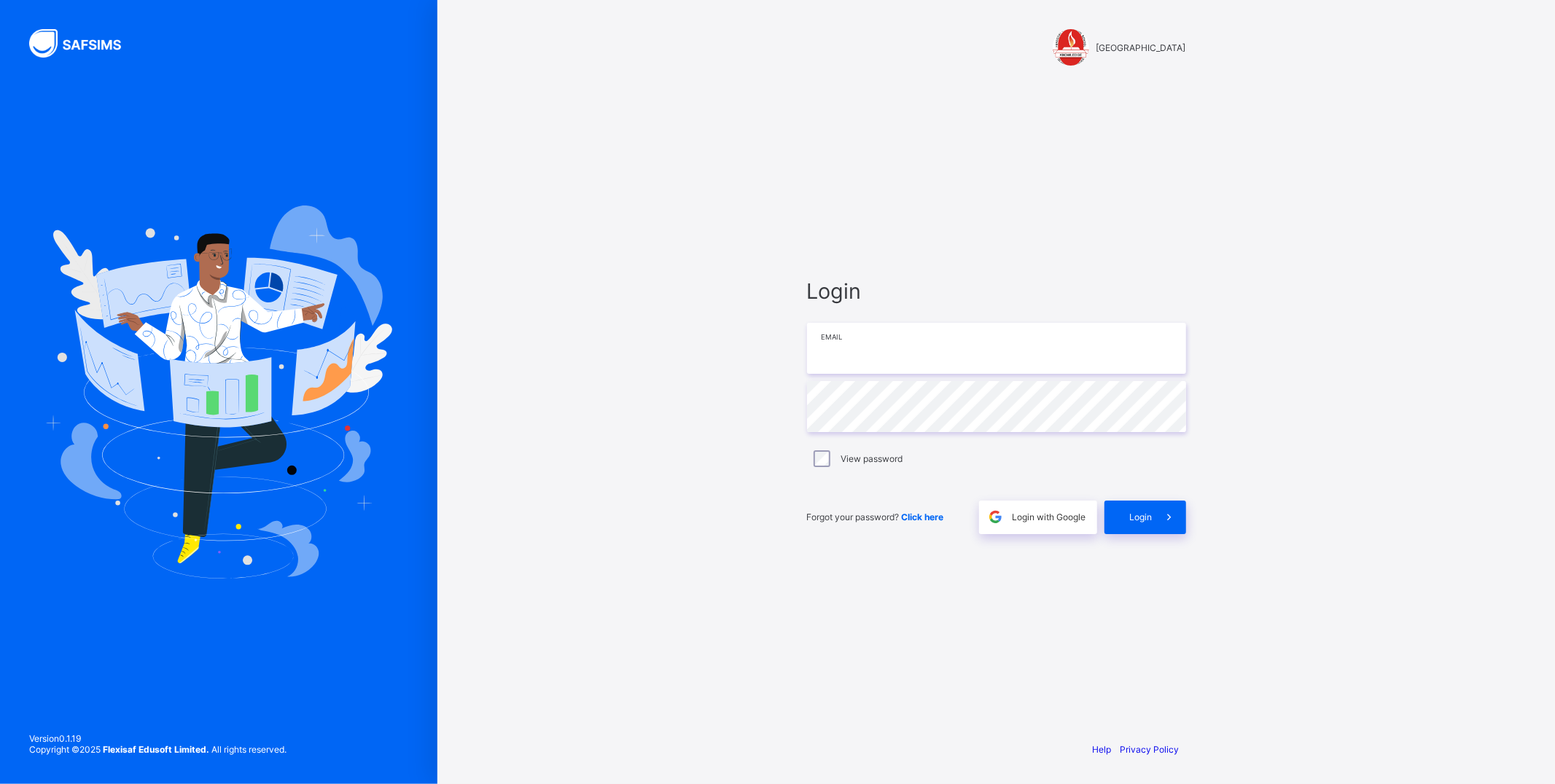 drag, startPoint x: 917, startPoint y: 334, endPoint x: 941, endPoint y: 367, distance: 40.80441 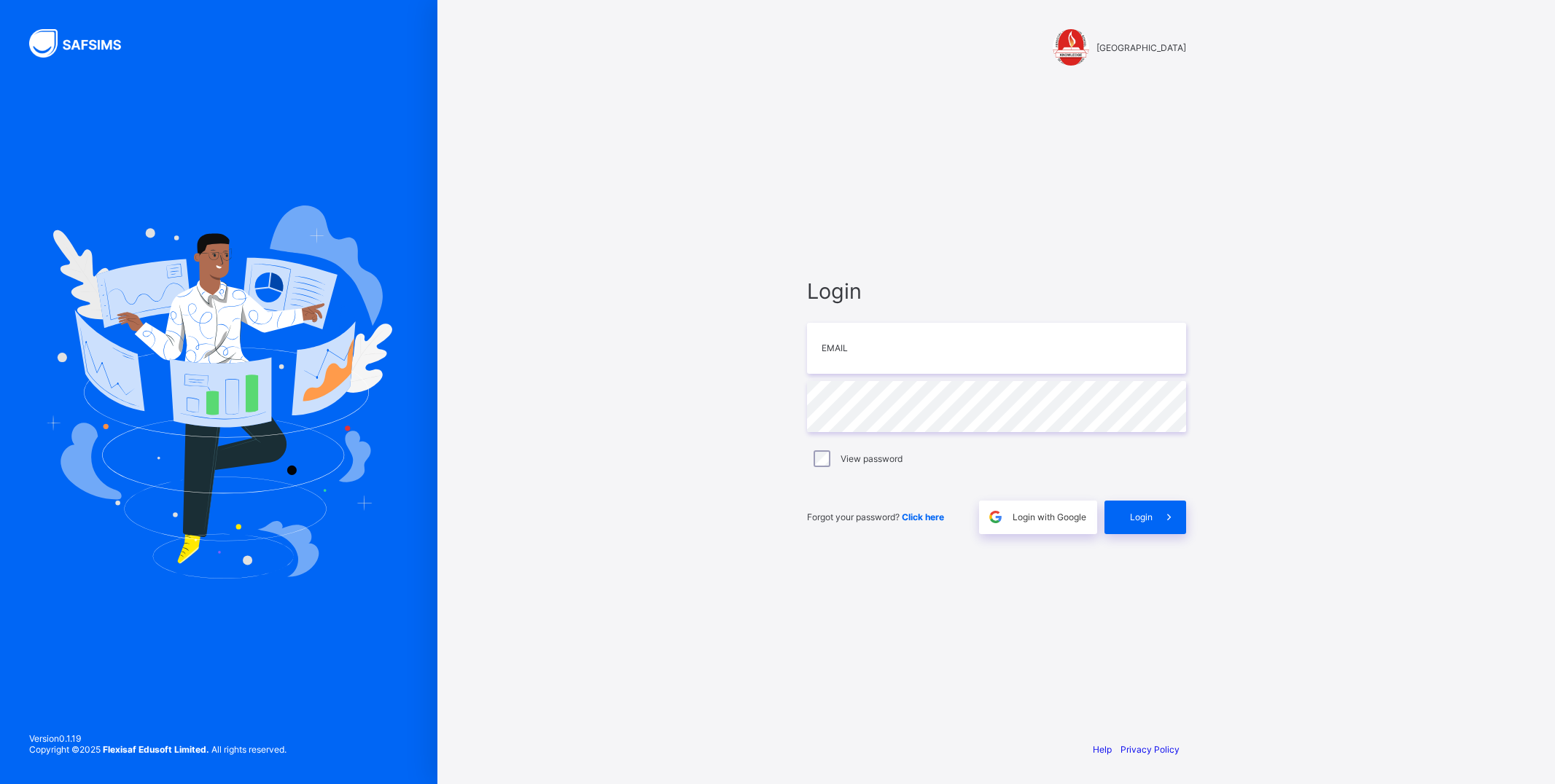 scroll, scrollTop: 0, scrollLeft: 0, axis: both 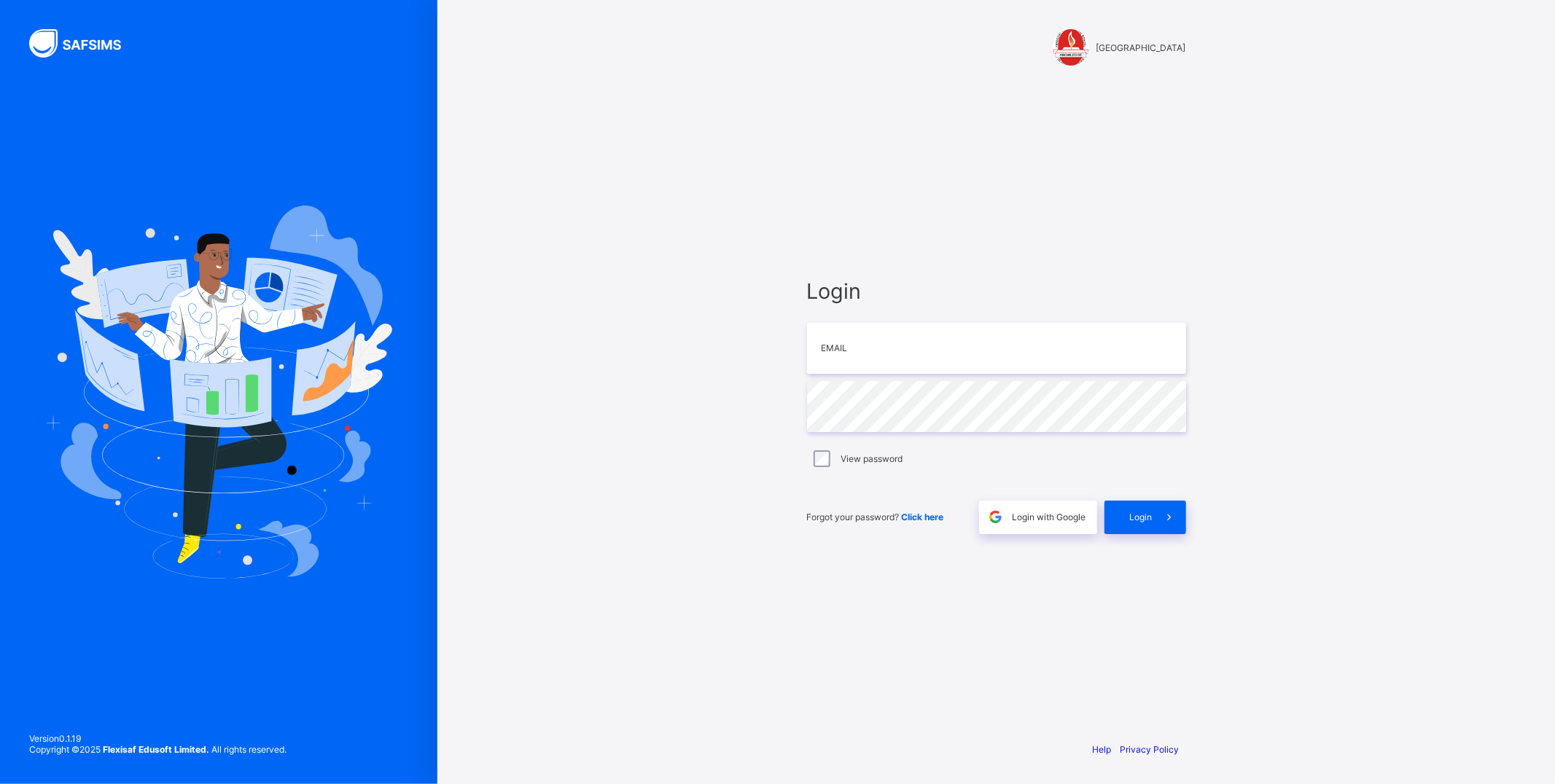 click on "FERSCOAT INTERNATIONAL SCHOOL  Login Email Password View password Forgot your password?   Click here Login with Google Login   Help       Privacy Policy     Version  0.1.19 Copyright ©  2025   Flexisaf Edusoft Limited.   All rights reserved." at bounding box center (996, 392) 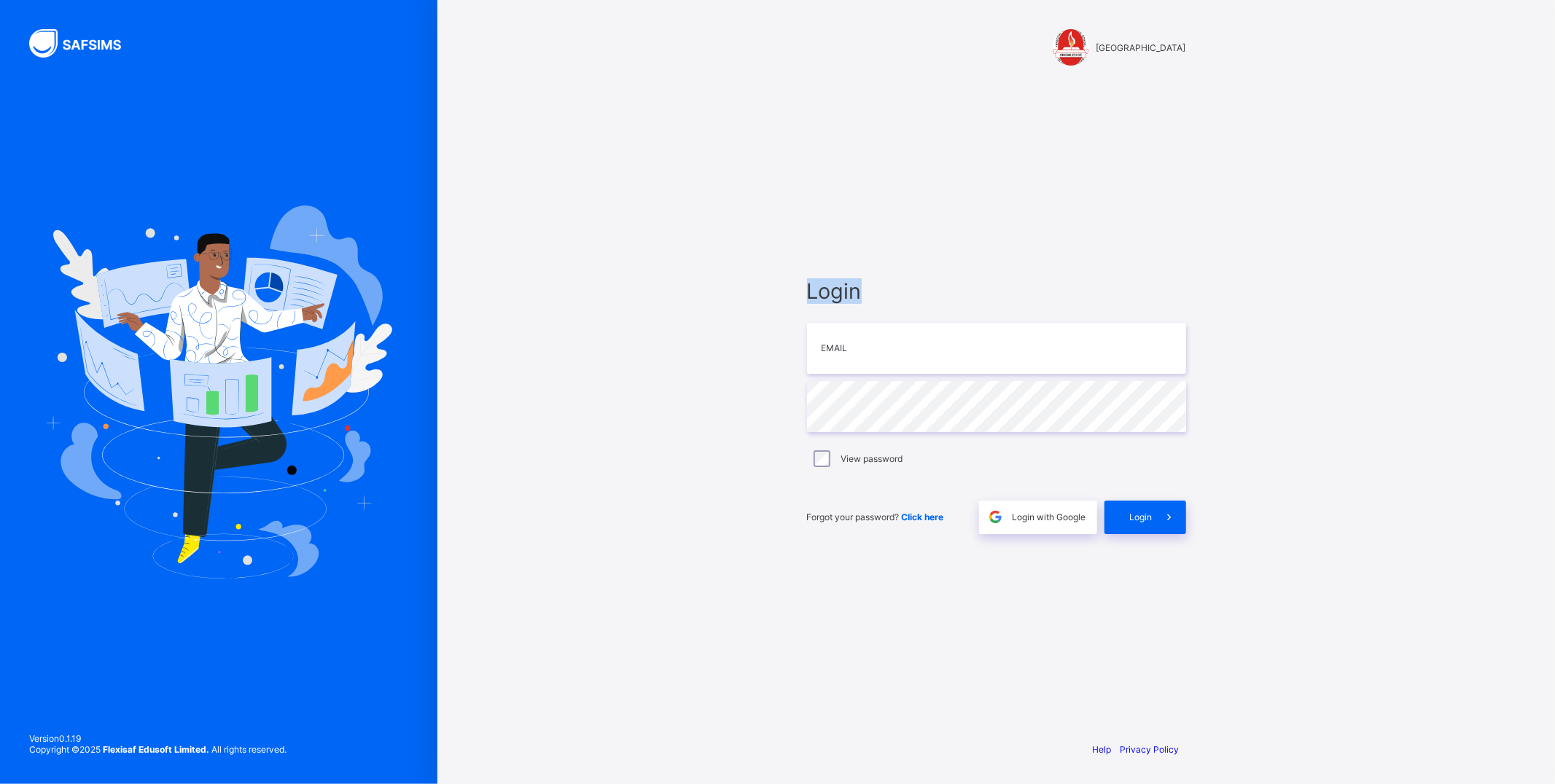 click on "FERSCOAT INTERNATIONAL SCHOOL  Login Email Password View password Forgot your password?   Click here Login with Google Login   Help       Privacy Policy     Version  0.1.19 Copyright ©  2025   Flexisaf Edusoft Limited.   All rights reserved." at bounding box center (996, 392) 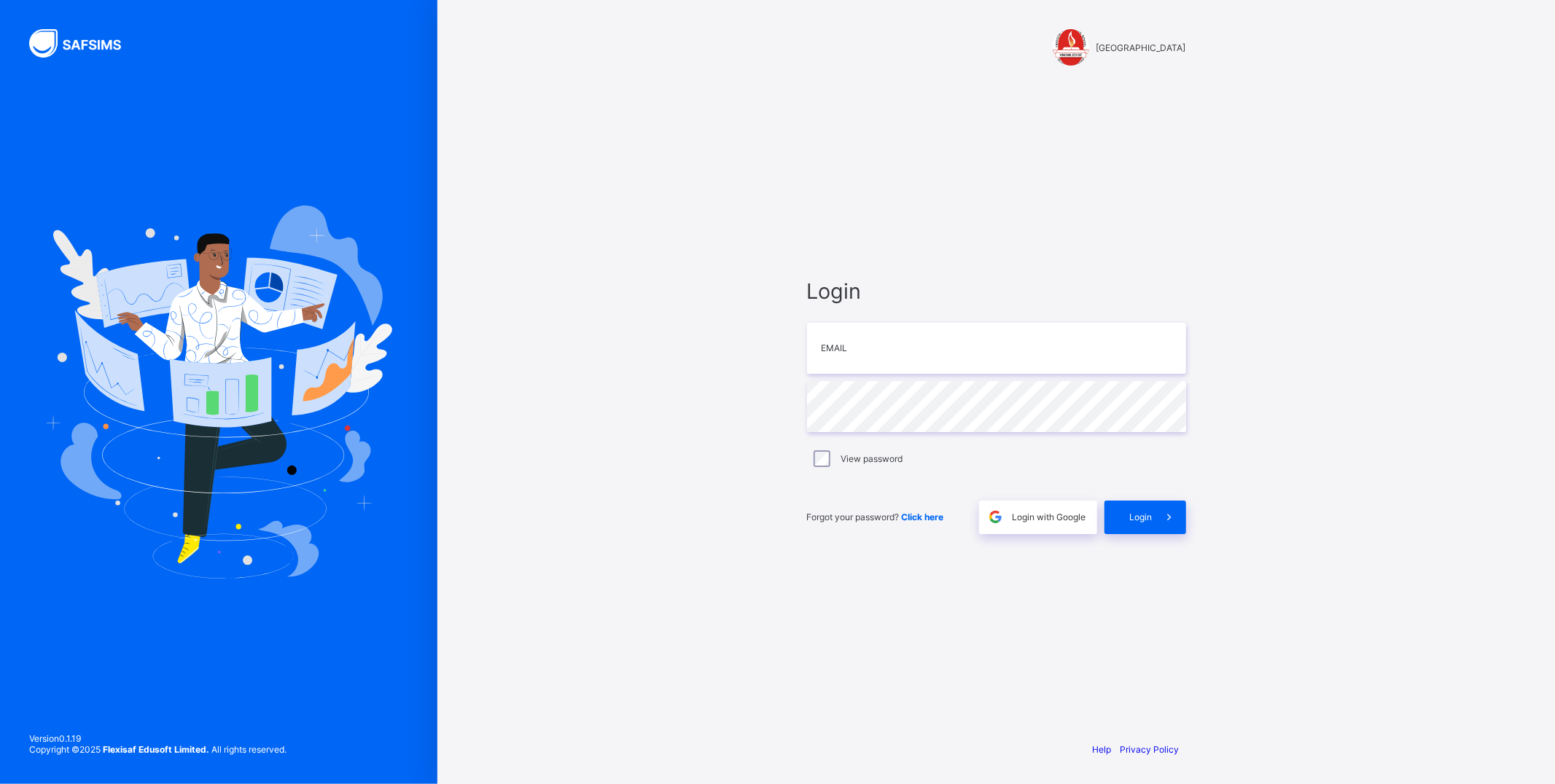 click on "Login Email Password View password Forgot your password?   Click here Login with Google Login" at bounding box center (997, 406) 